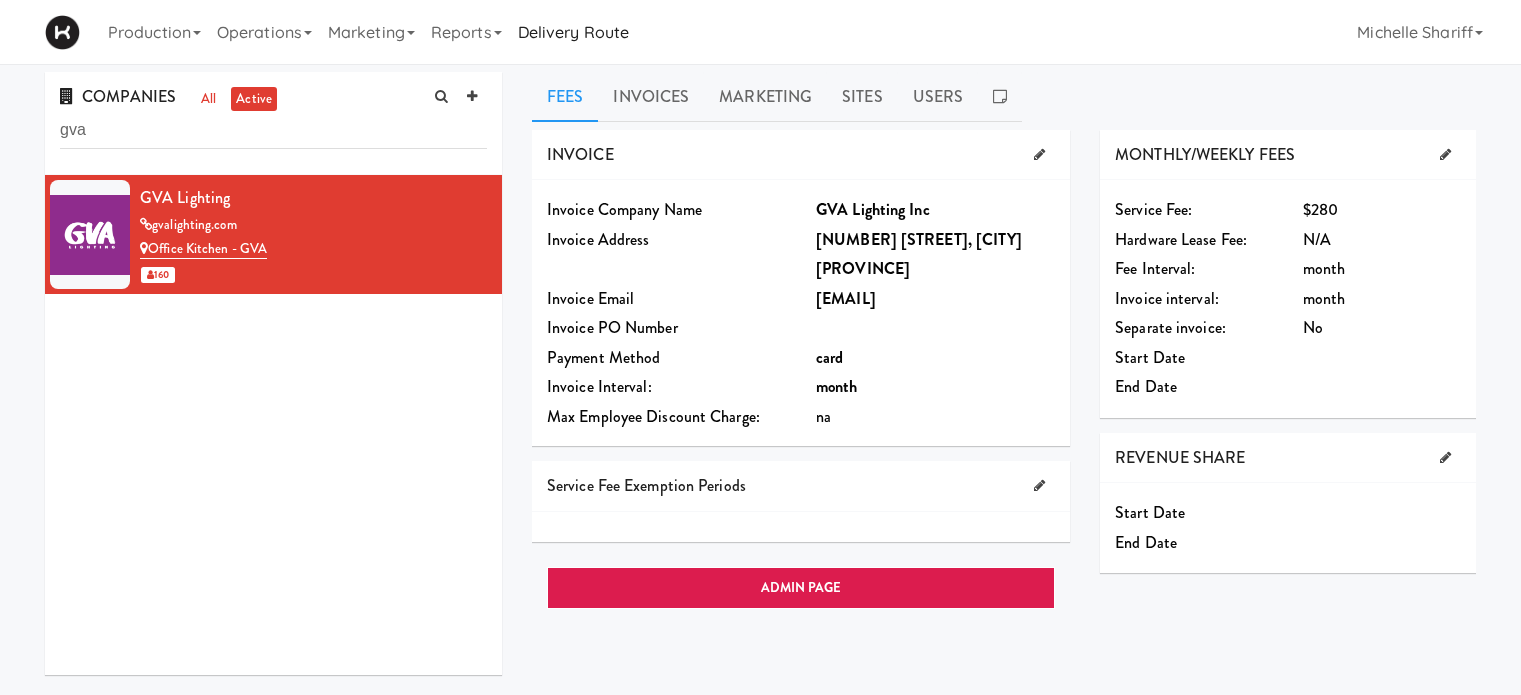 scroll, scrollTop: 0, scrollLeft: 0, axis: both 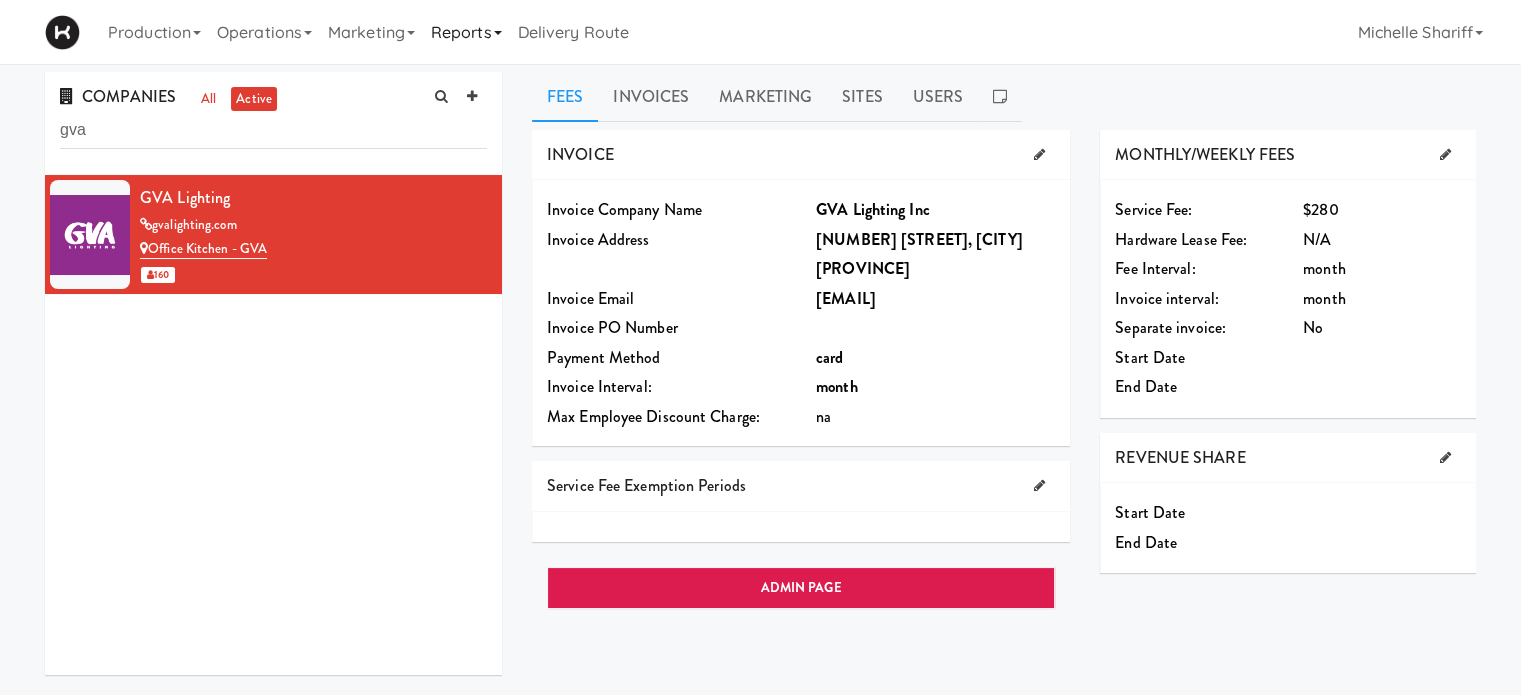 click on "Reports" at bounding box center [466, 32] 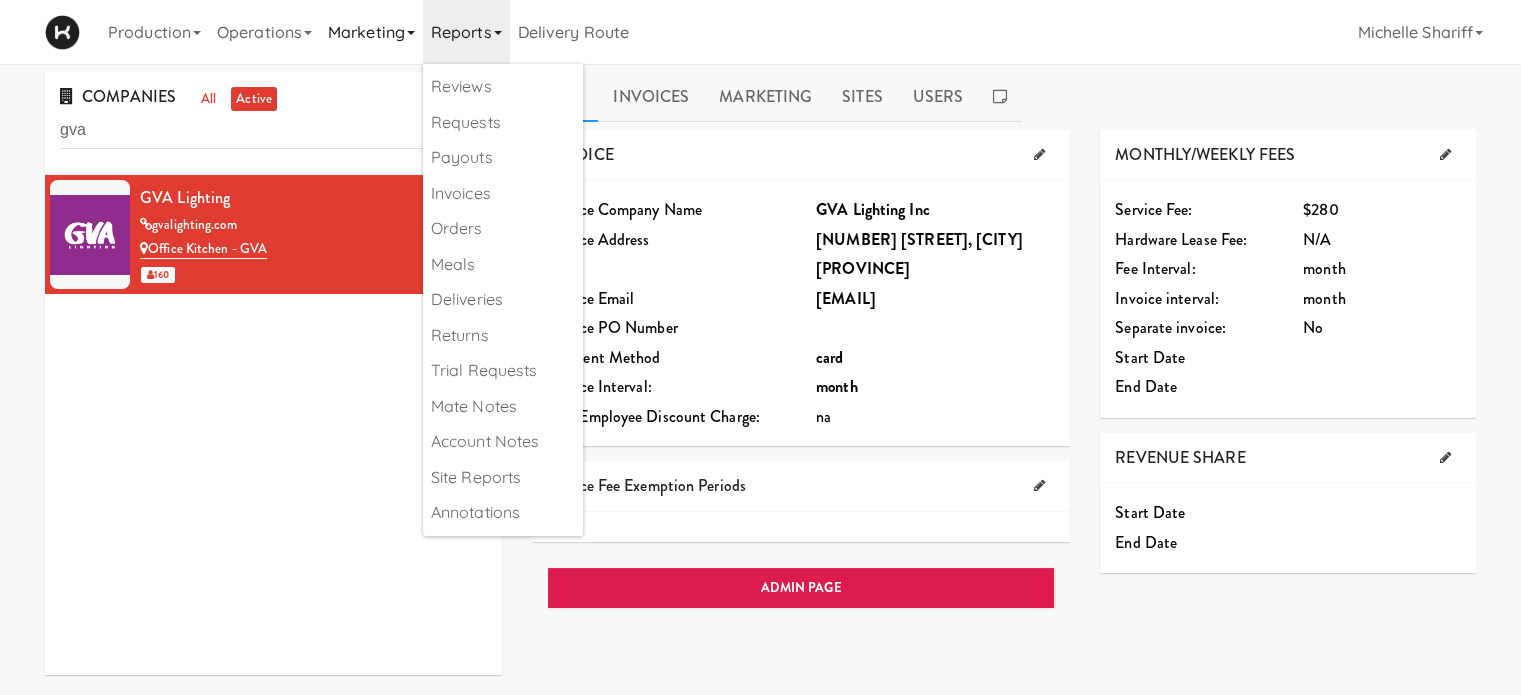click on "Marketing" at bounding box center [371, 32] 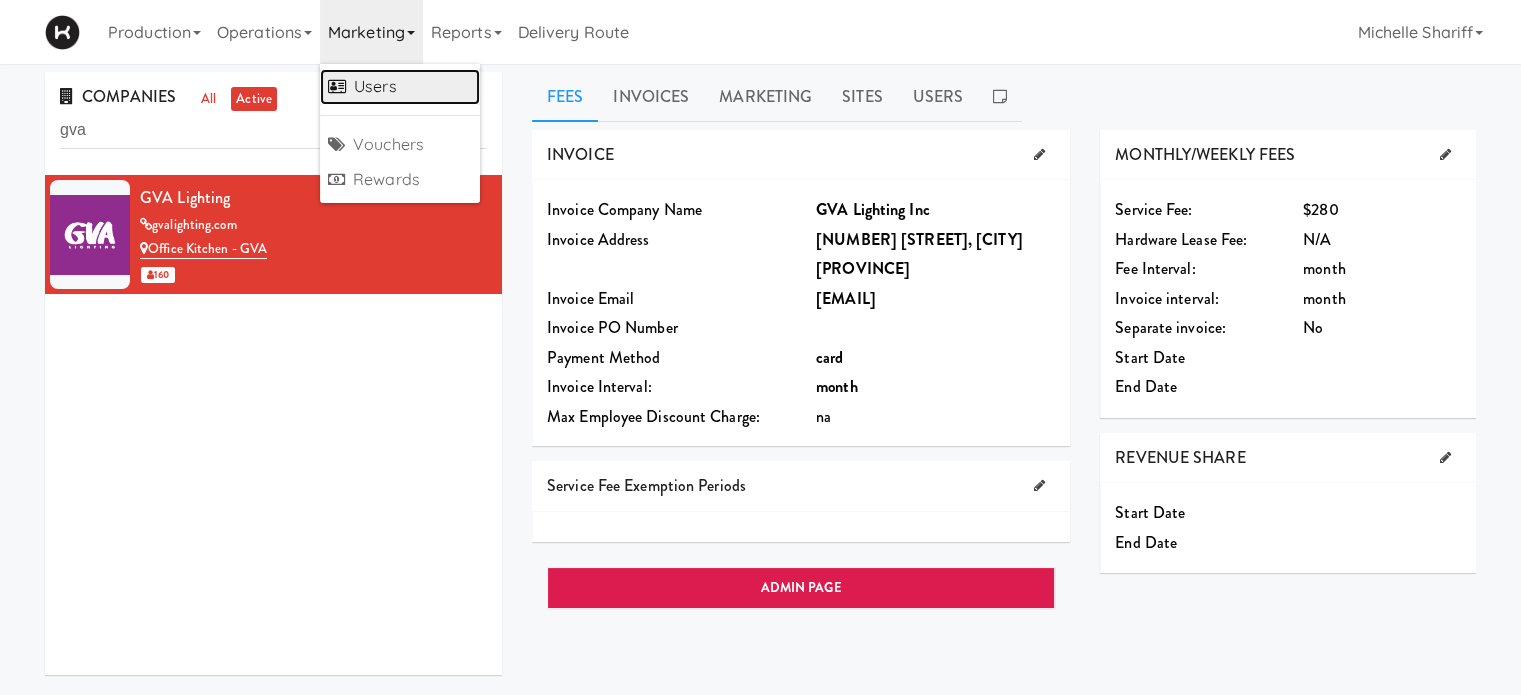 click on "Users" at bounding box center [400, 87] 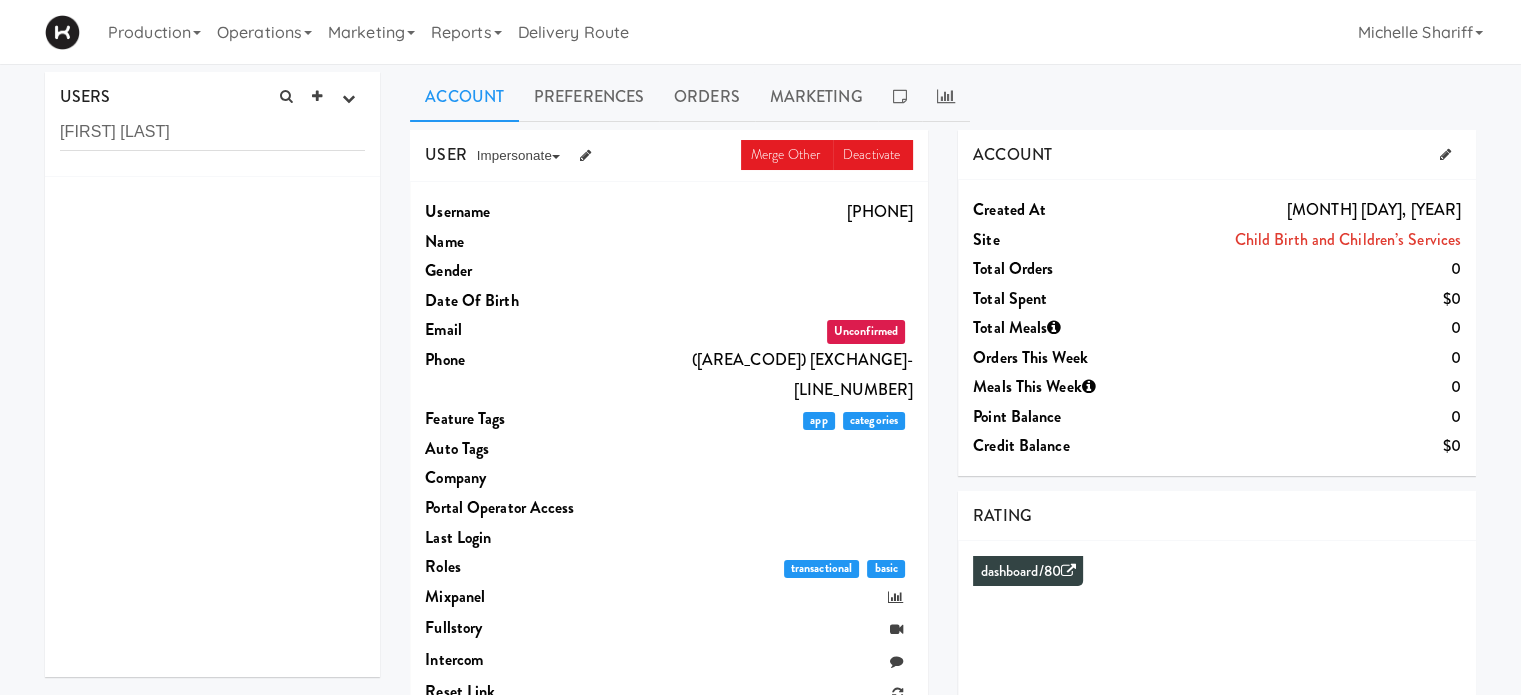 type on "[FIRST] [LAST]" 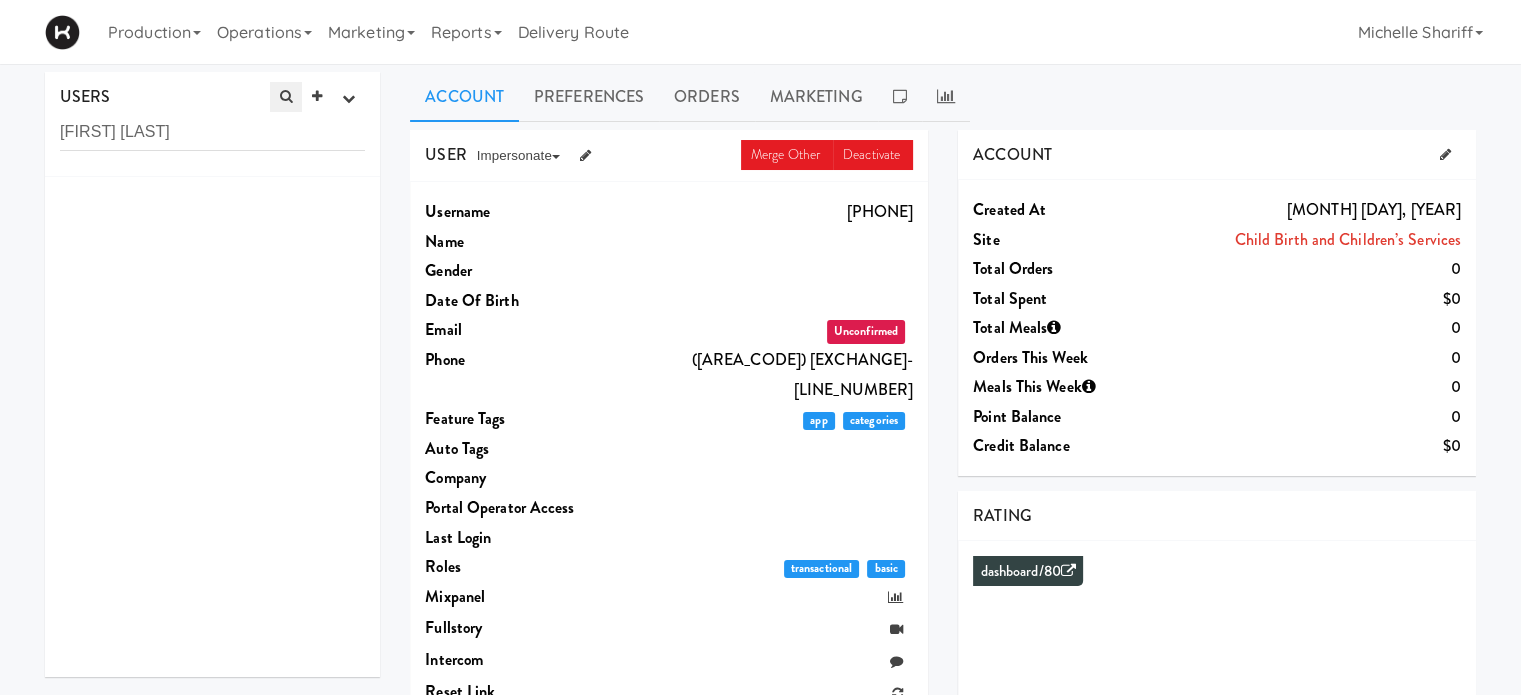 click at bounding box center [286, 97] 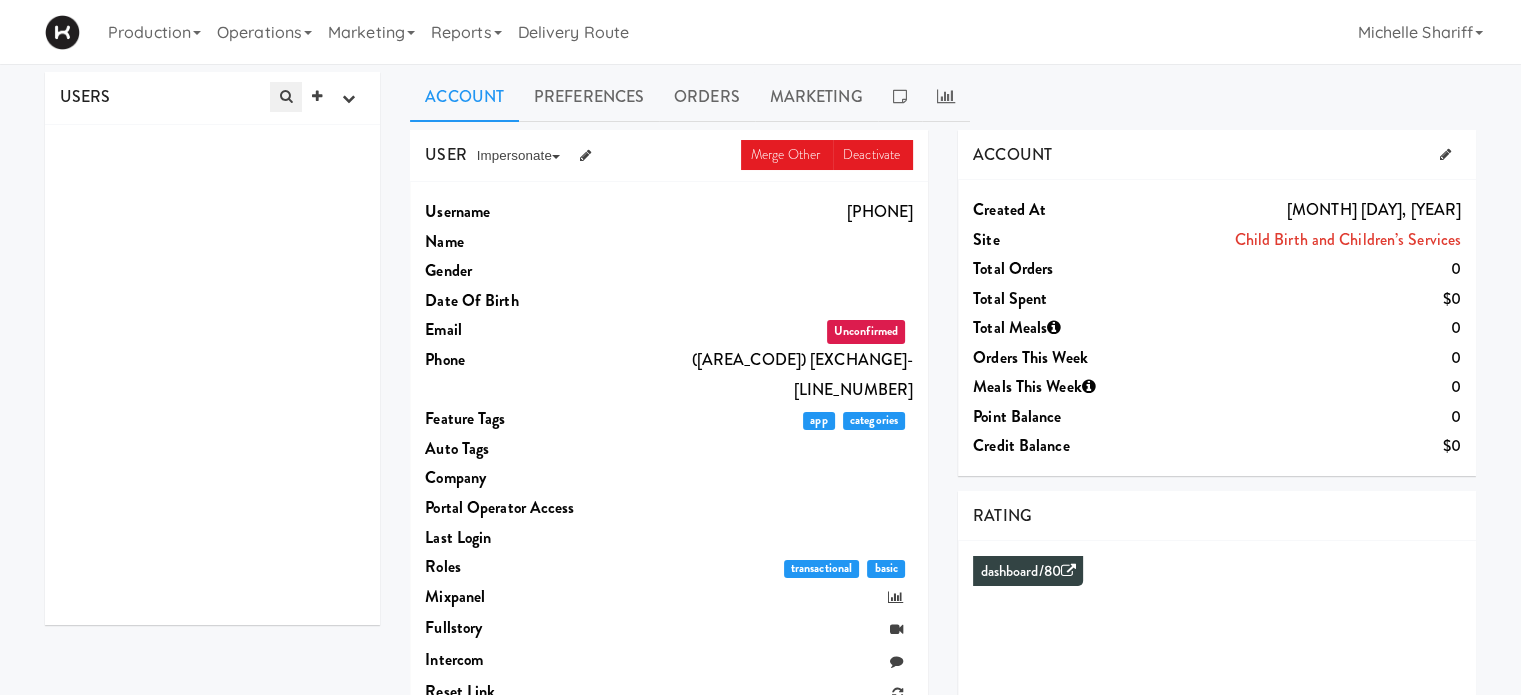 click at bounding box center [286, 96] 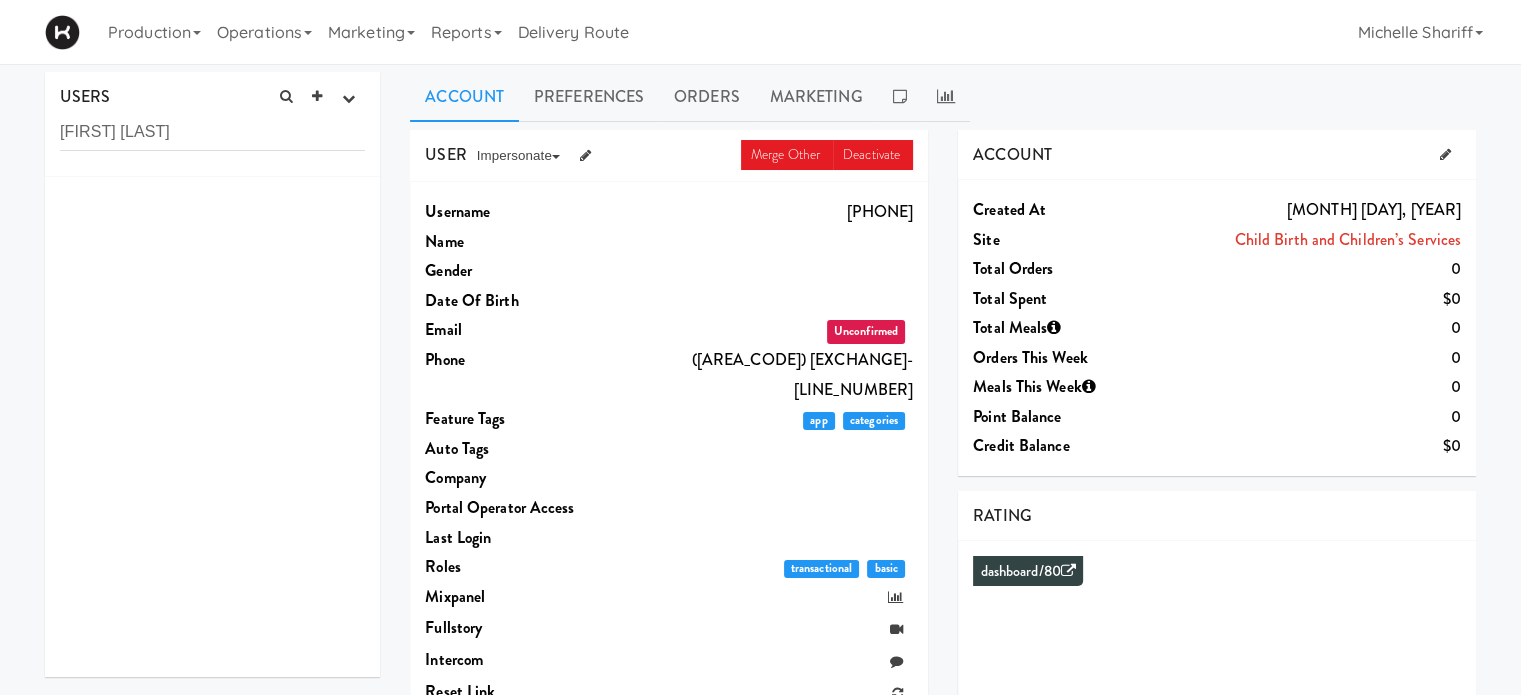 click on "[FIRST] [LAST]" at bounding box center (212, 132) 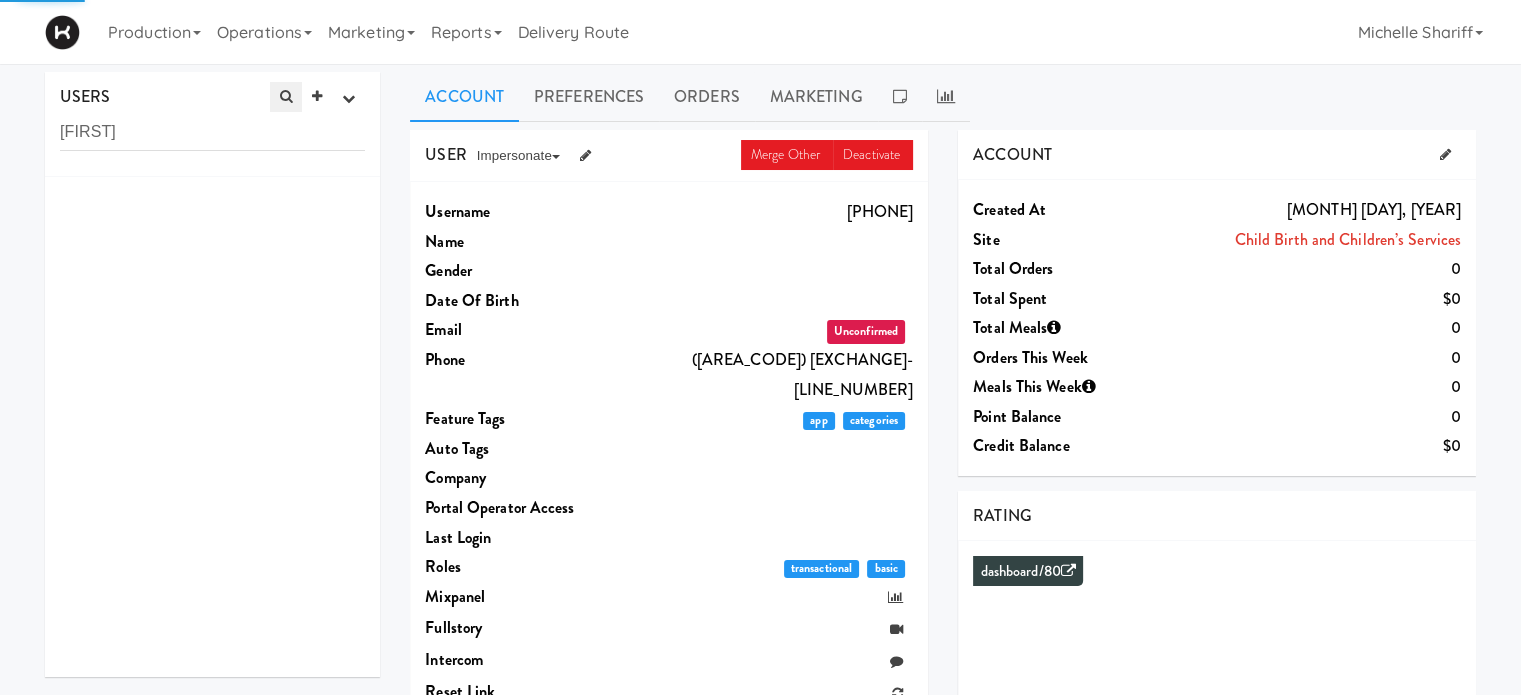 type on "[FIRST]" 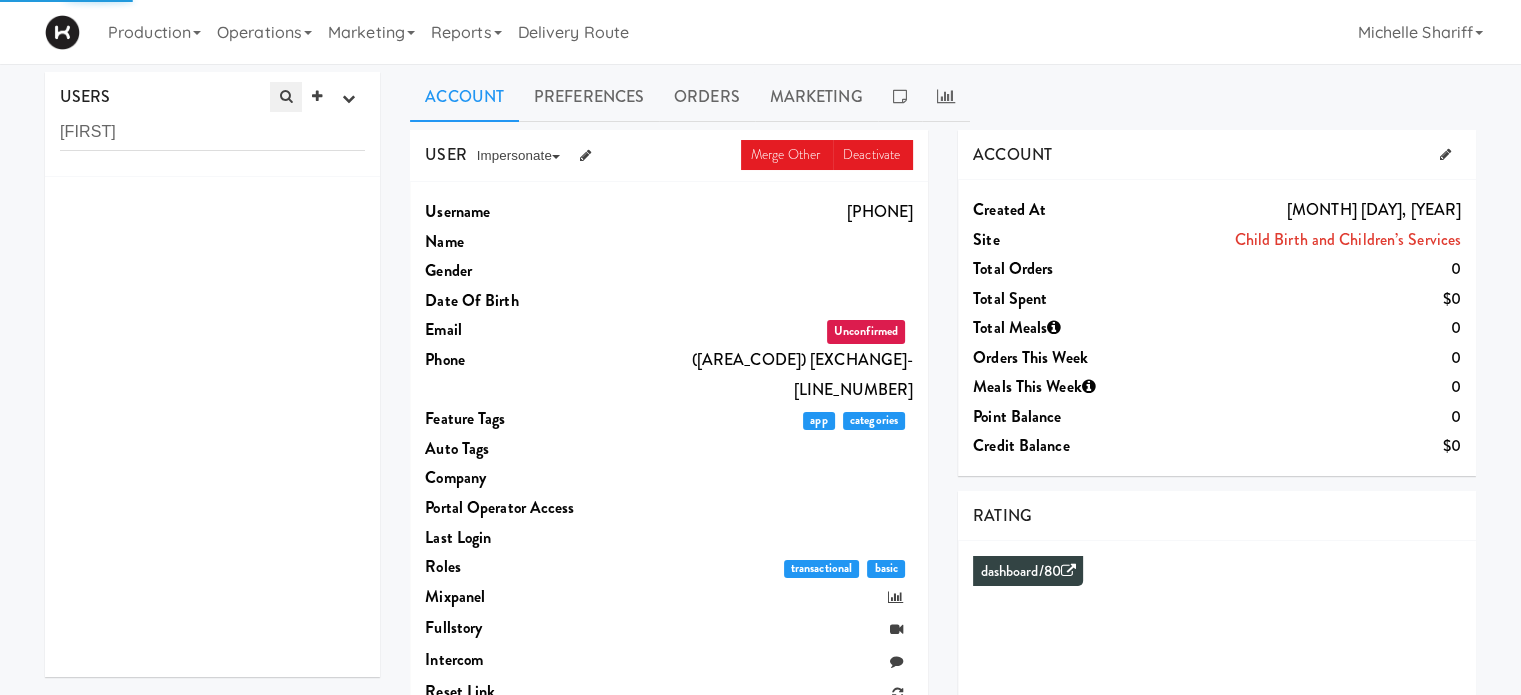 click at bounding box center [286, 97] 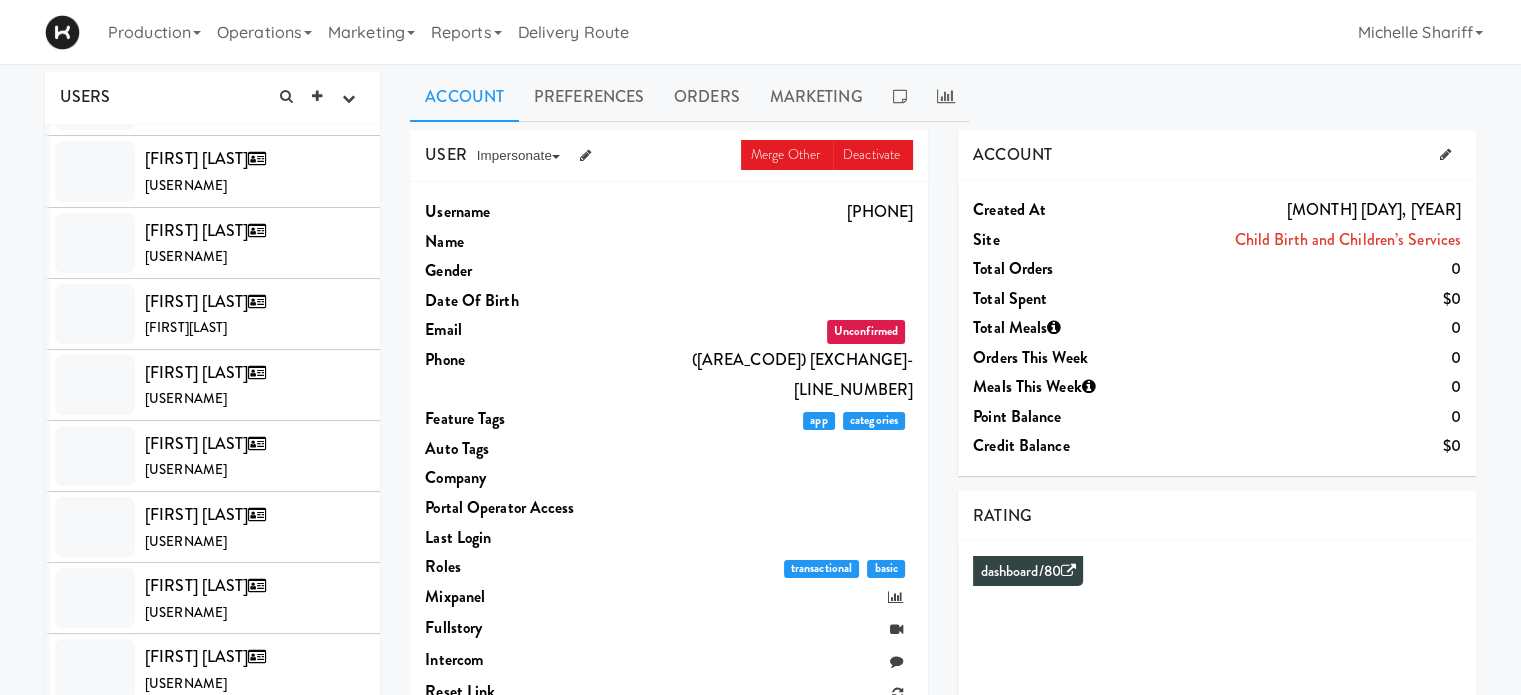 scroll, scrollTop: 2059, scrollLeft: 0, axis: vertical 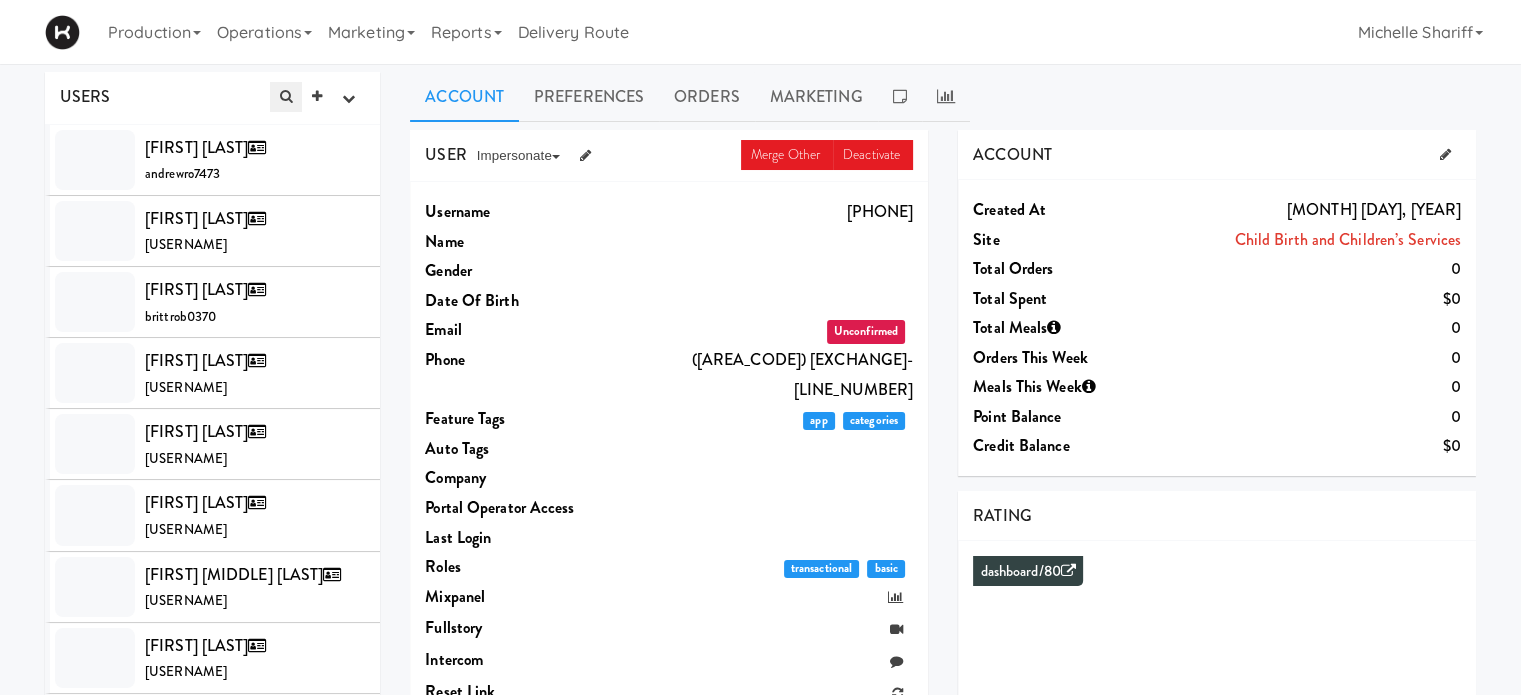 click at bounding box center [286, 96] 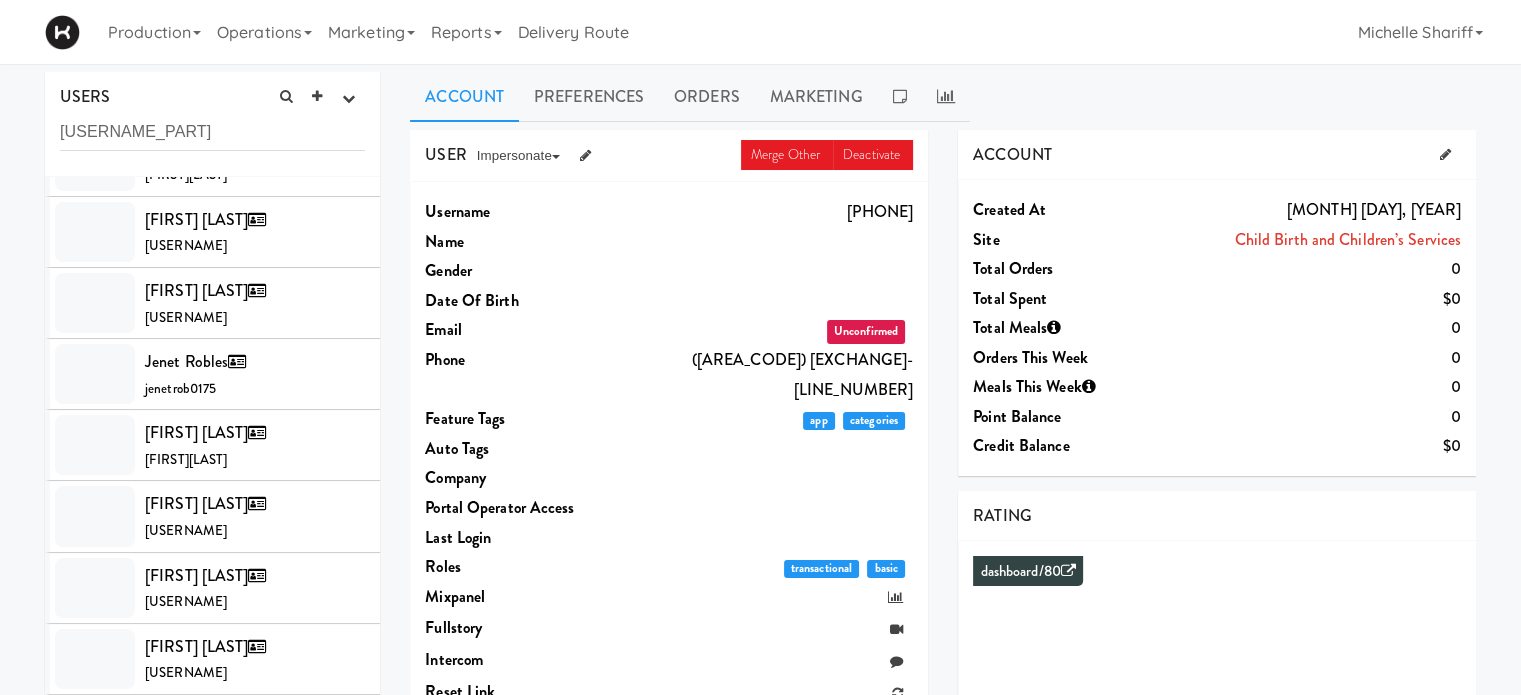 scroll, scrollTop: 2376, scrollLeft: 0, axis: vertical 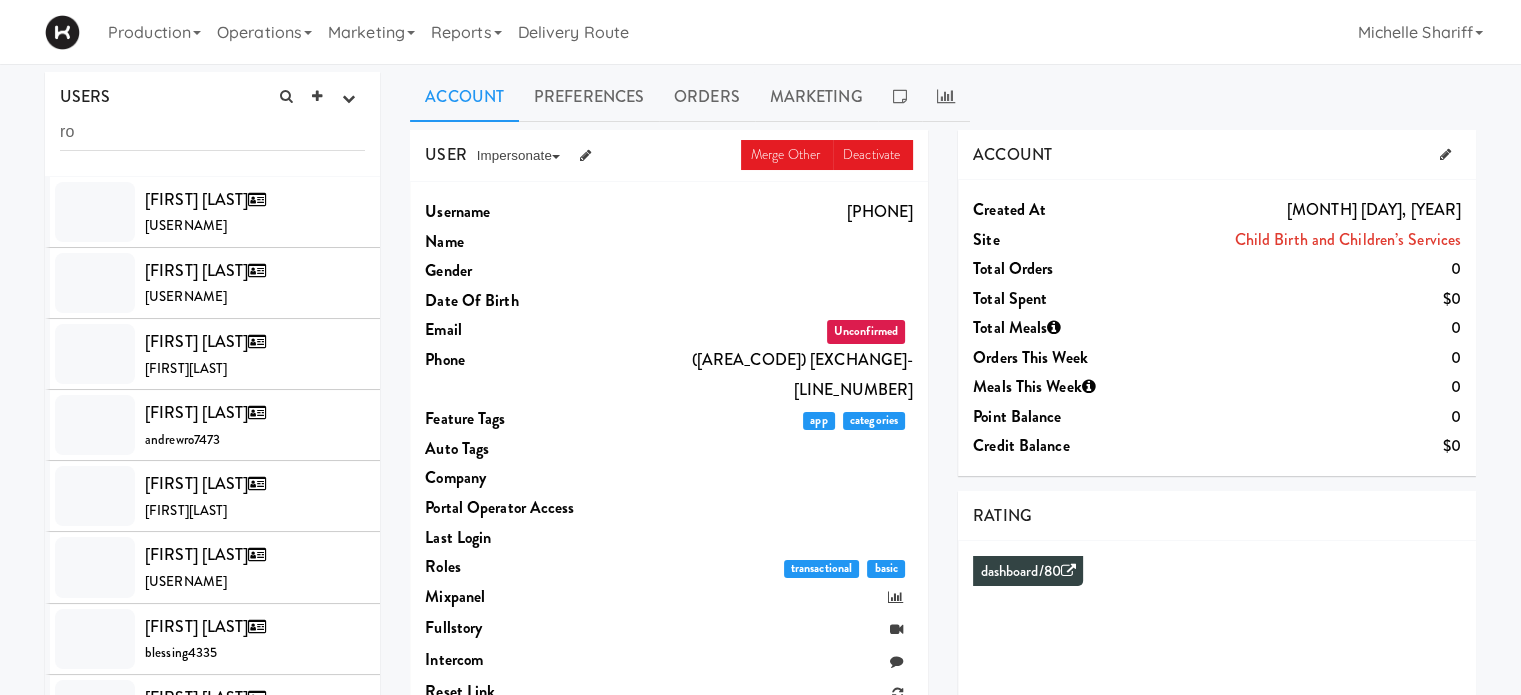 type on "r" 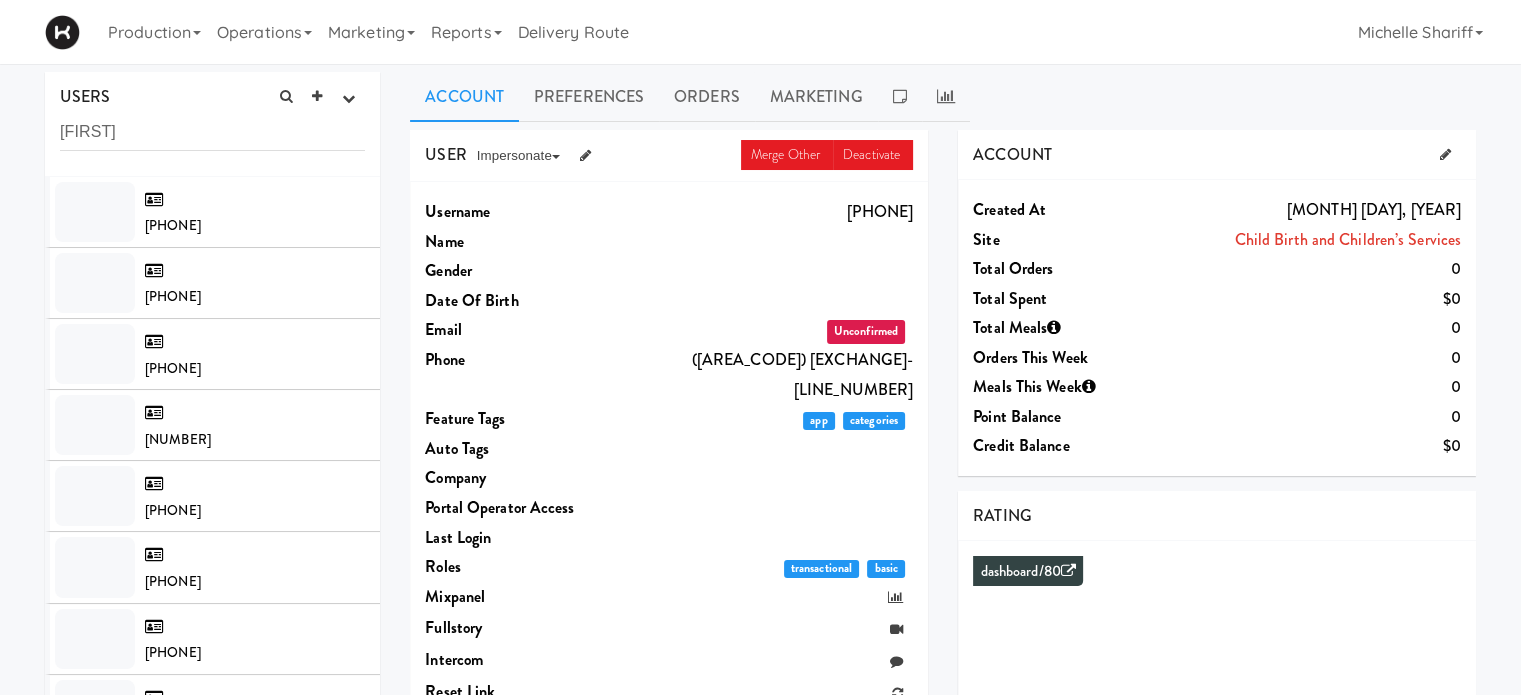 type on "[FIRST]" 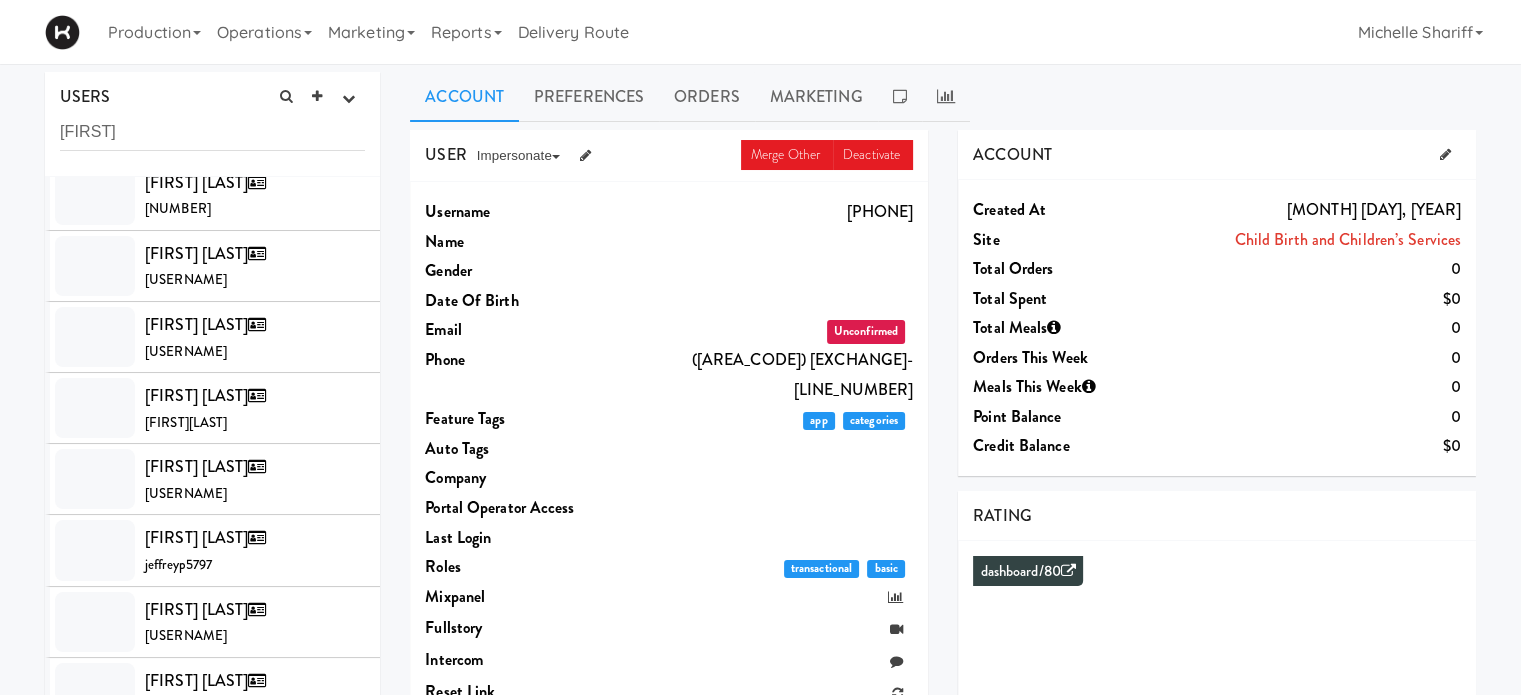 scroll, scrollTop: 1371, scrollLeft: 0, axis: vertical 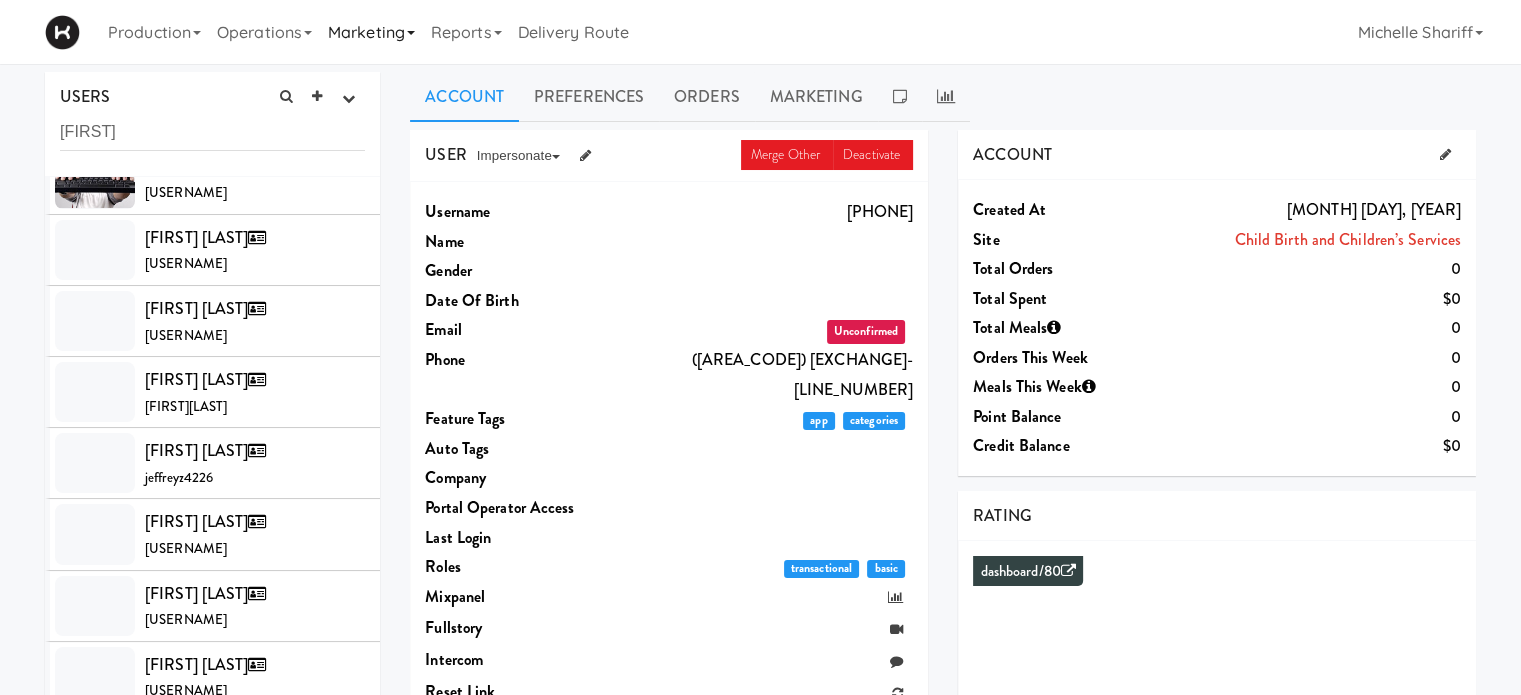 click on "Marketing" at bounding box center (371, 32) 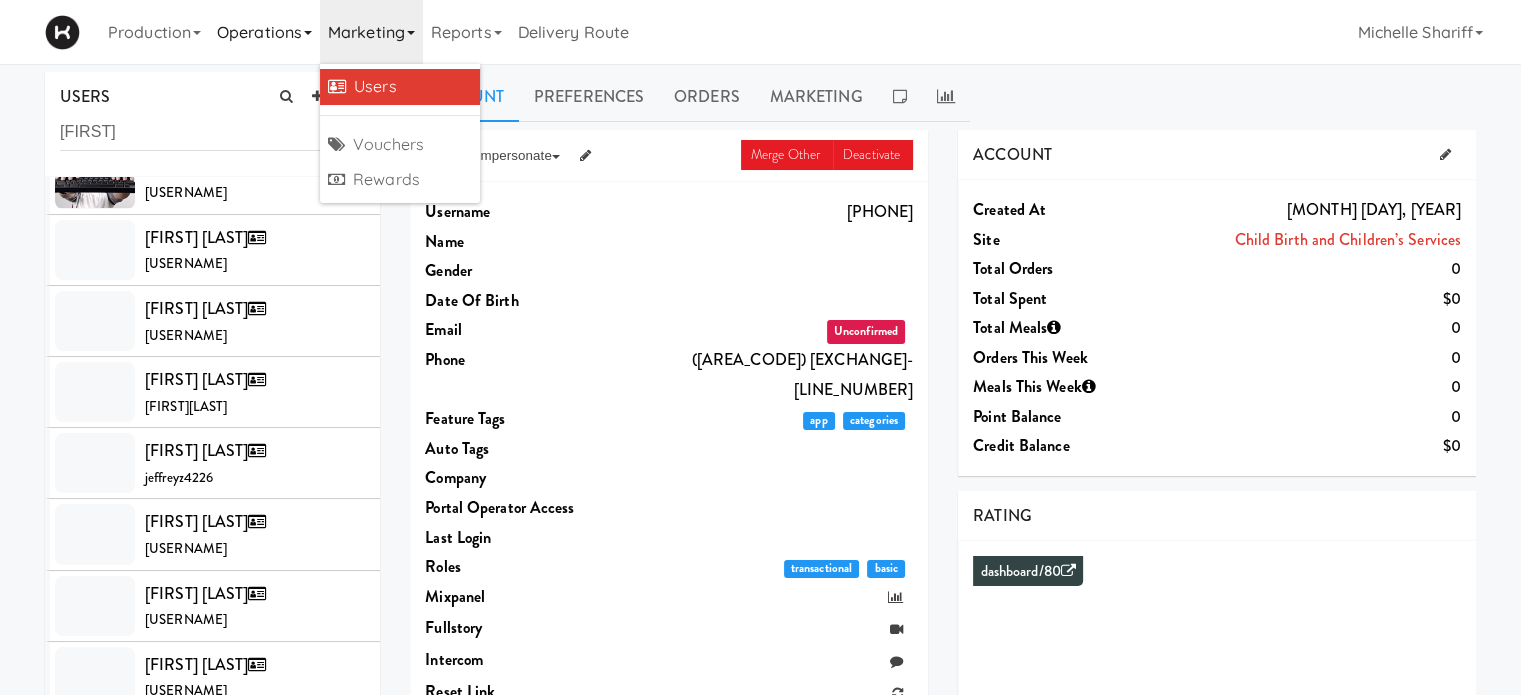 click on "Operations" at bounding box center [264, 32] 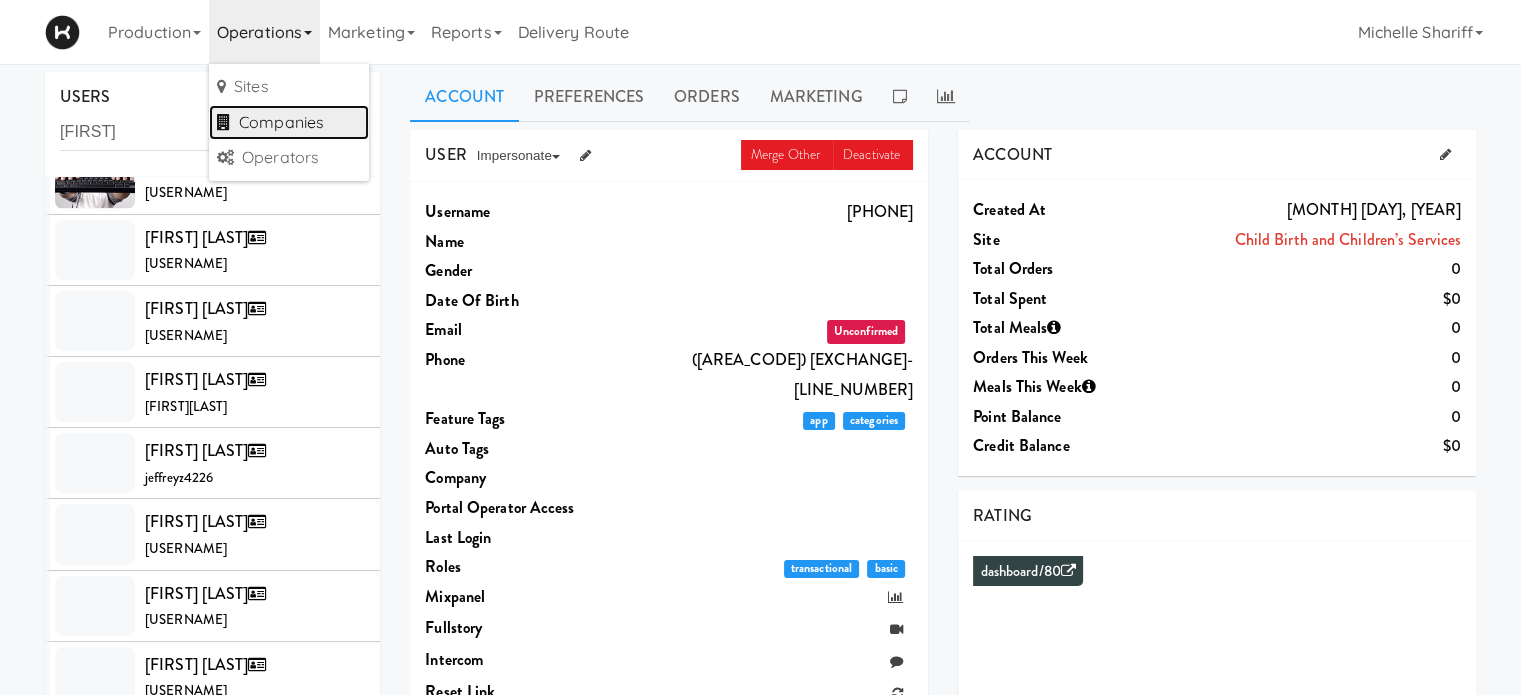 click on "Companies" at bounding box center [289, 123] 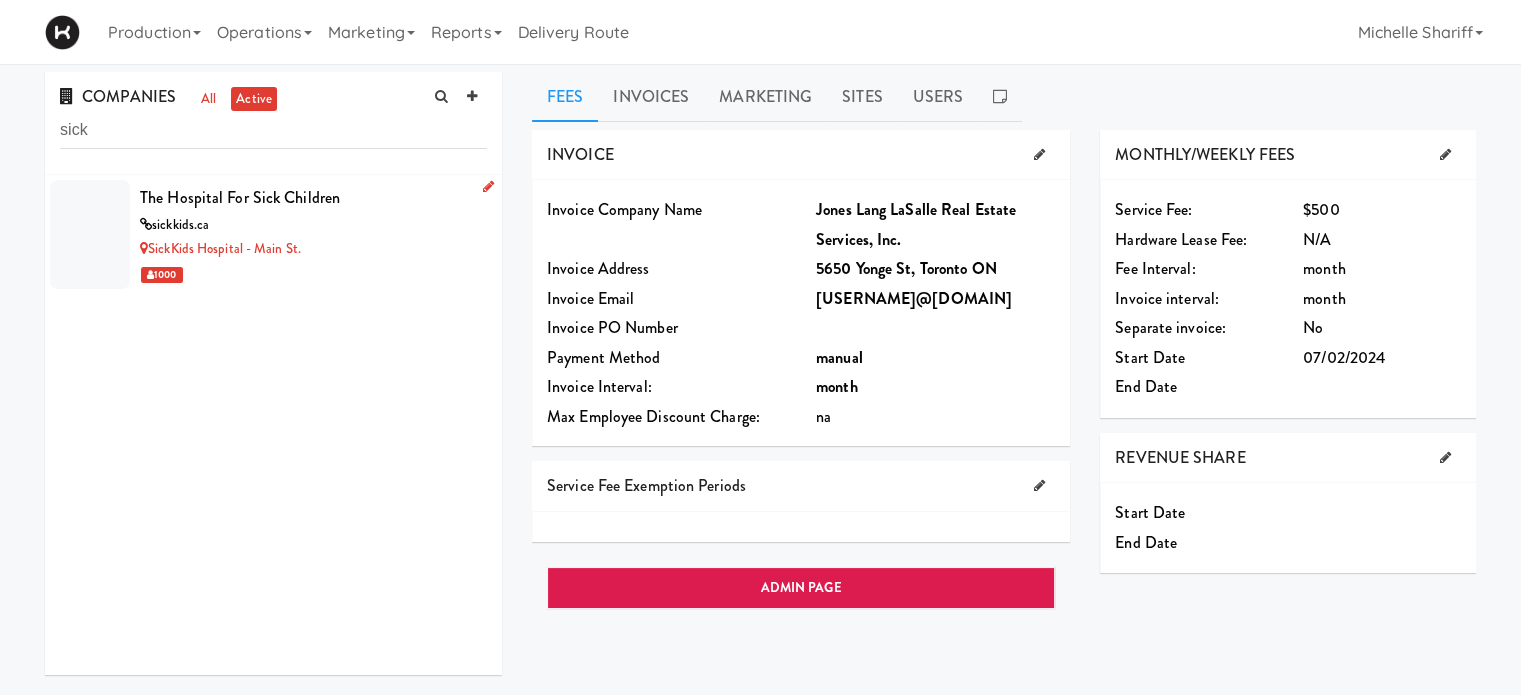 type on "sick" 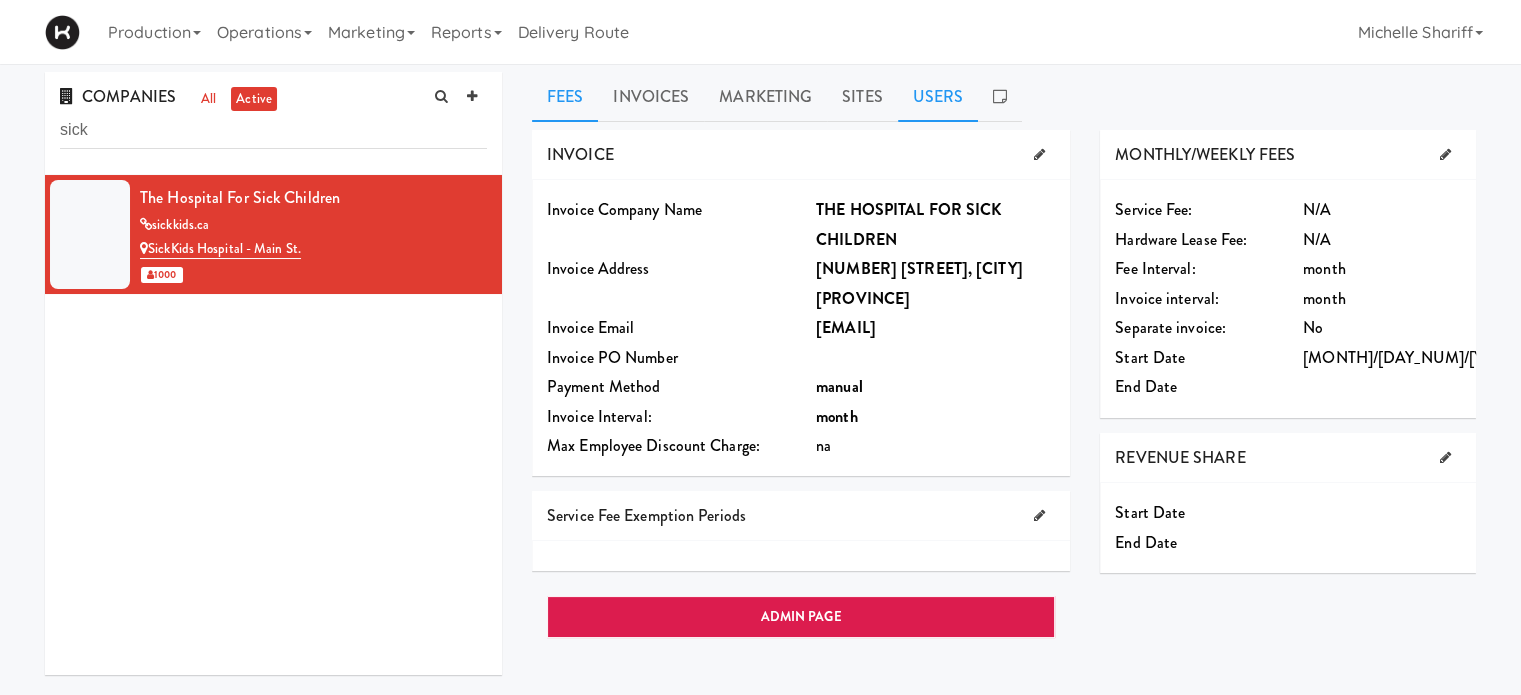 click on "Users" at bounding box center (938, 97) 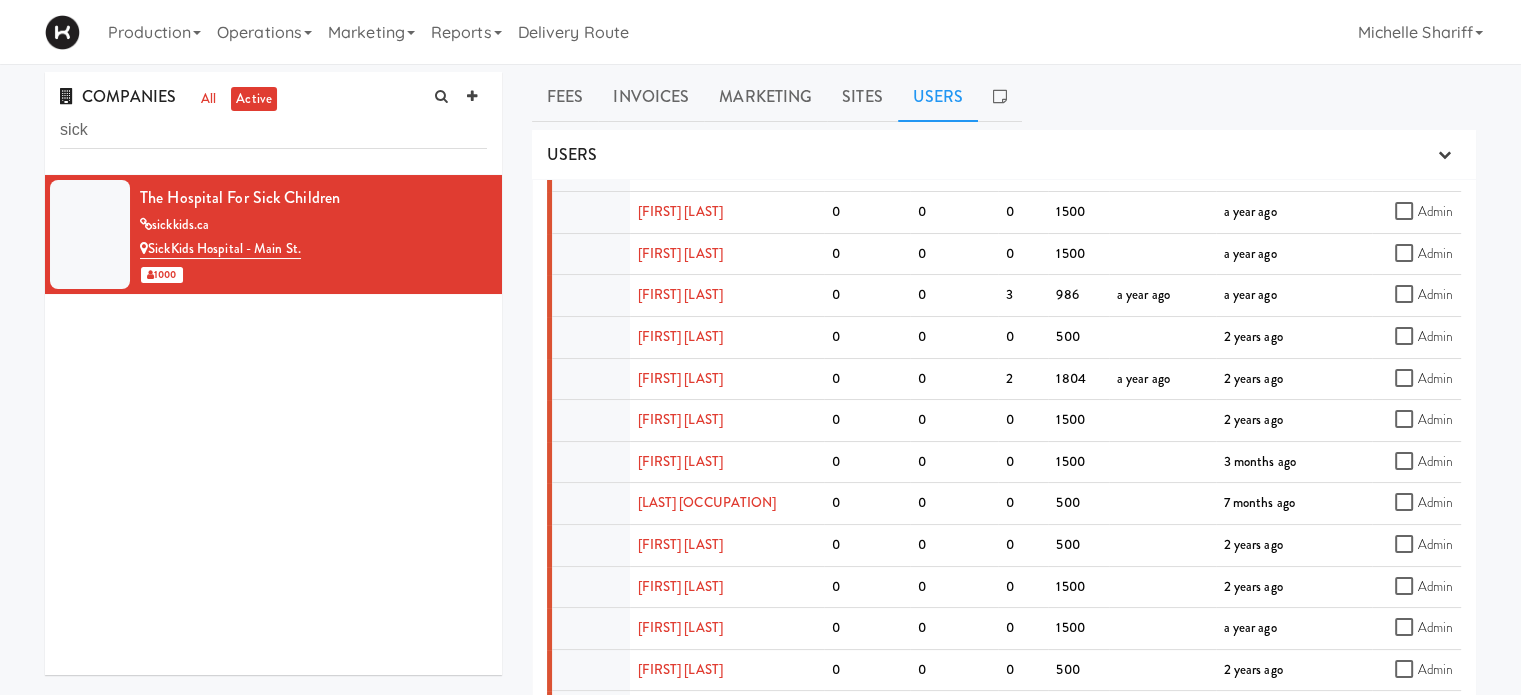 scroll, scrollTop: 1201, scrollLeft: 0, axis: vertical 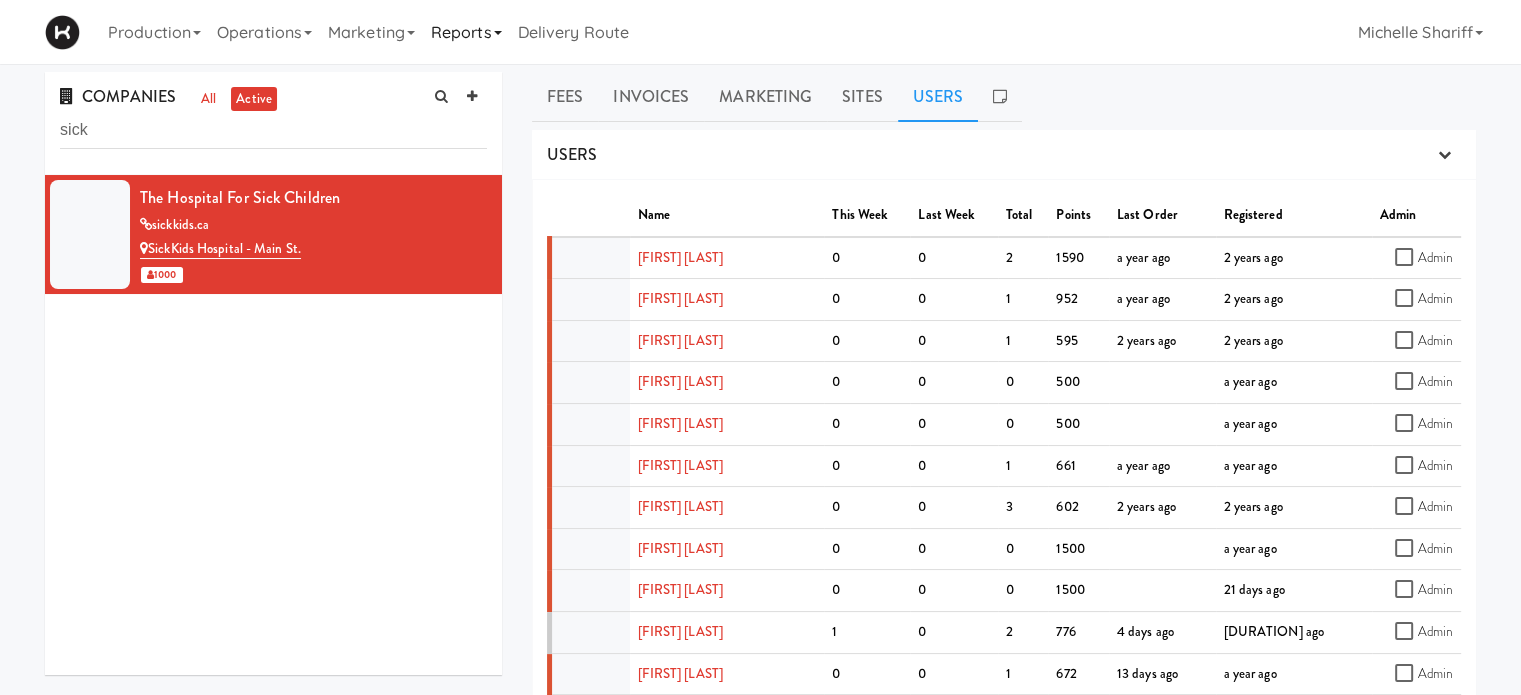 click on "Reports" at bounding box center [466, 32] 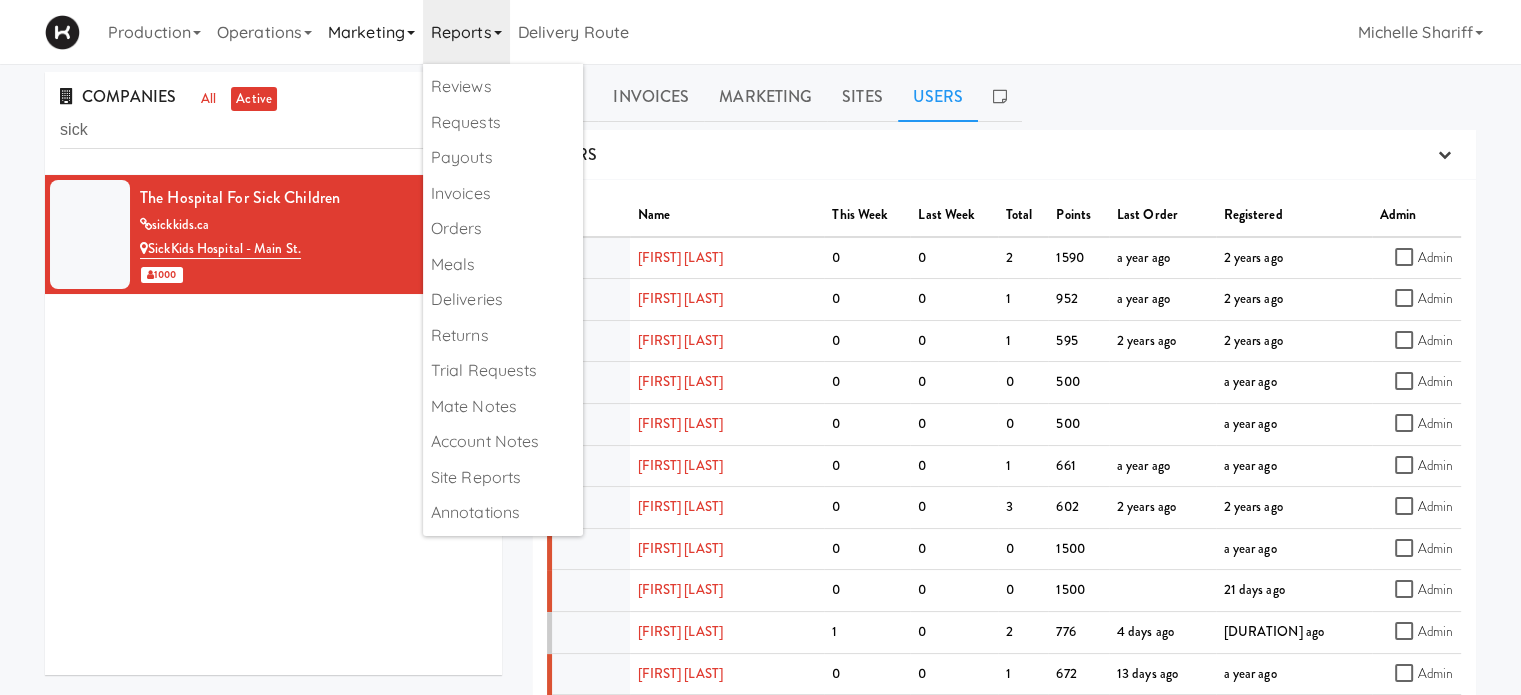 click on "Marketing" at bounding box center (371, 32) 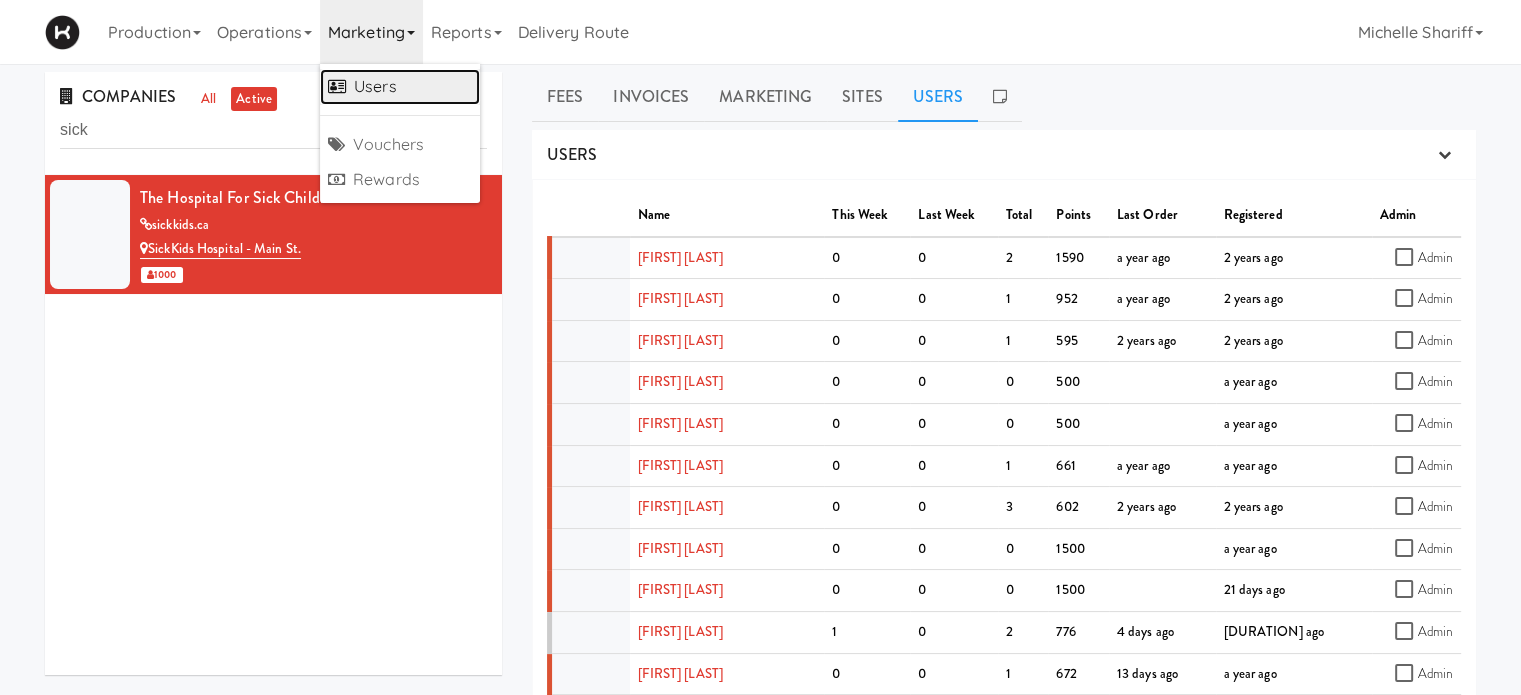 click on "Users" at bounding box center [400, 87] 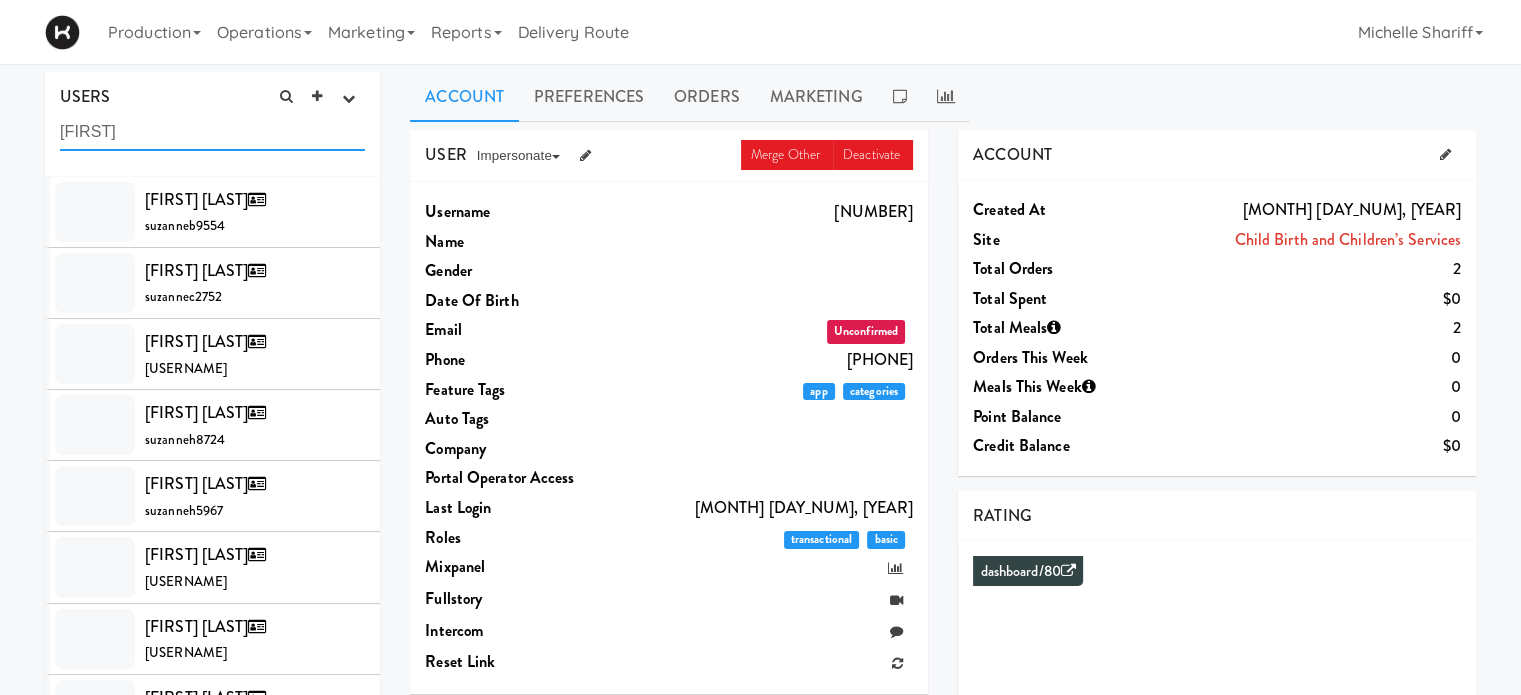 scroll, scrollTop: 37, scrollLeft: 0, axis: vertical 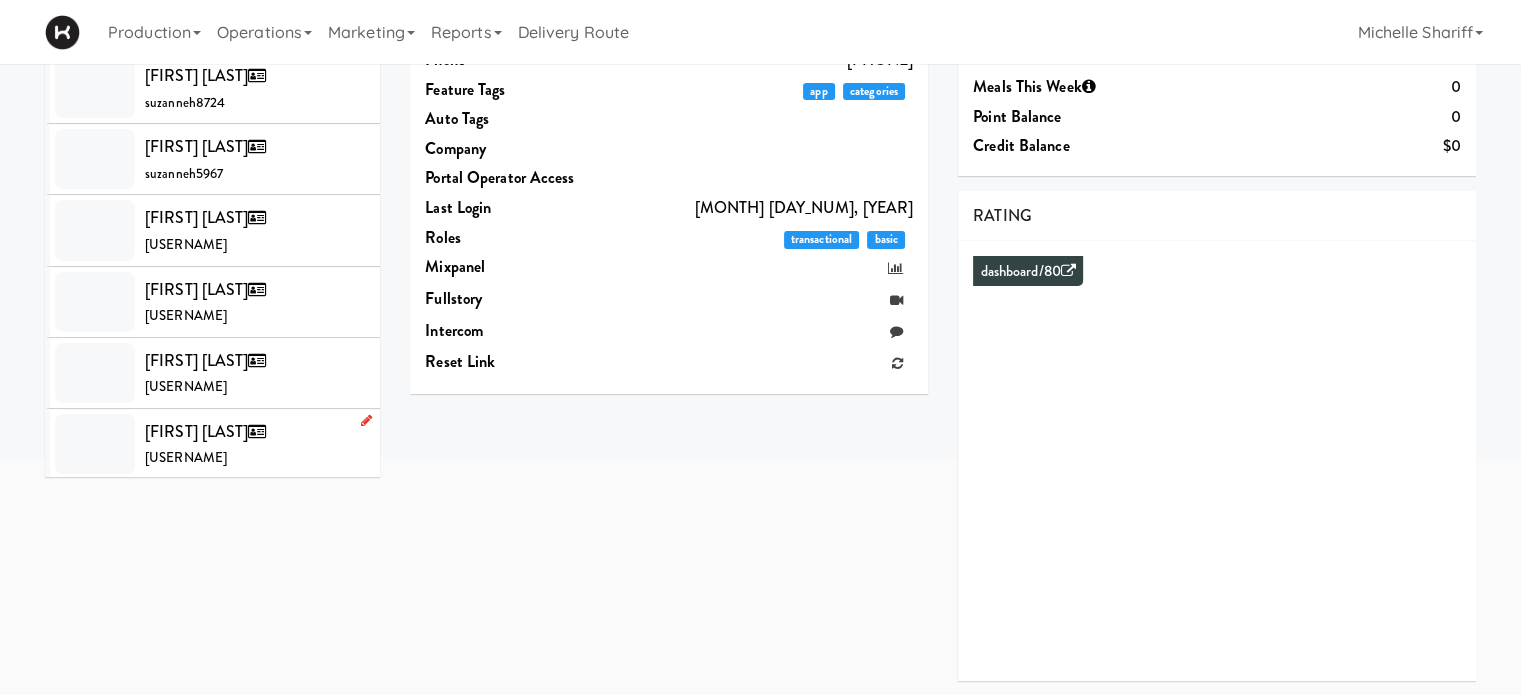 click on "[FIRST] [LAST] [USERNAME]" at bounding box center [255, 444] 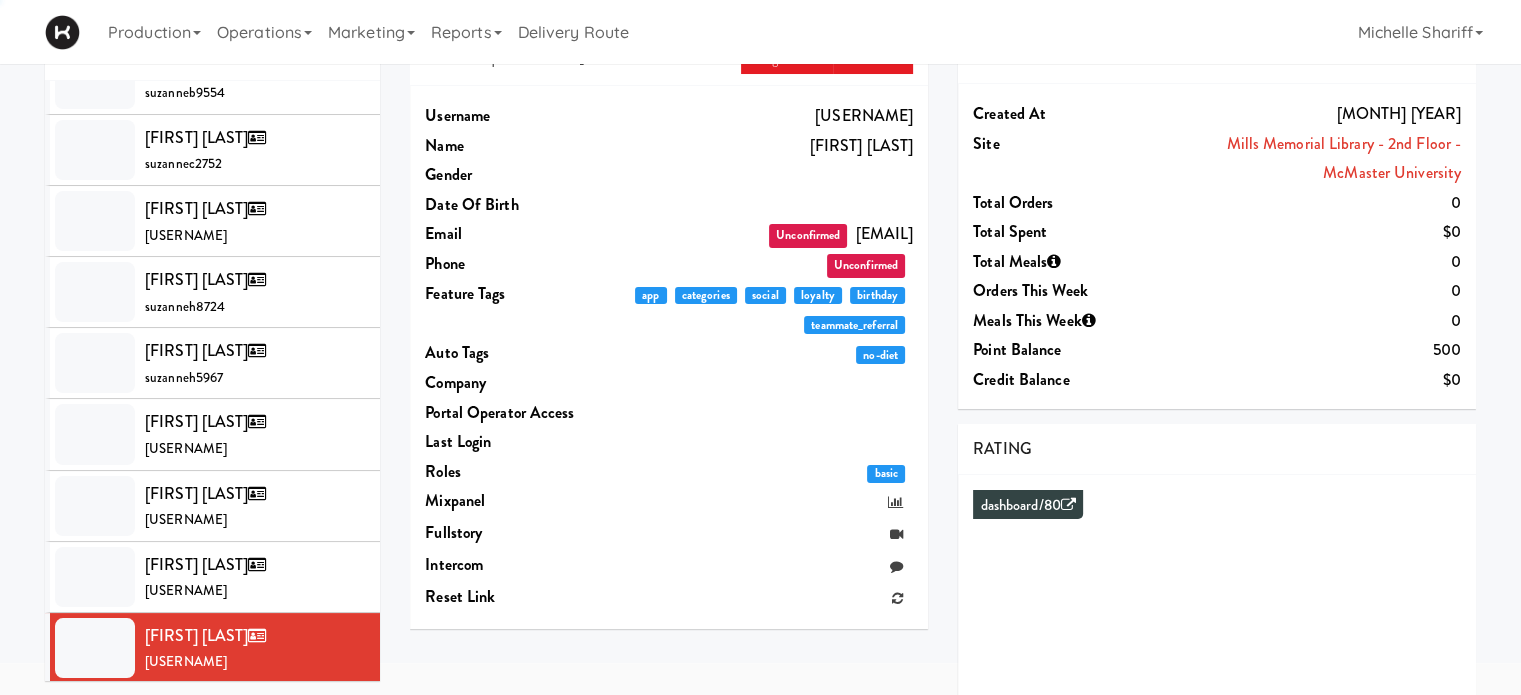 scroll, scrollTop: 300, scrollLeft: 0, axis: vertical 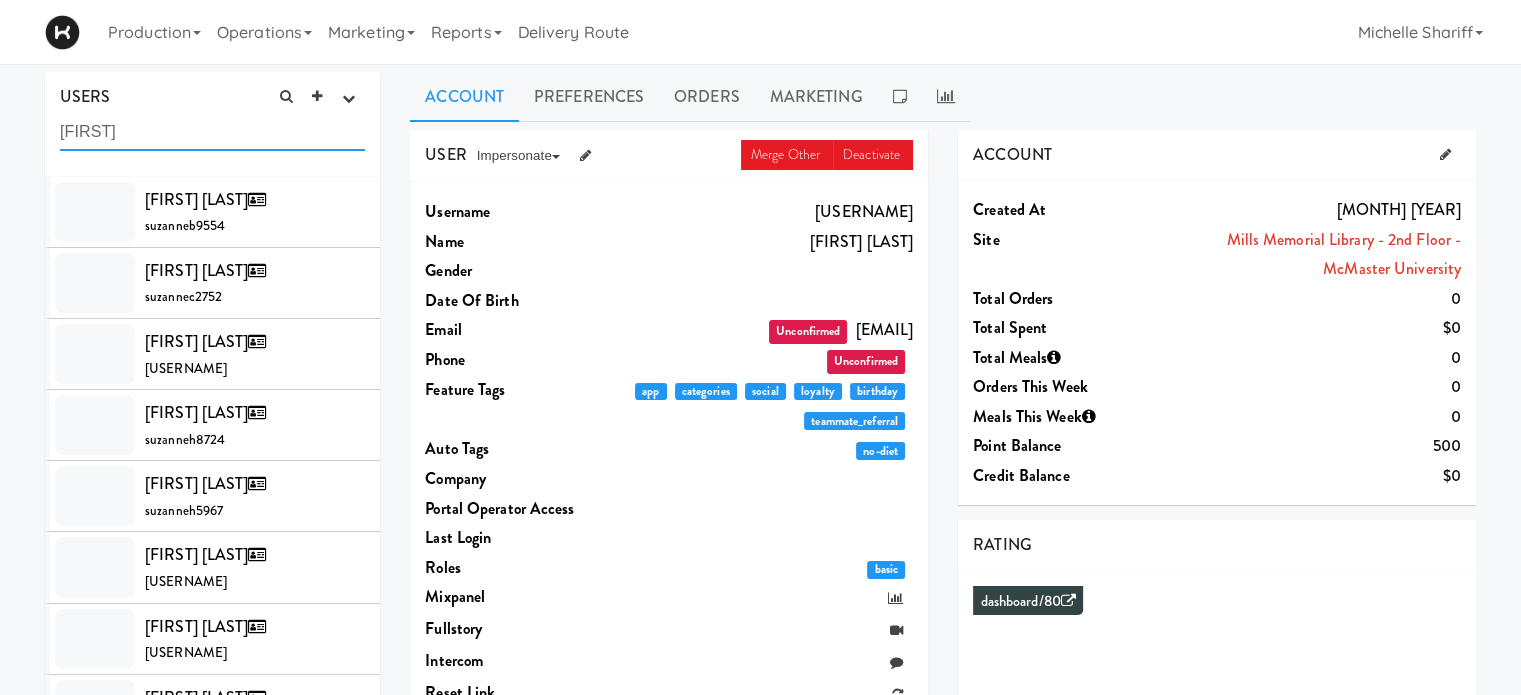 click on "[FIRST]" at bounding box center (212, 132) 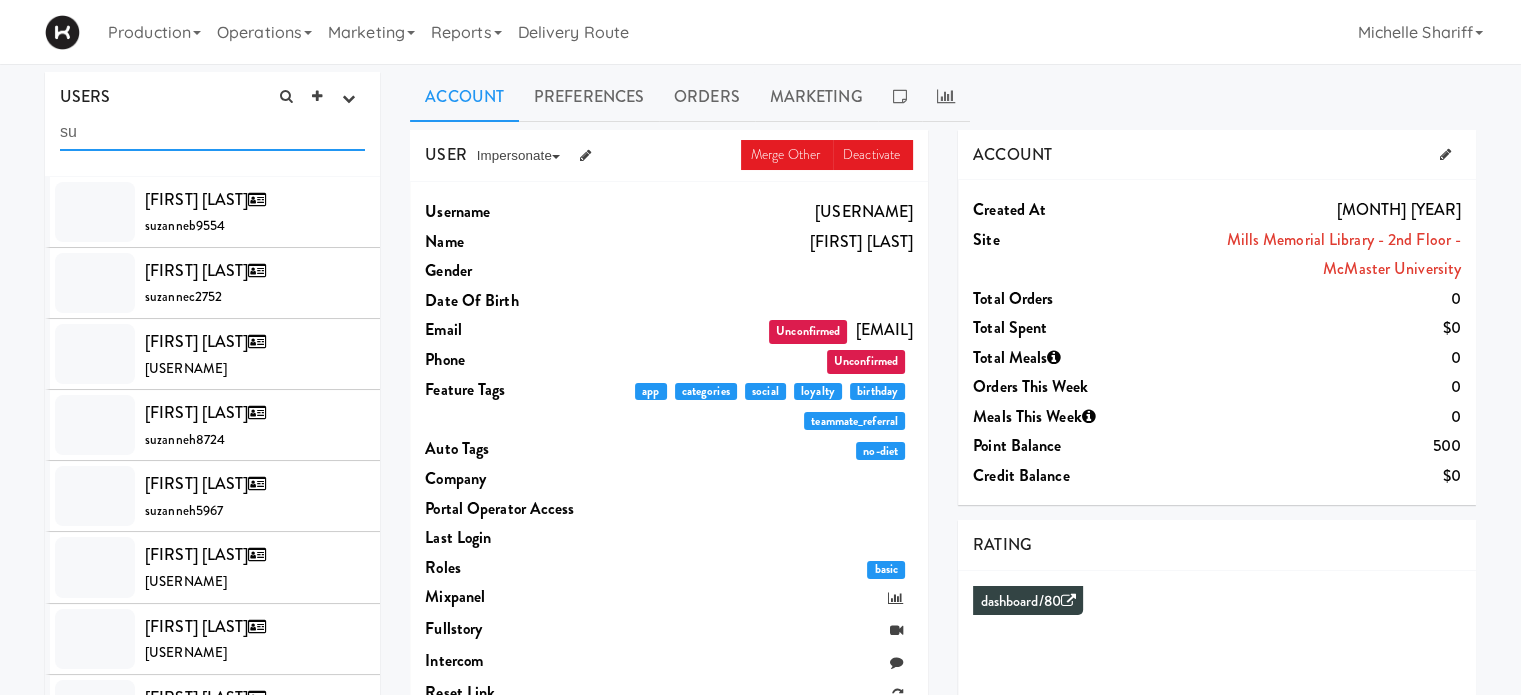 type on "s" 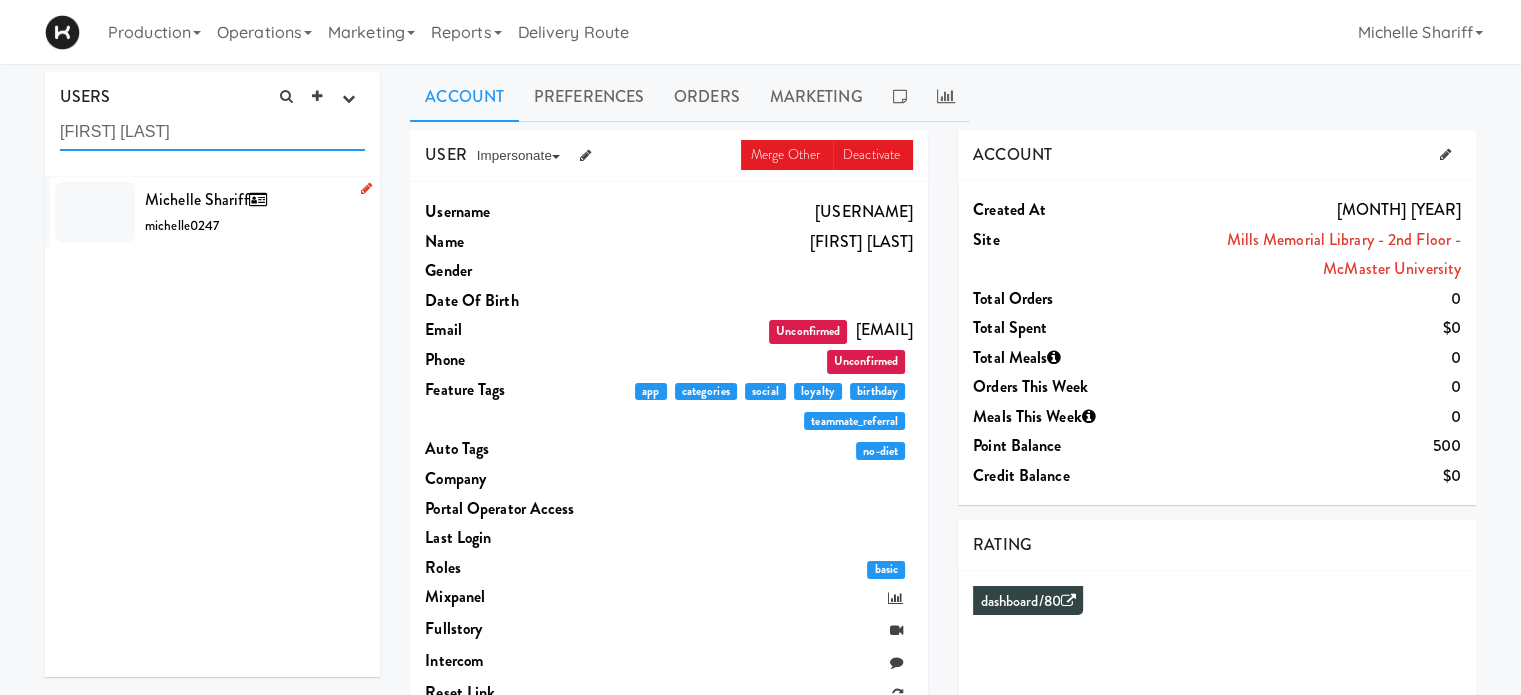 type on "[FIRST] [LAST]" 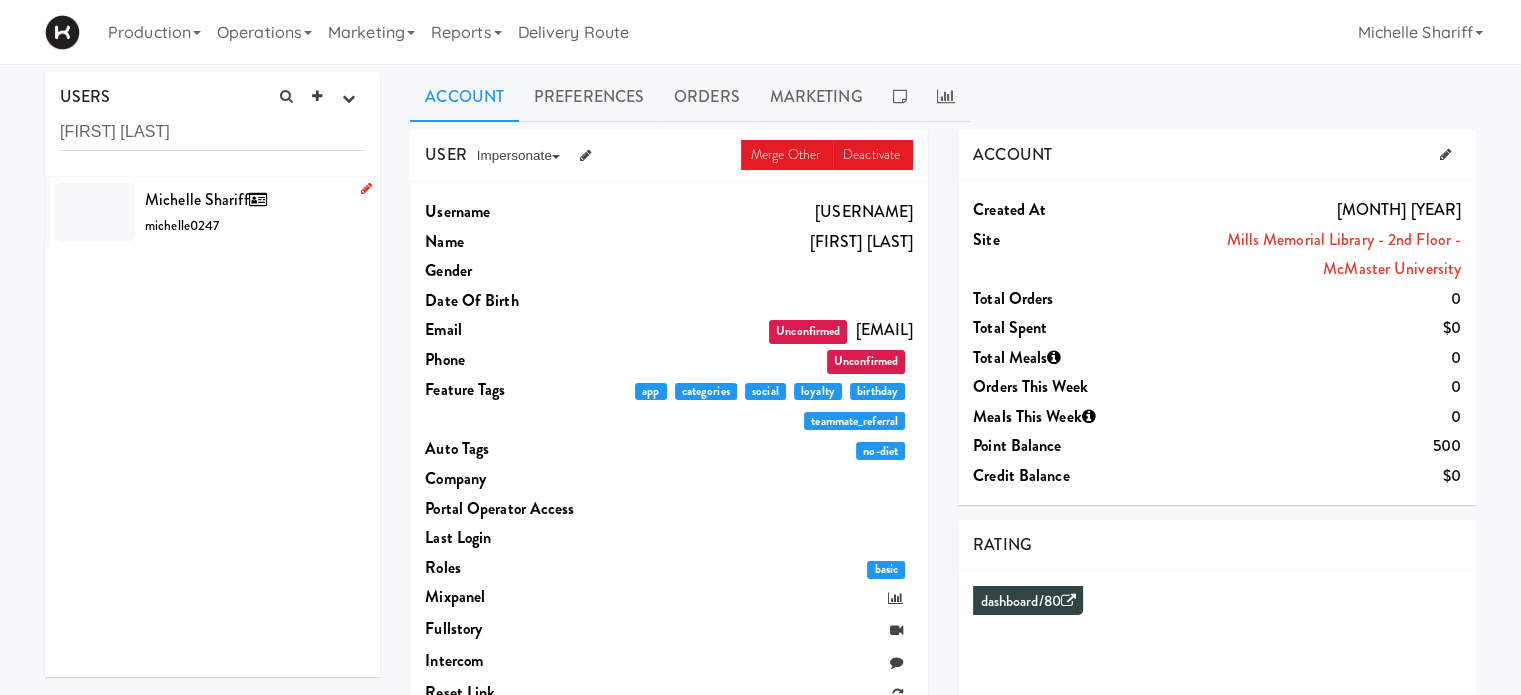 click on "[FIRST] [LAST] [USERNAME]" at bounding box center (255, 212) 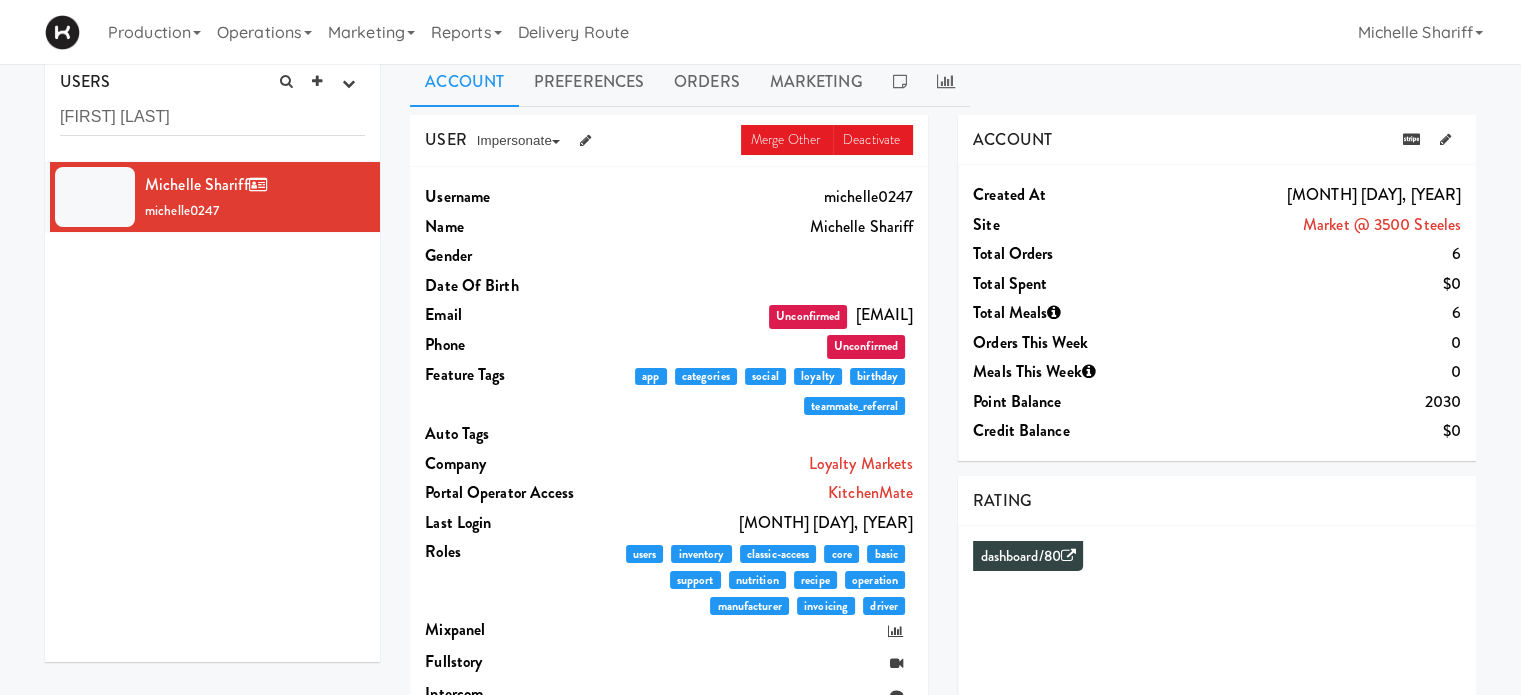 scroll, scrollTop: 0, scrollLeft: 0, axis: both 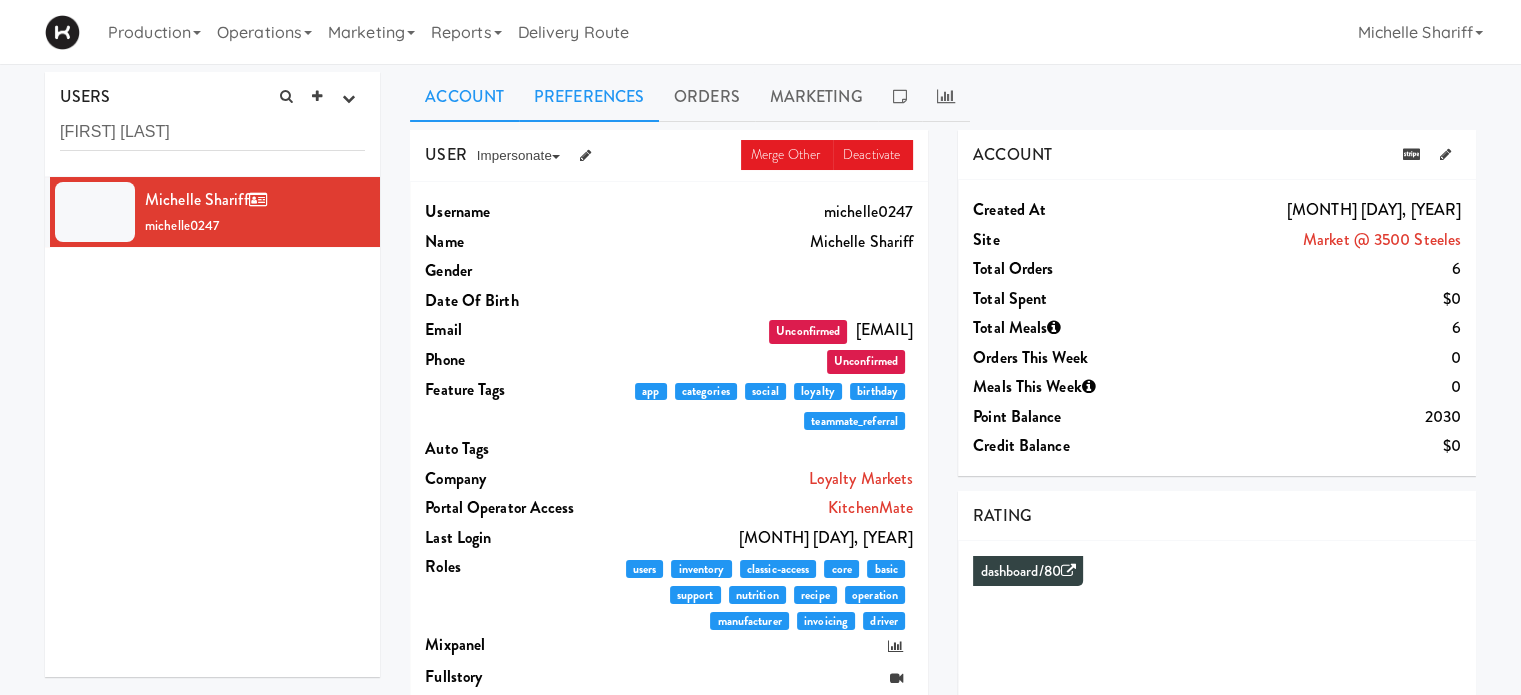 click on "Preferences" at bounding box center (589, 97) 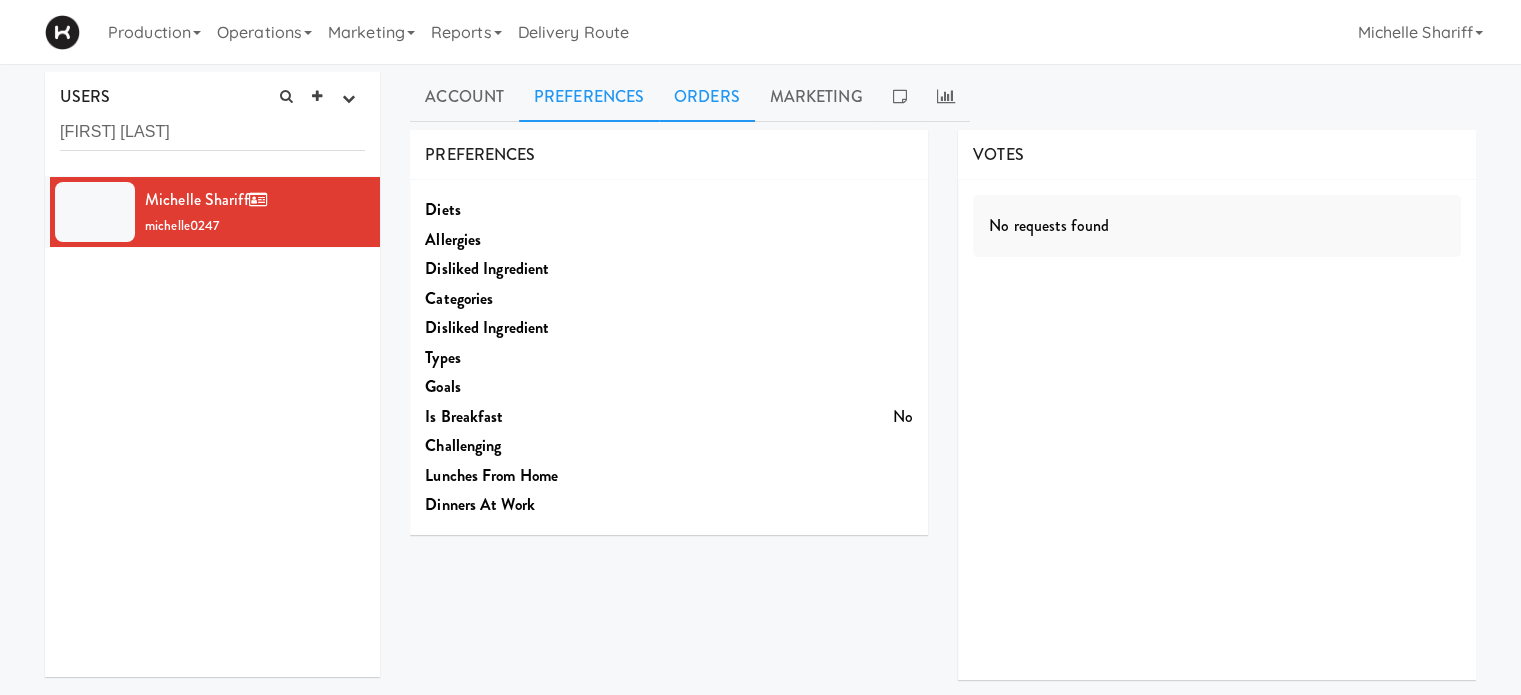 click on "Orders" at bounding box center (707, 97) 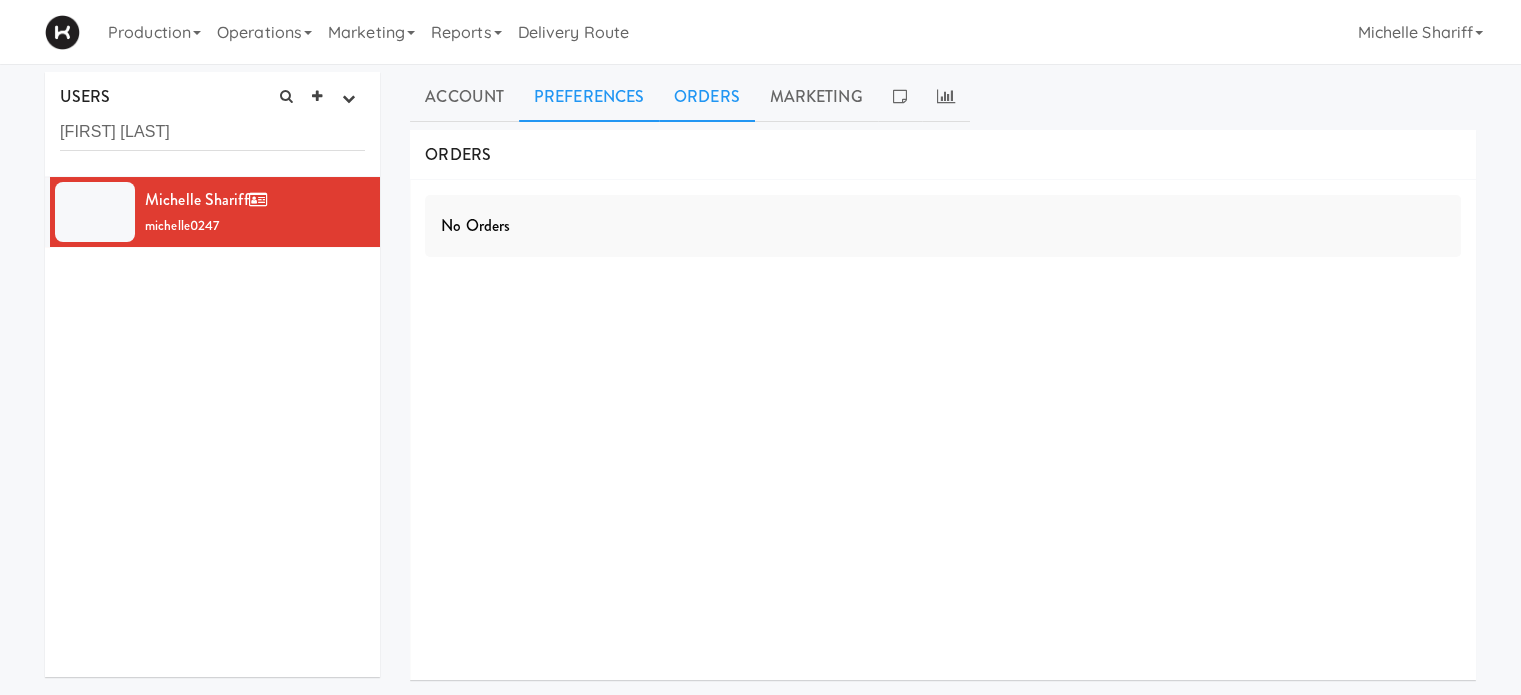 click on "Preferences" at bounding box center (589, 97) 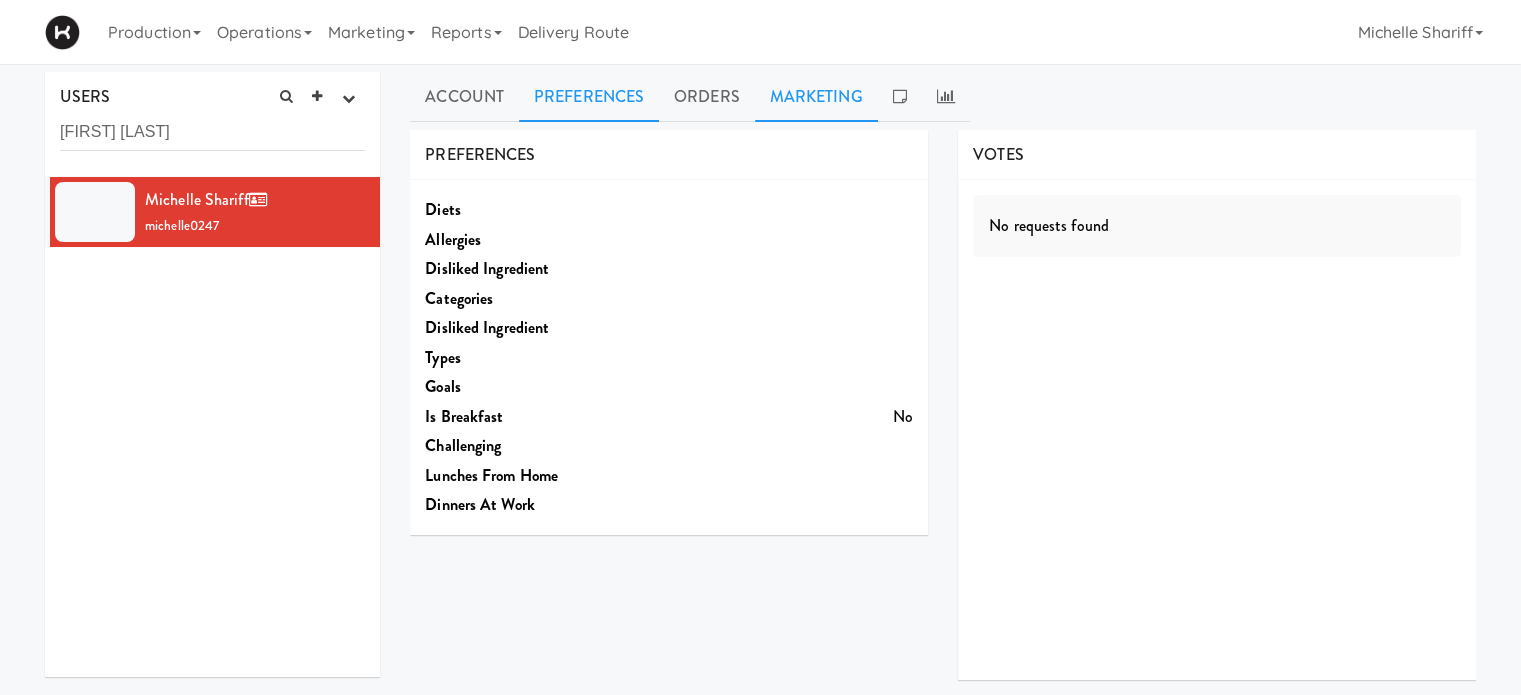 click on "Marketing" at bounding box center (816, 97) 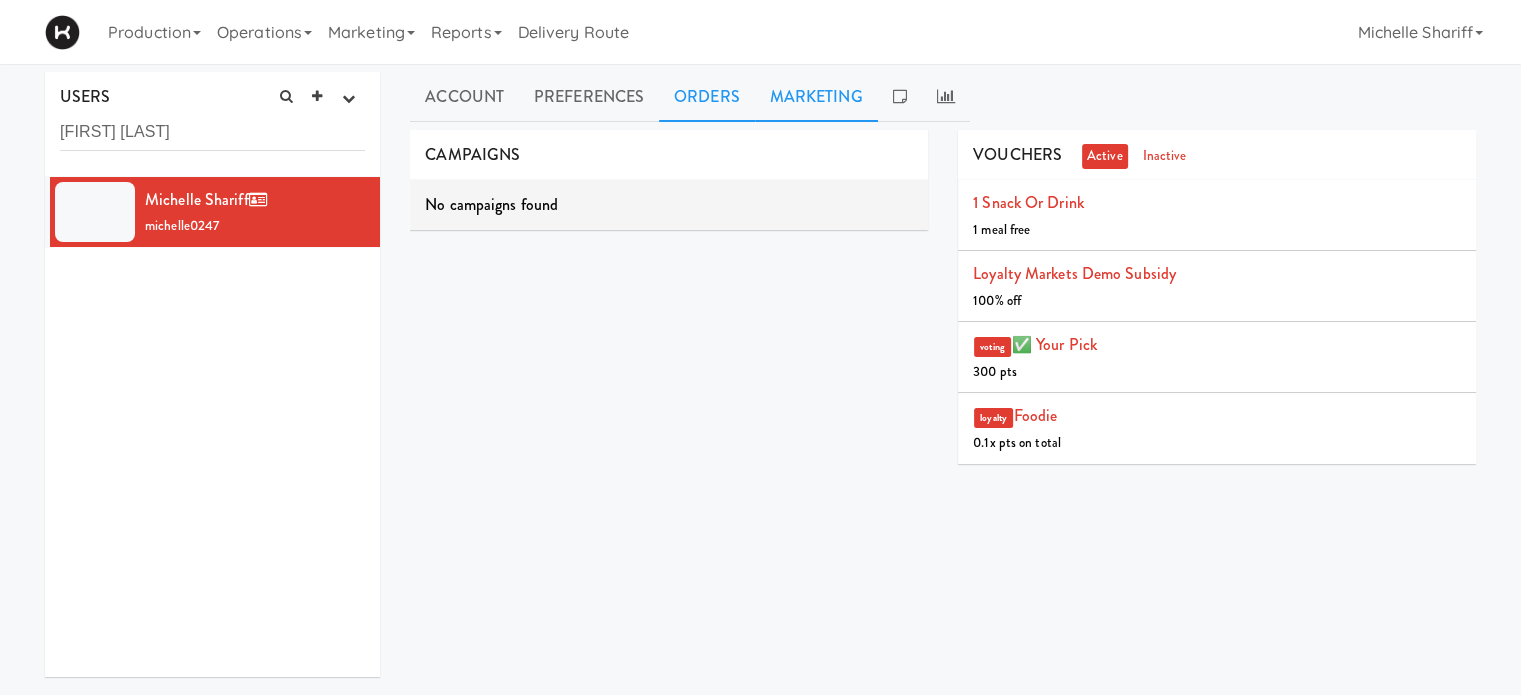 click on "Orders" at bounding box center [707, 97] 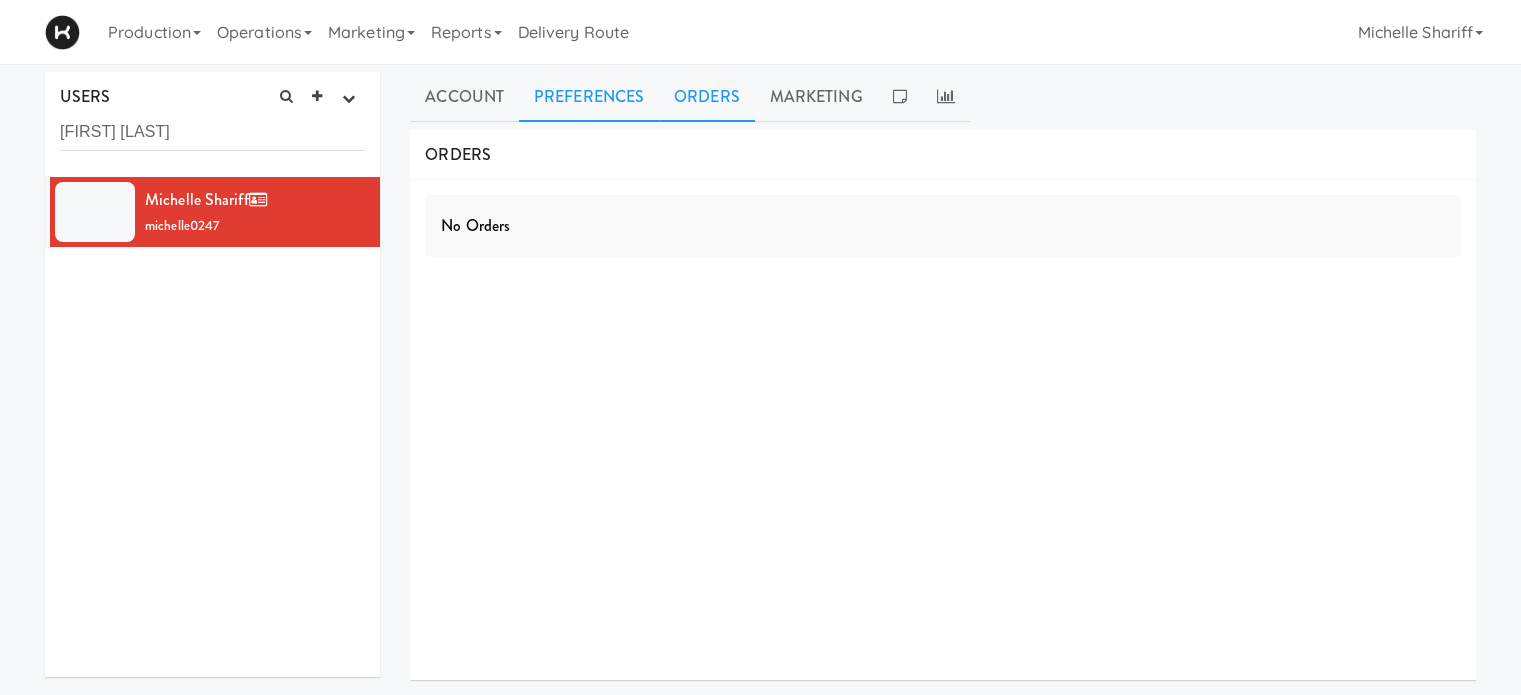 click on "Preferences" at bounding box center [589, 97] 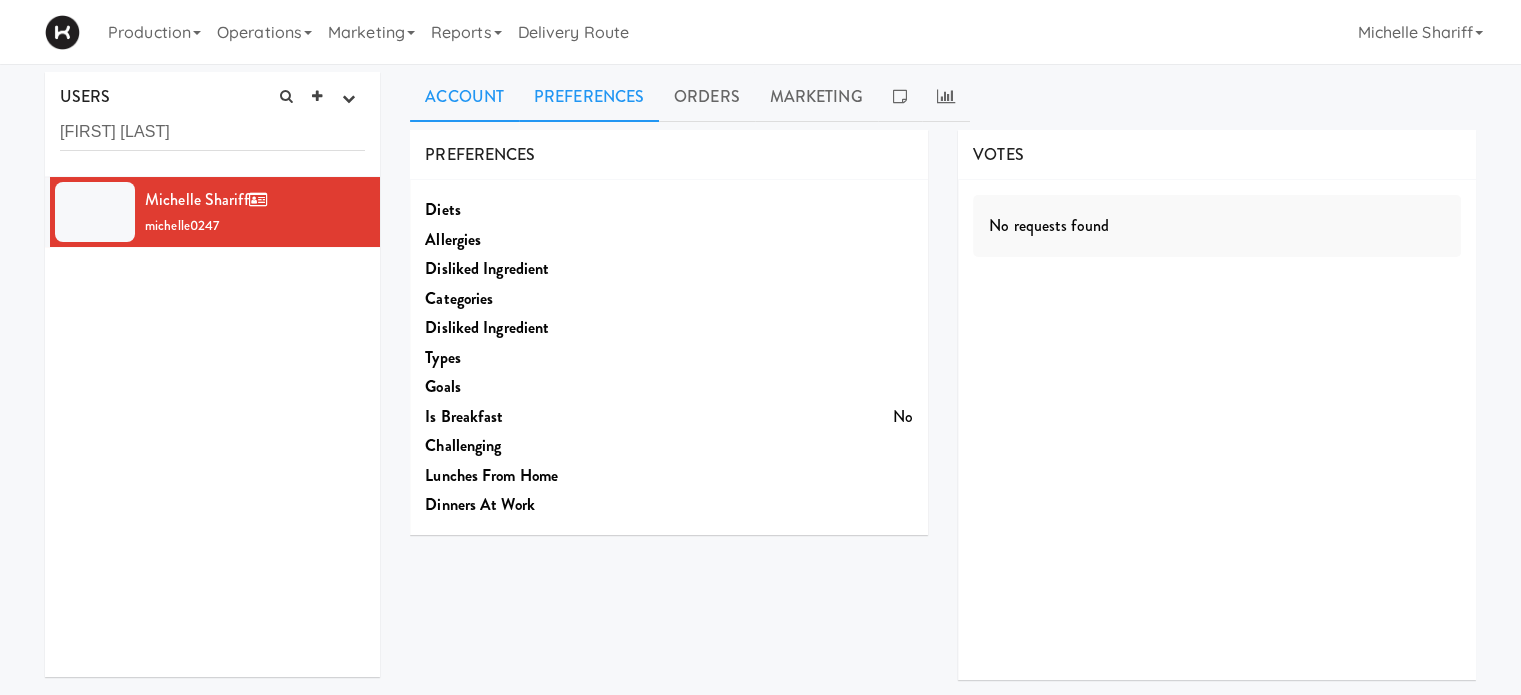 click on "Account" at bounding box center (464, 97) 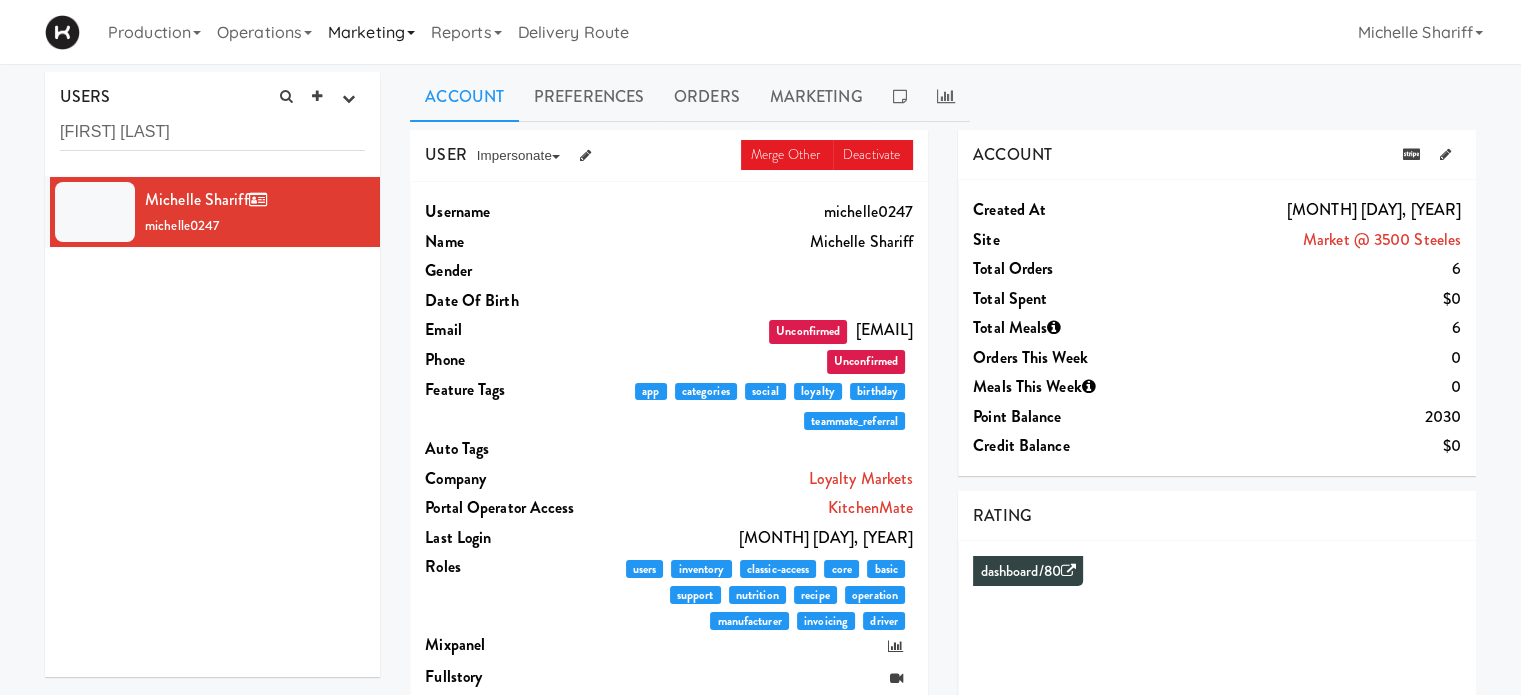 click on "Marketing" at bounding box center (371, 32) 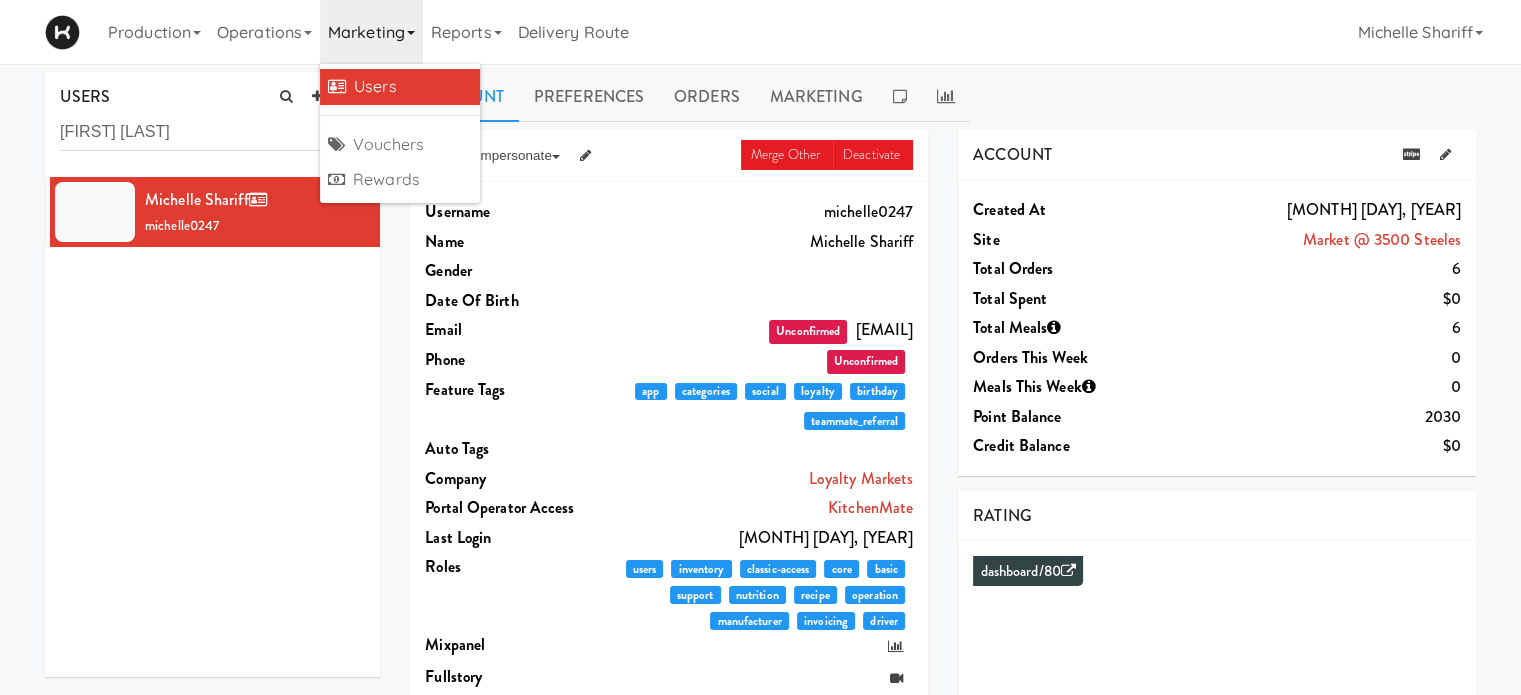 click on "Marketing" at bounding box center (371, 32) 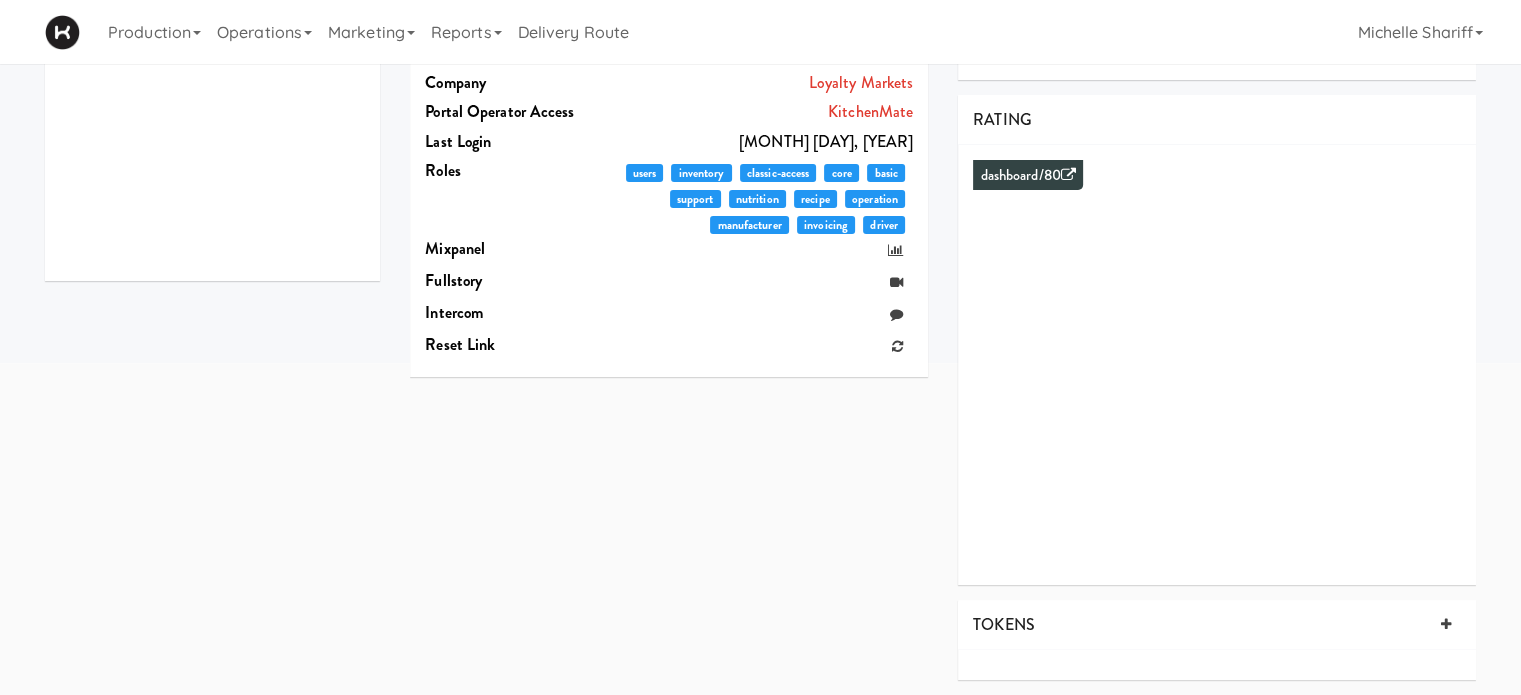 scroll, scrollTop: 0, scrollLeft: 0, axis: both 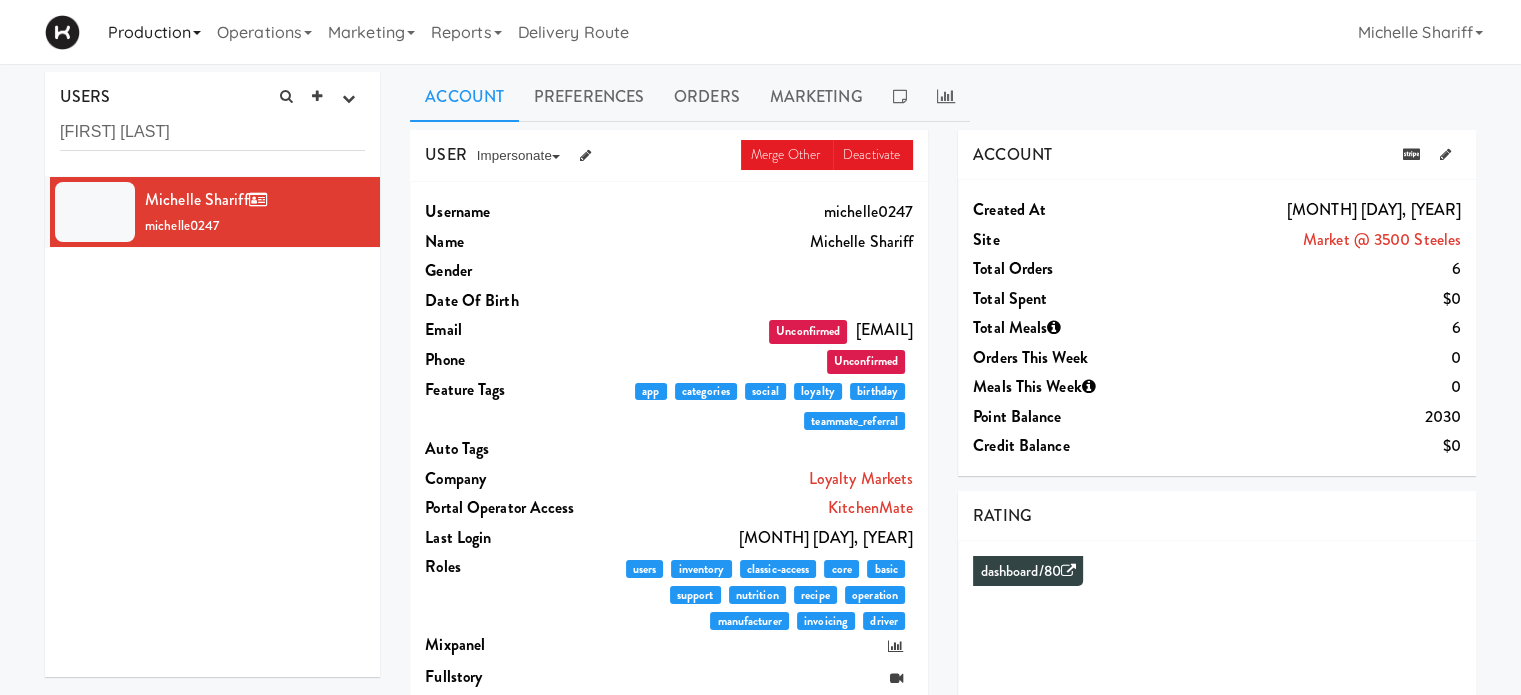 click on "Production" at bounding box center (154, 32) 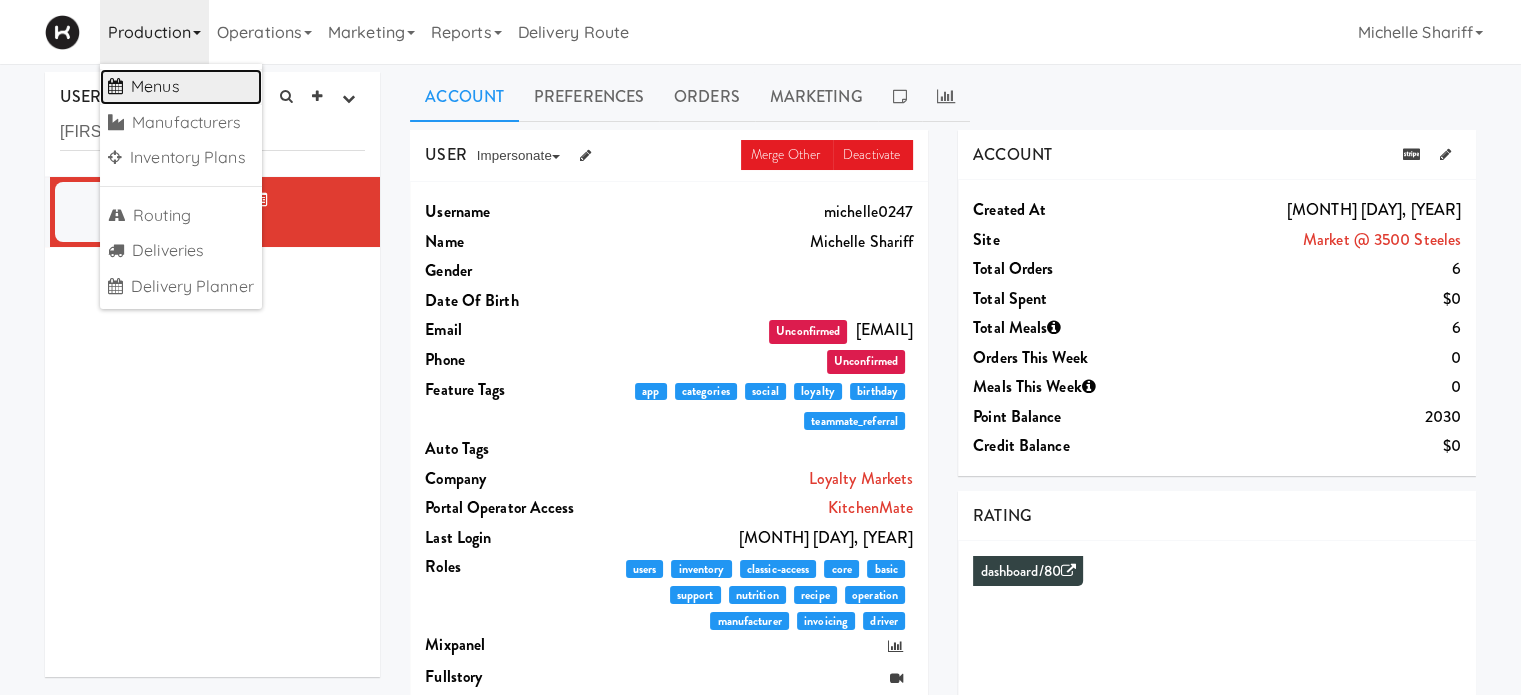 click on "Menus" at bounding box center [181, 87] 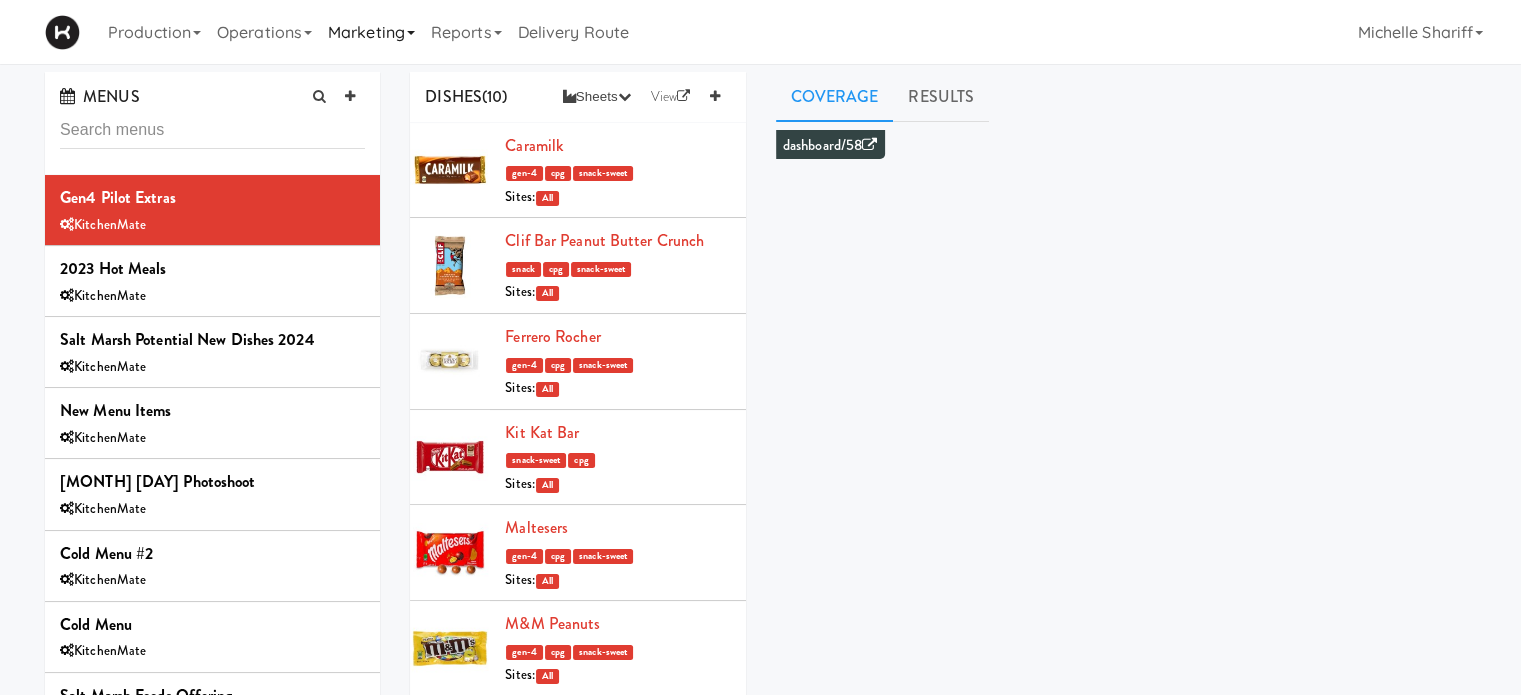 click on "Marketing" at bounding box center [371, 32] 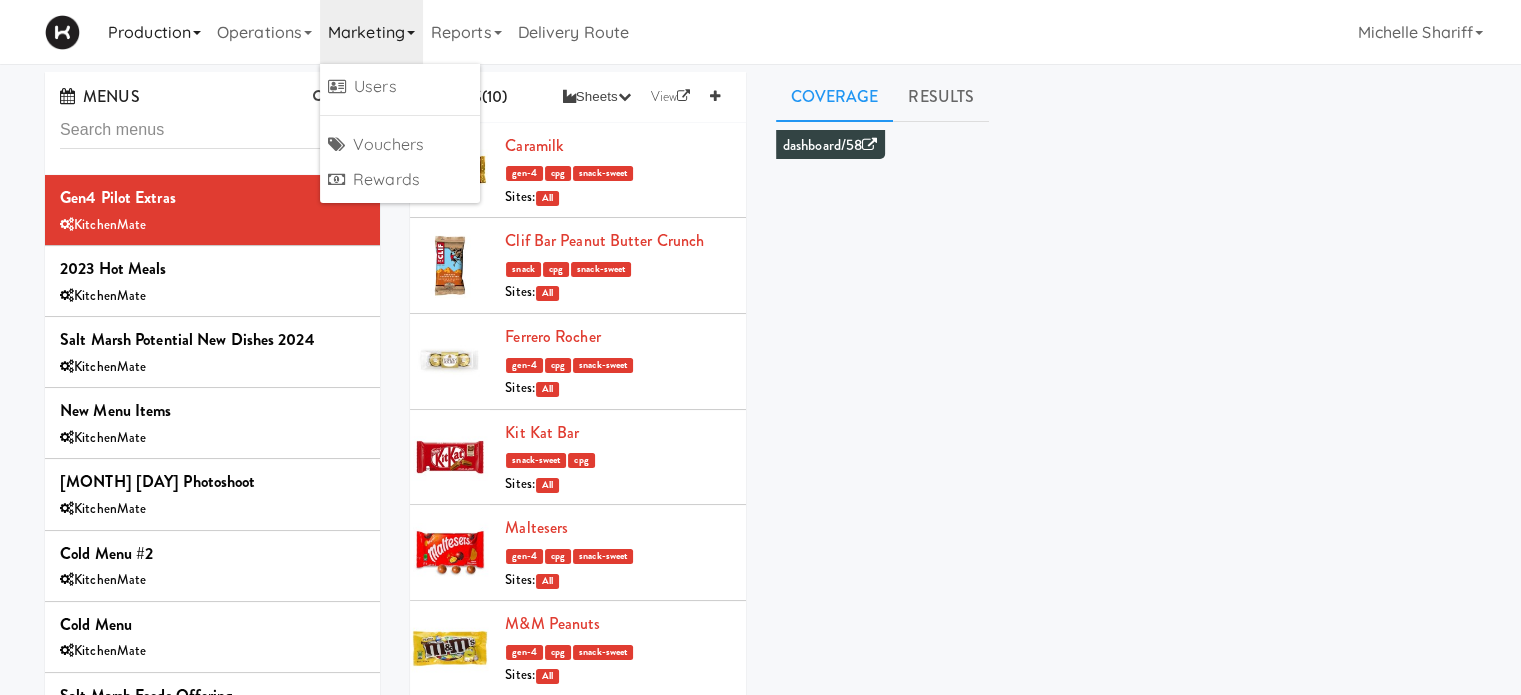click on "Production" at bounding box center [154, 32] 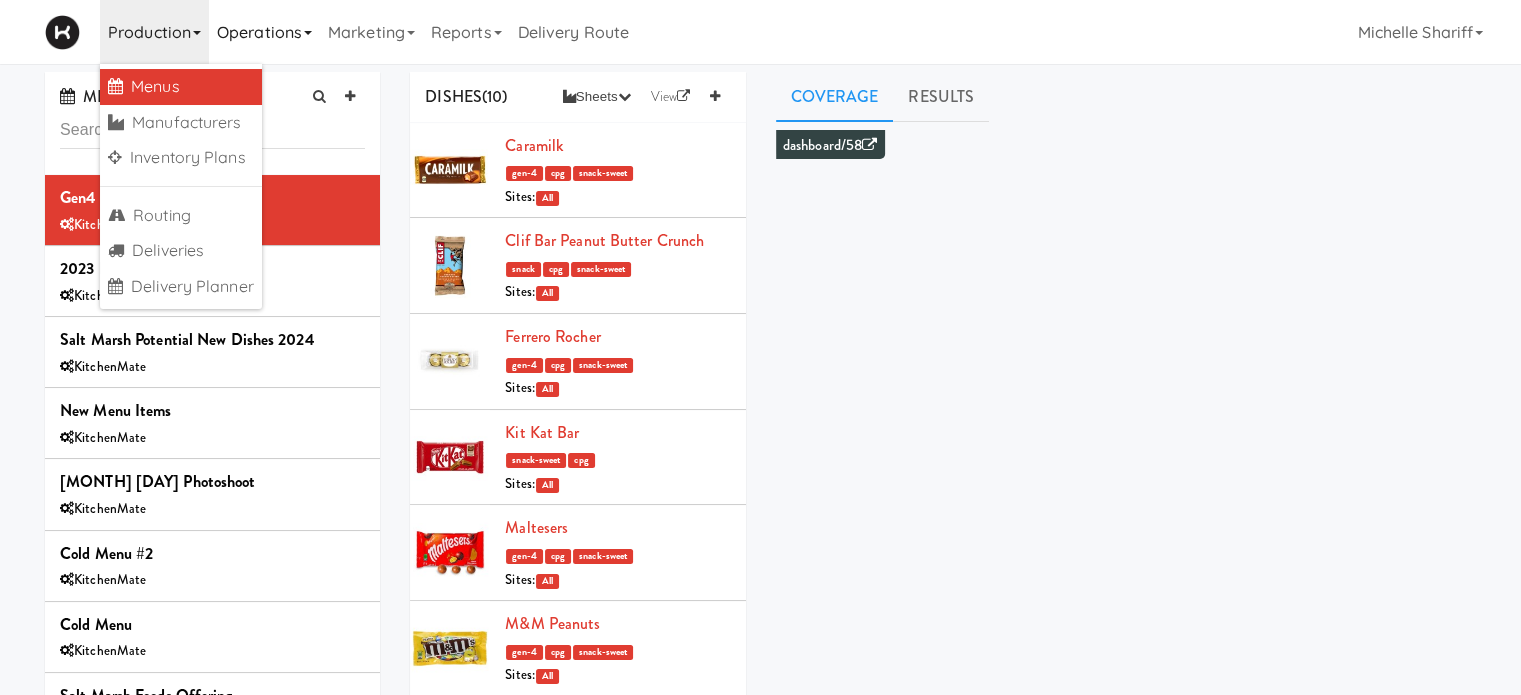 click on "Operations" at bounding box center [264, 32] 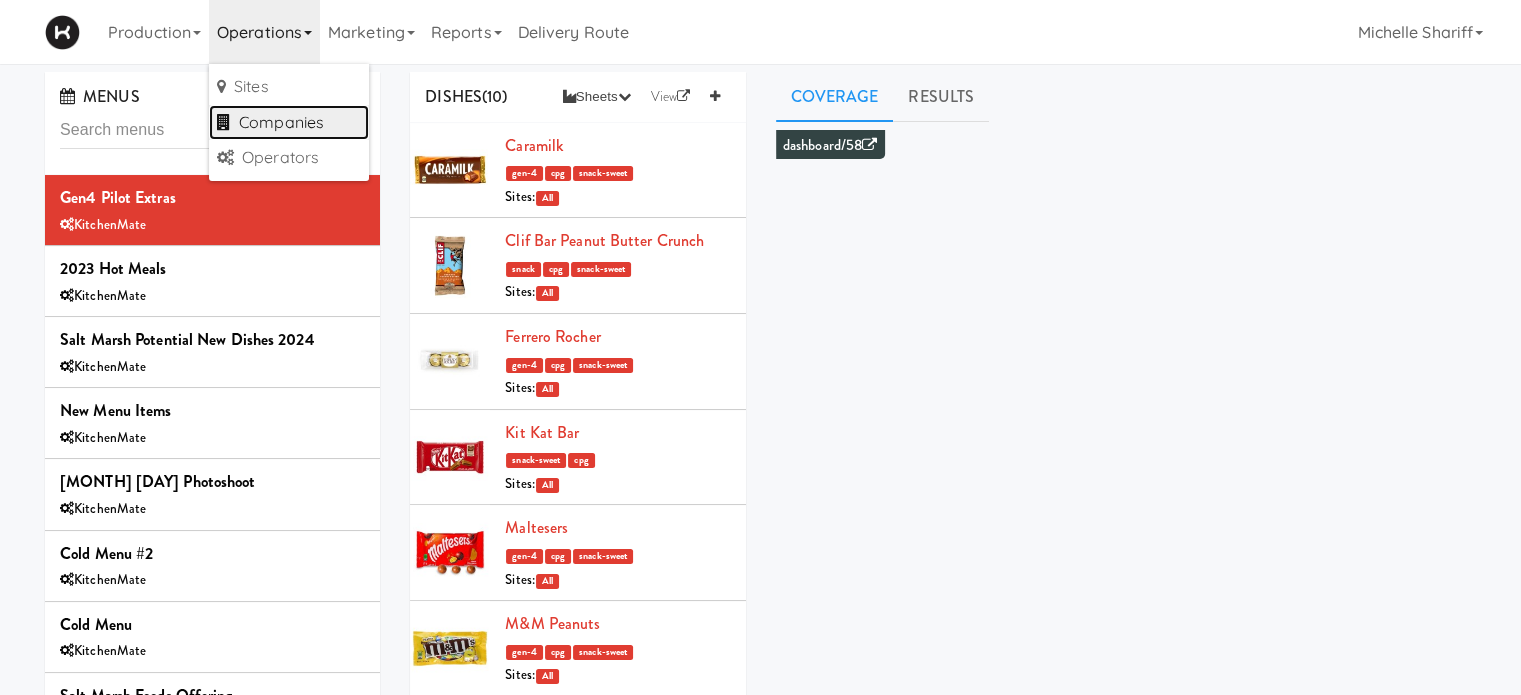 click on "Companies" at bounding box center (289, 123) 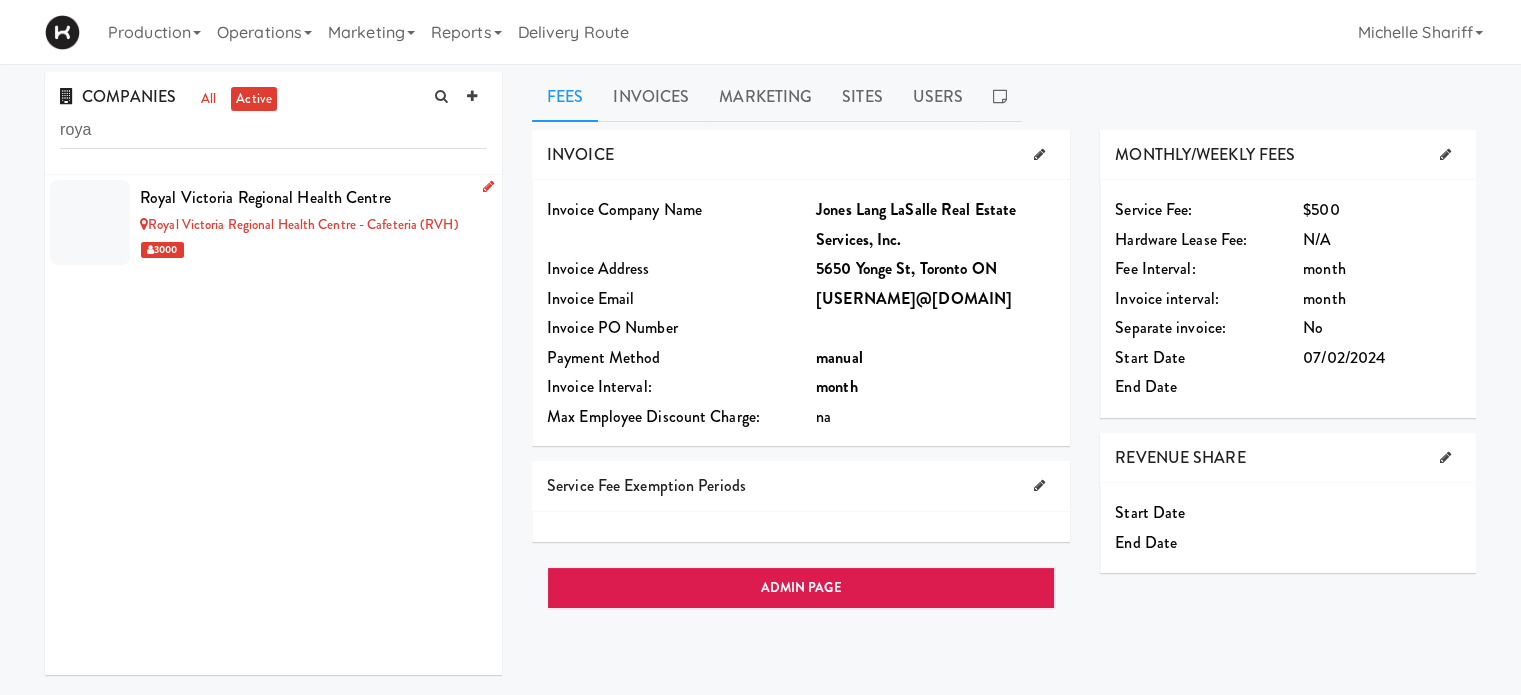type on "roya" 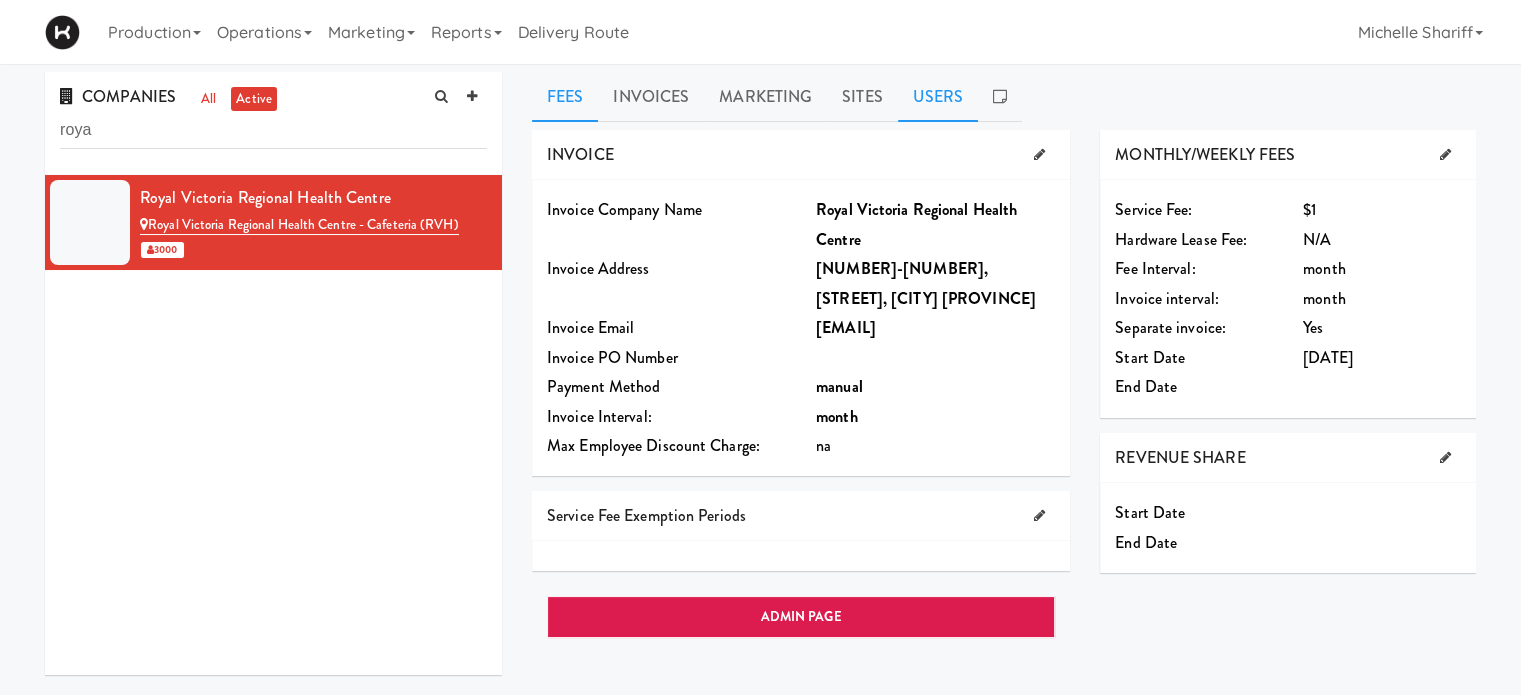 click on "Users" at bounding box center [938, 97] 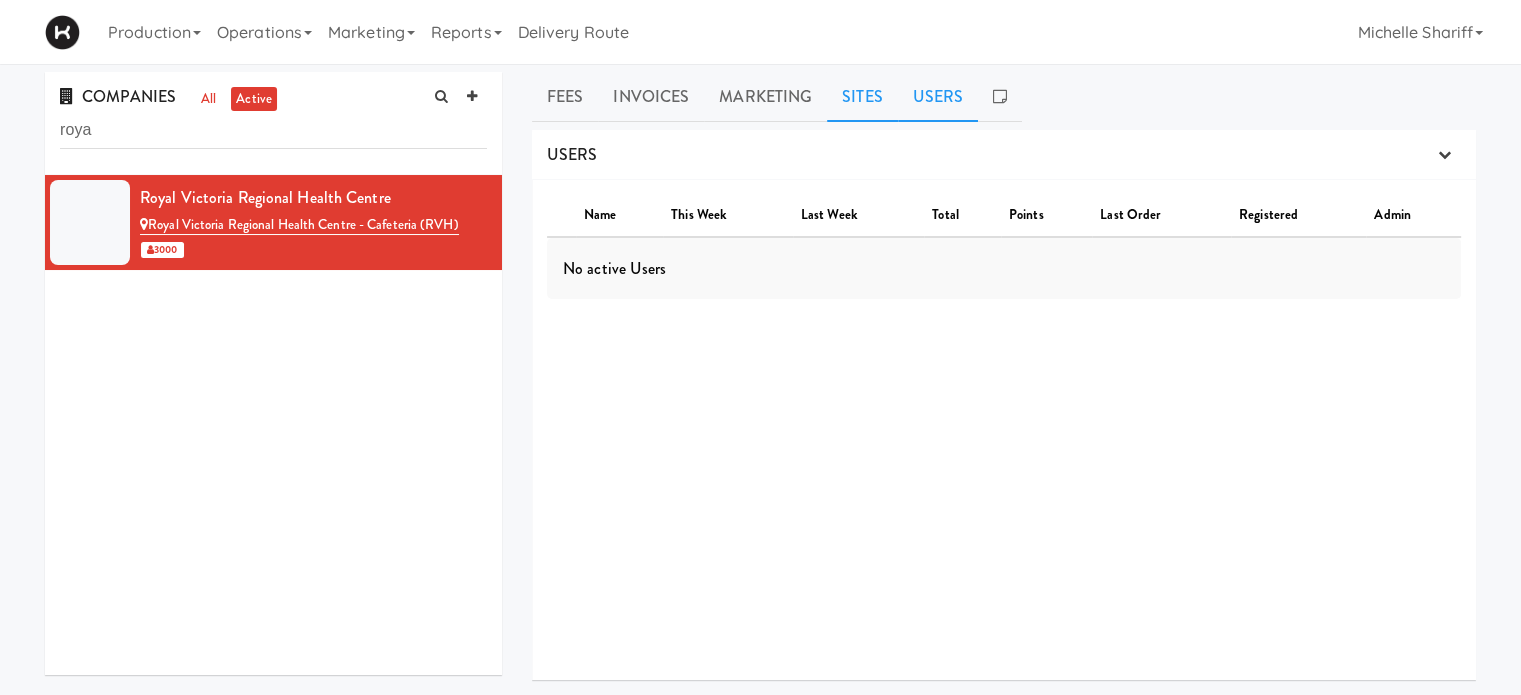 click on "Sites" at bounding box center (862, 97) 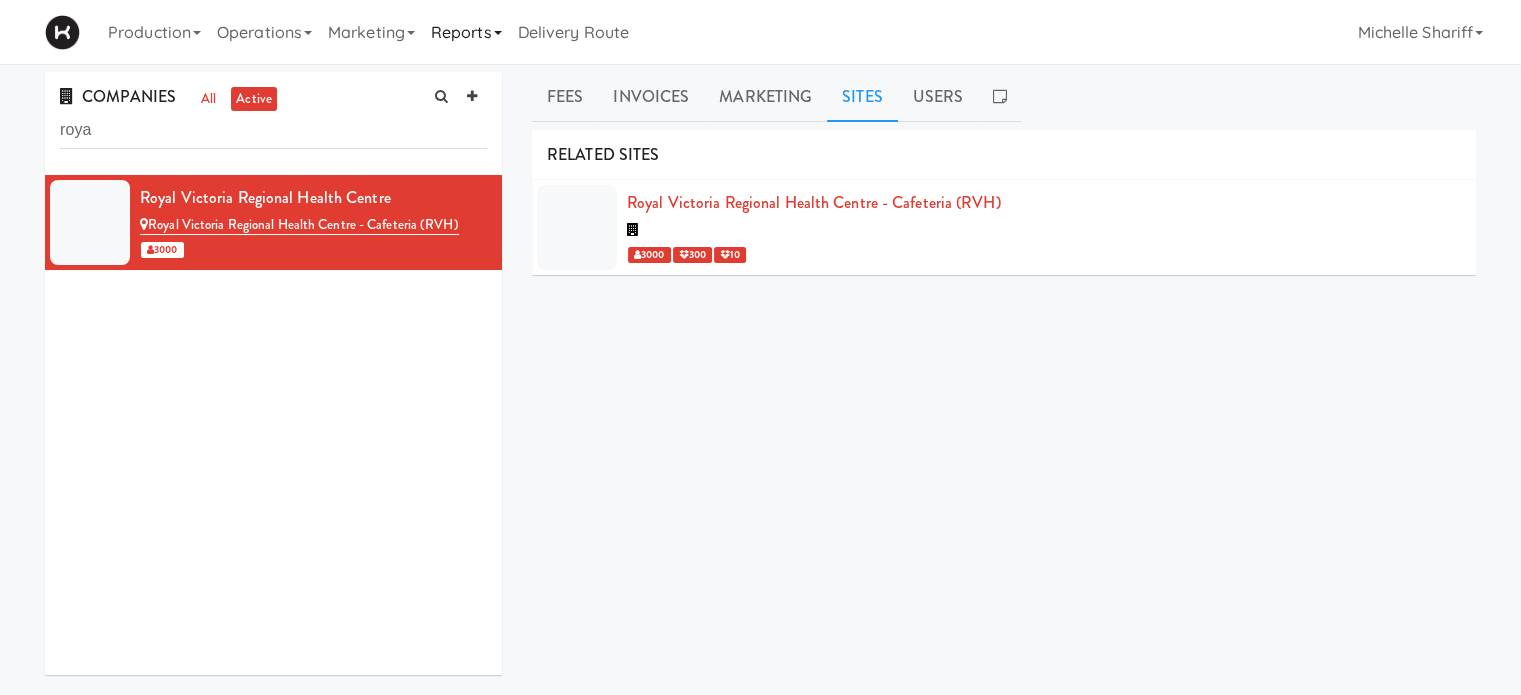 click on "Reports" at bounding box center (466, 32) 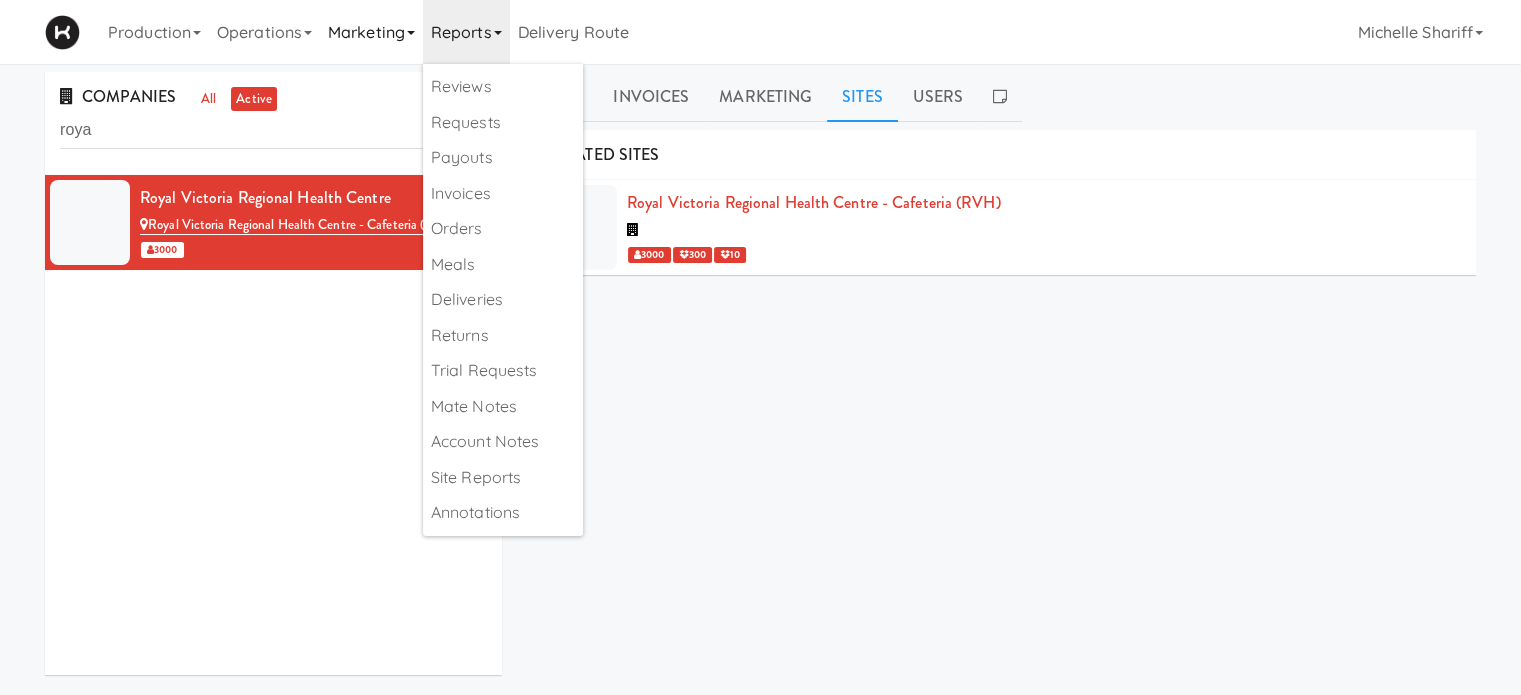 click on "Marketing" at bounding box center (371, 32) 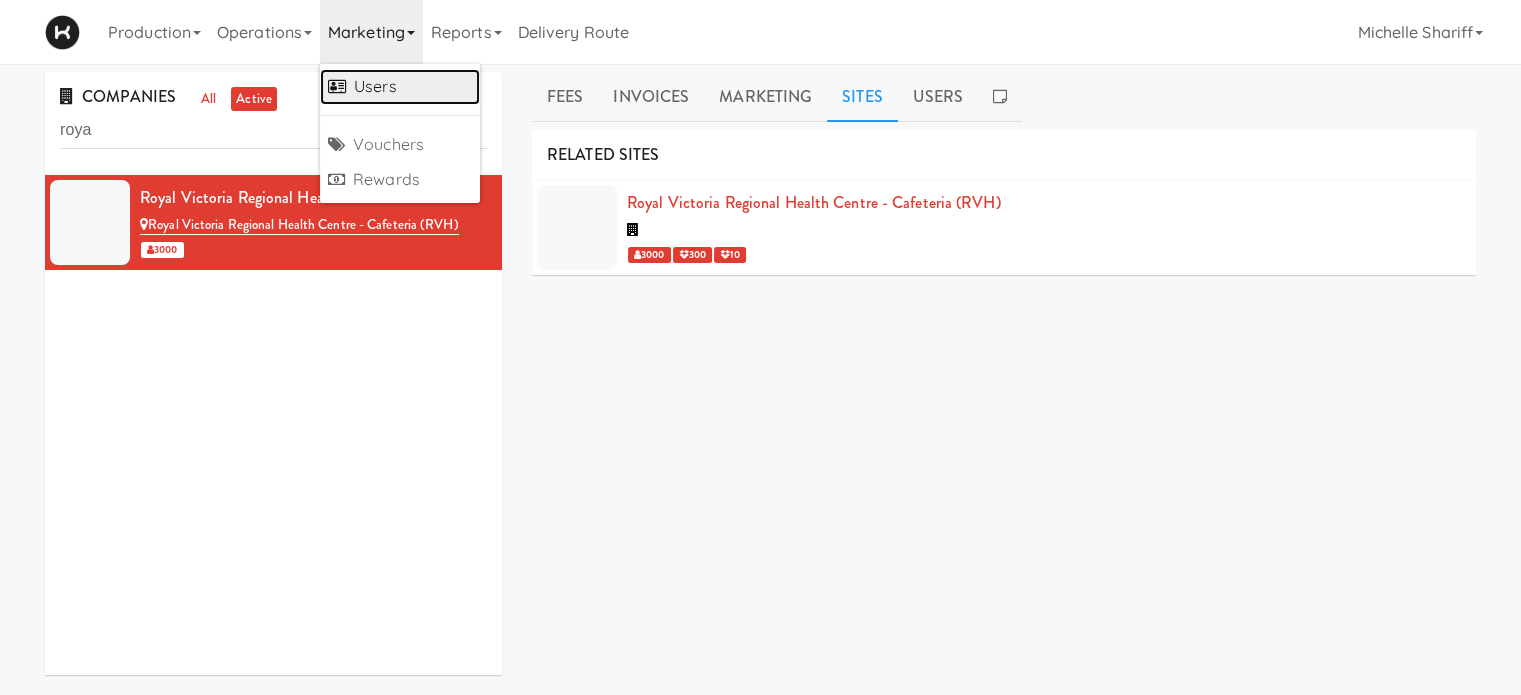 click on "Users" at bounding box center (400, 87) 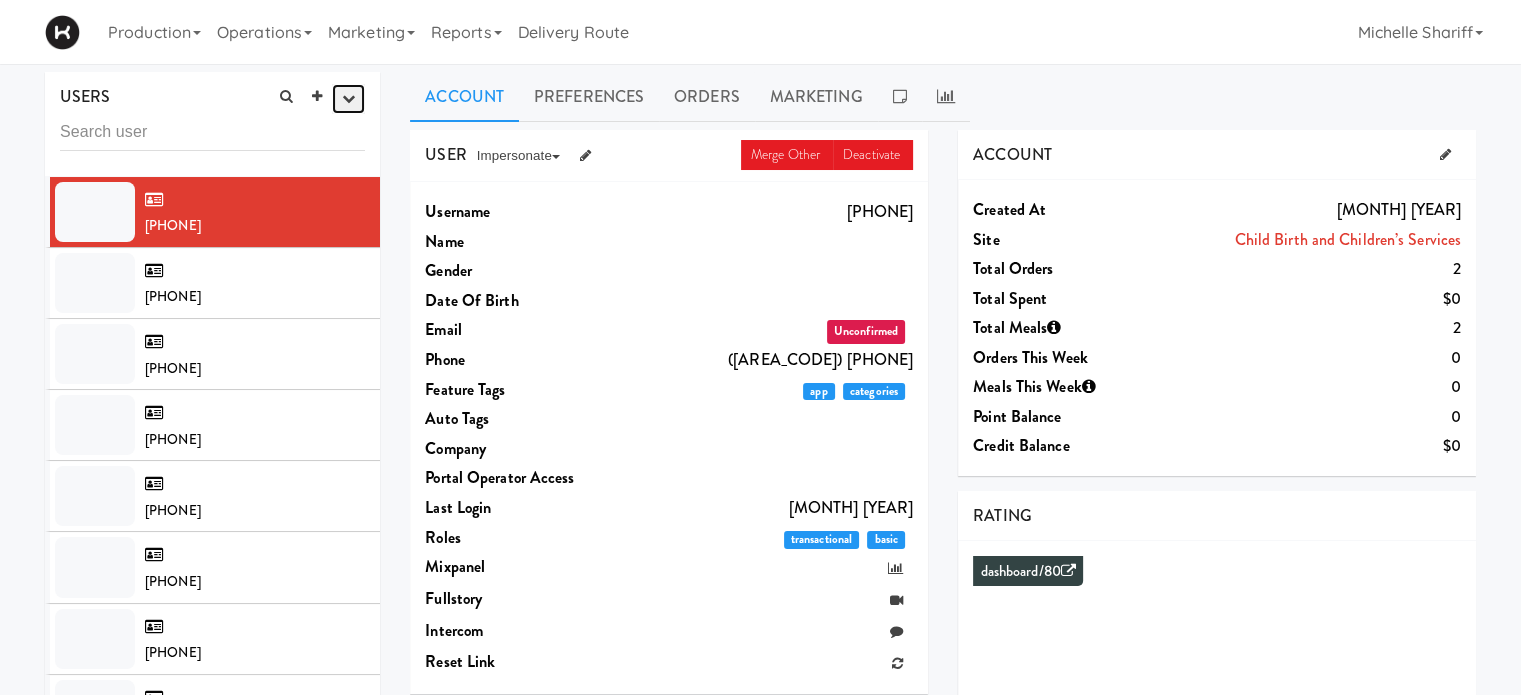 click at bounding box center [348, 98] 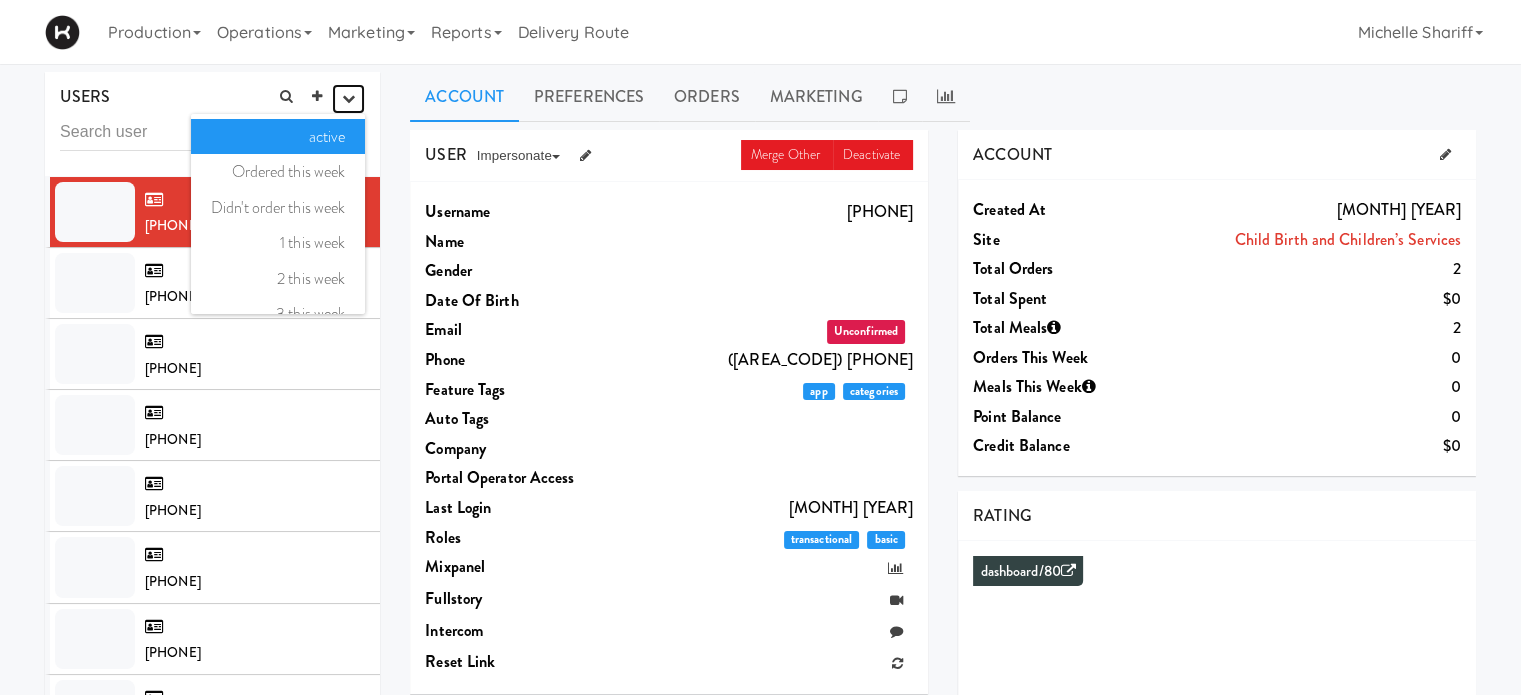 scroll, scrollTop: 129, scrollLeft: 0, axis: vertical 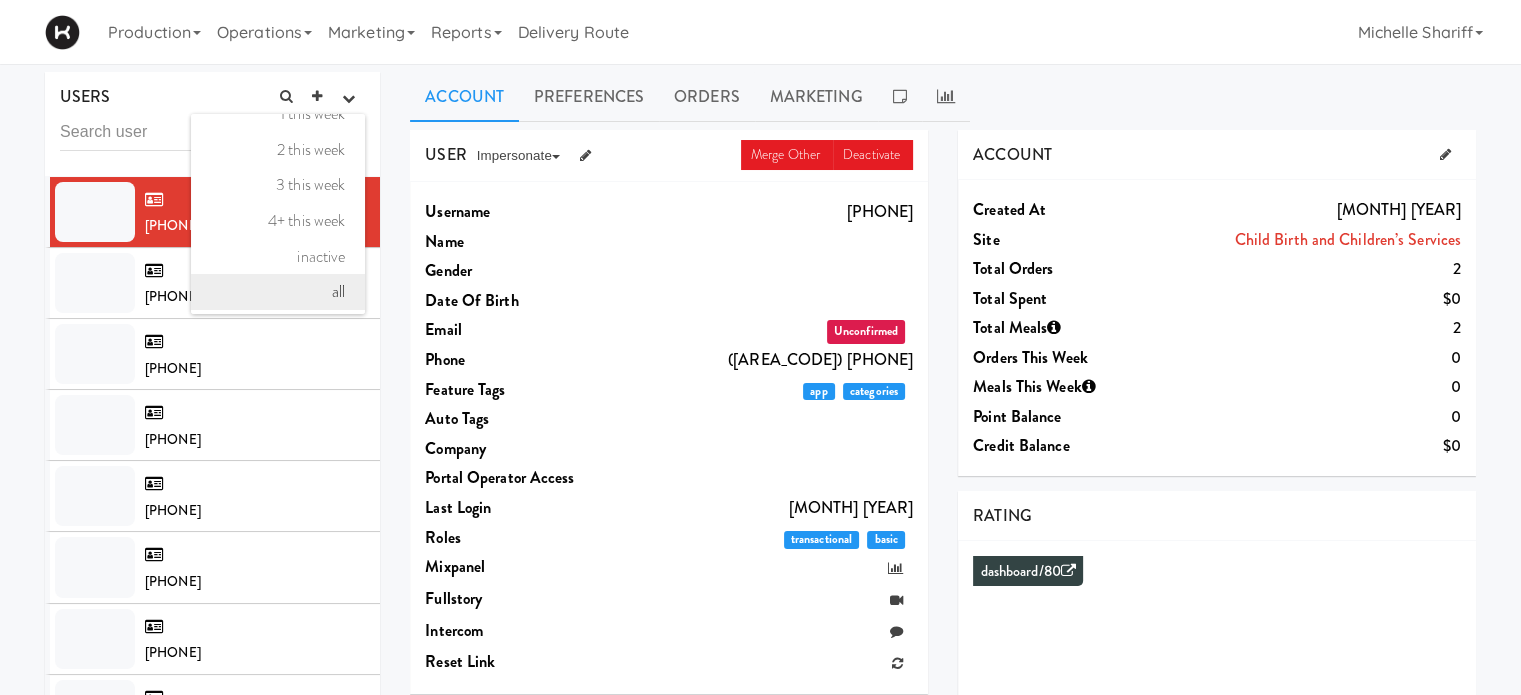 click on "all" at bounding box center [278, 292] 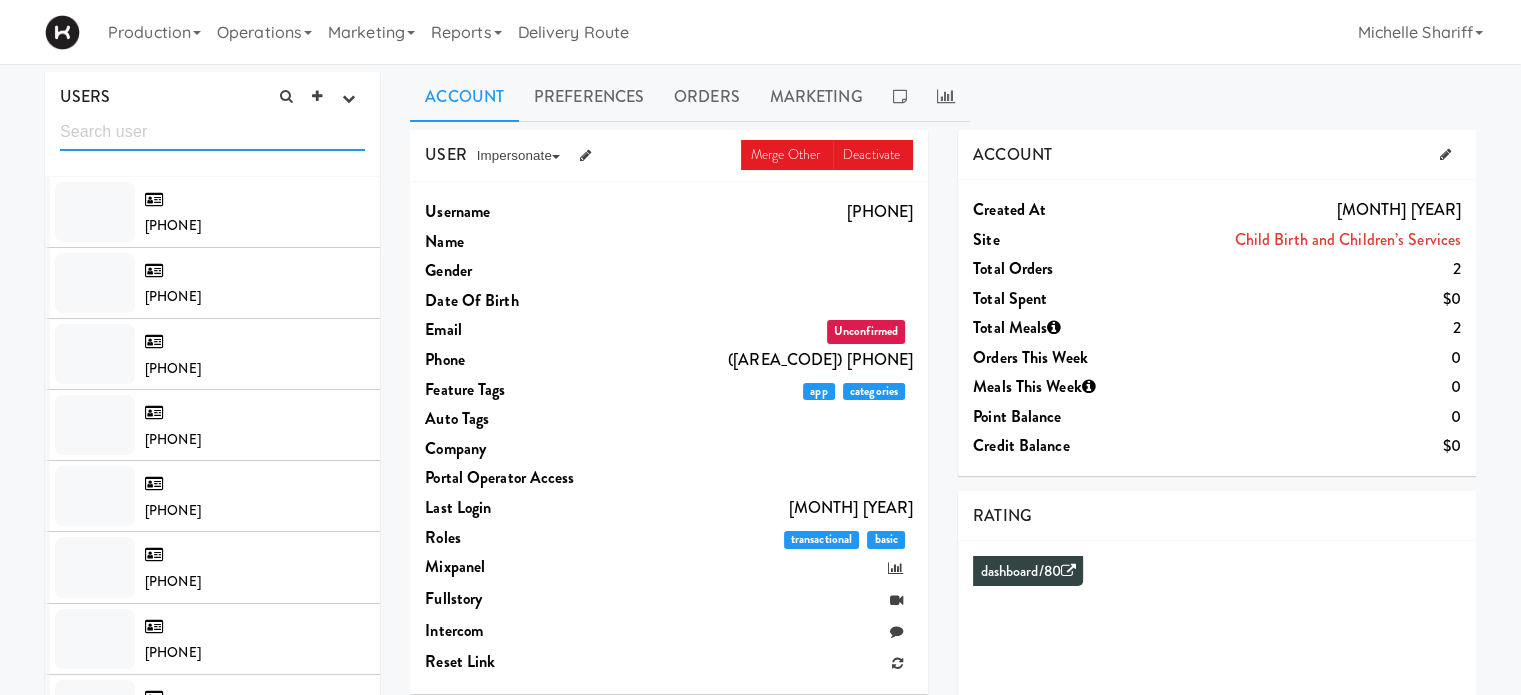 click at bounding box center [212, 132] 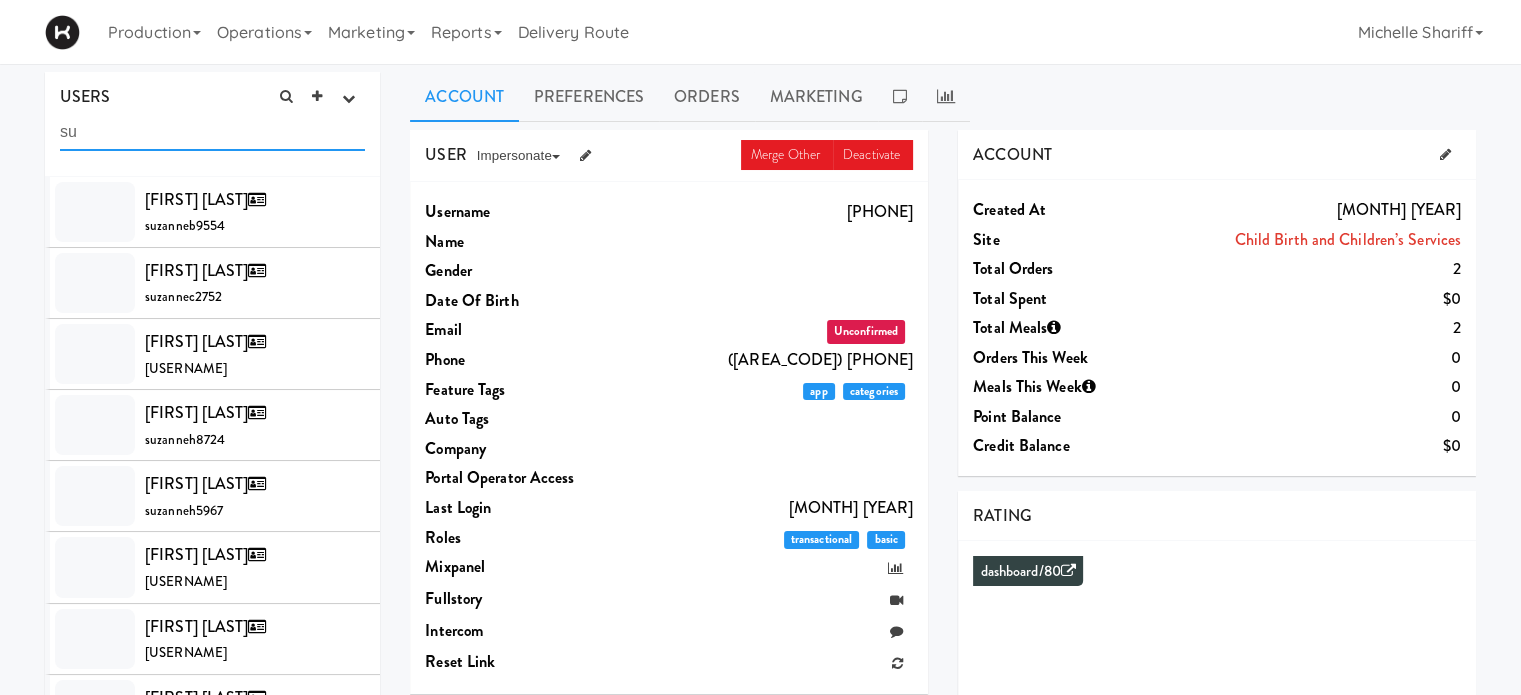 type on "s" 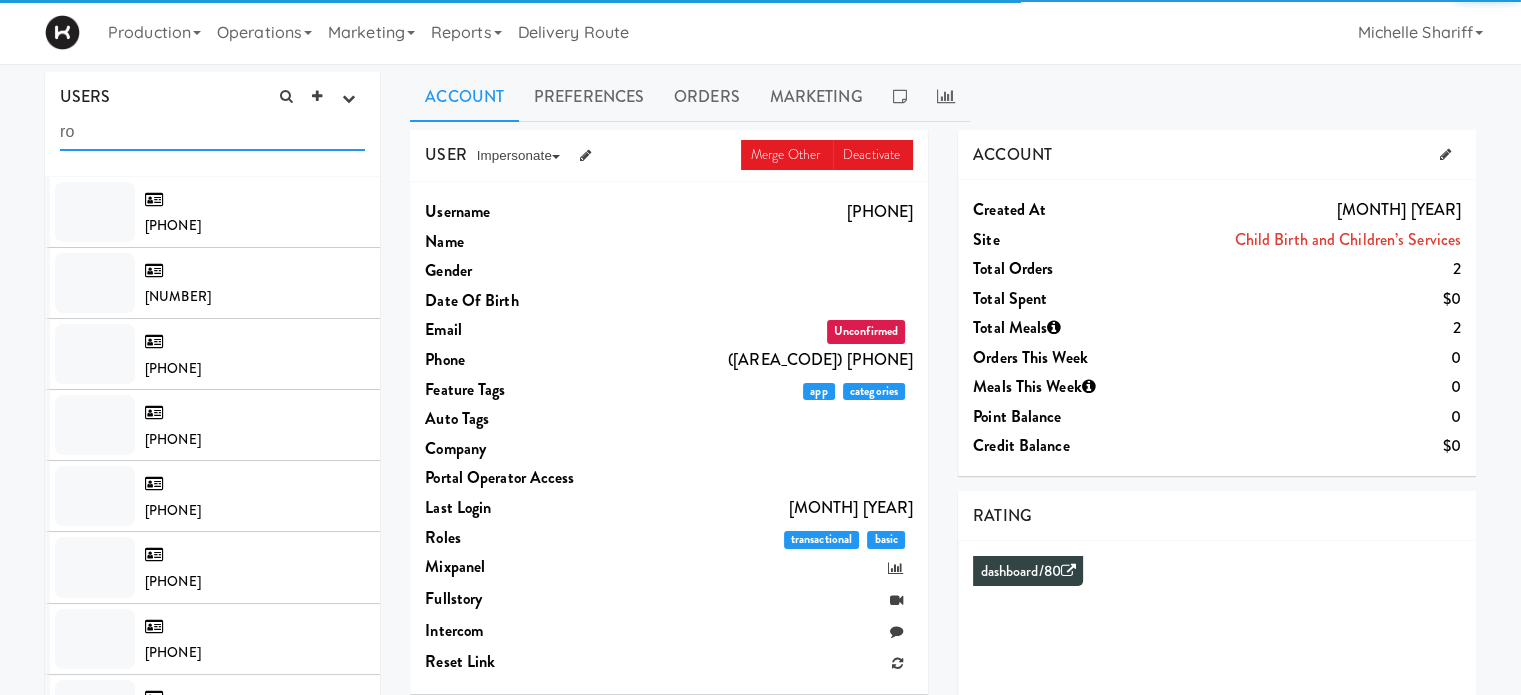 type on "r" 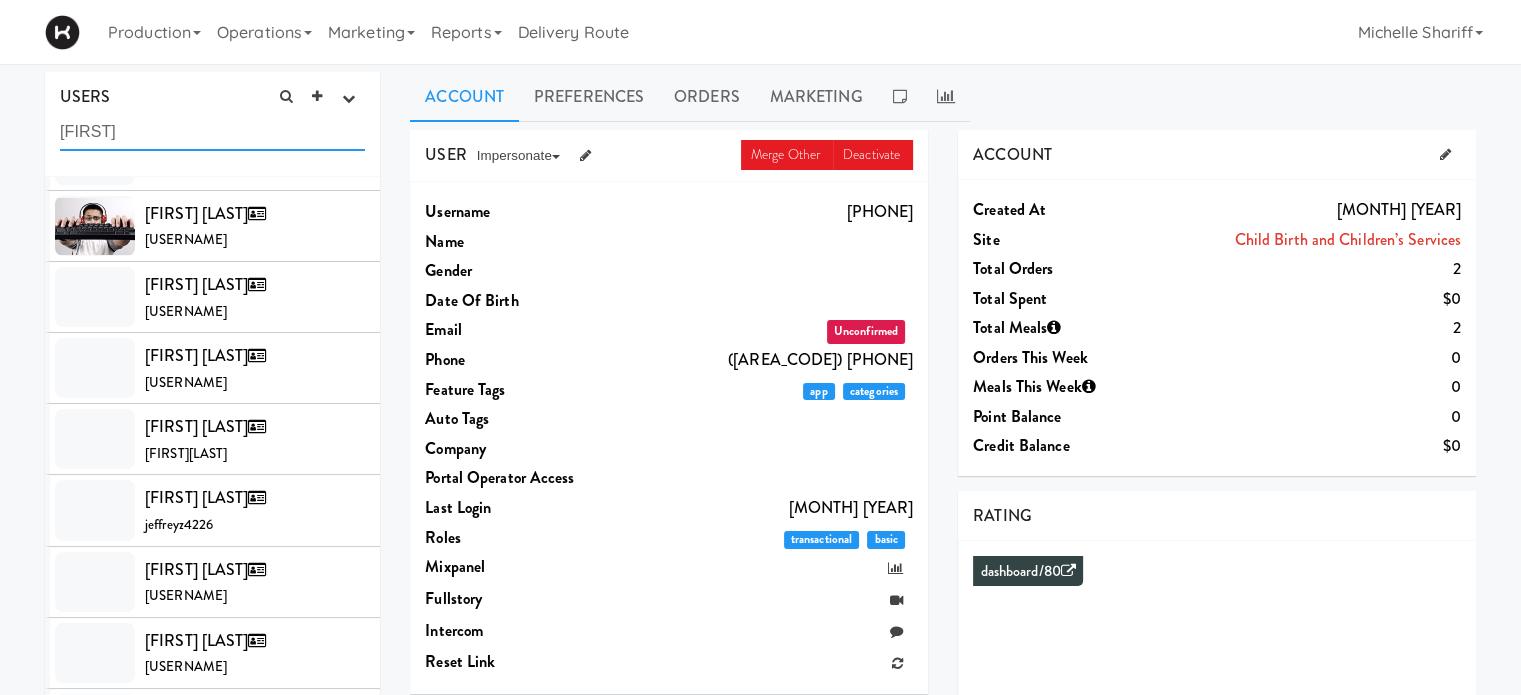 scroll, scrollTop: 1811, scrollLeft: 0, axis: vertical 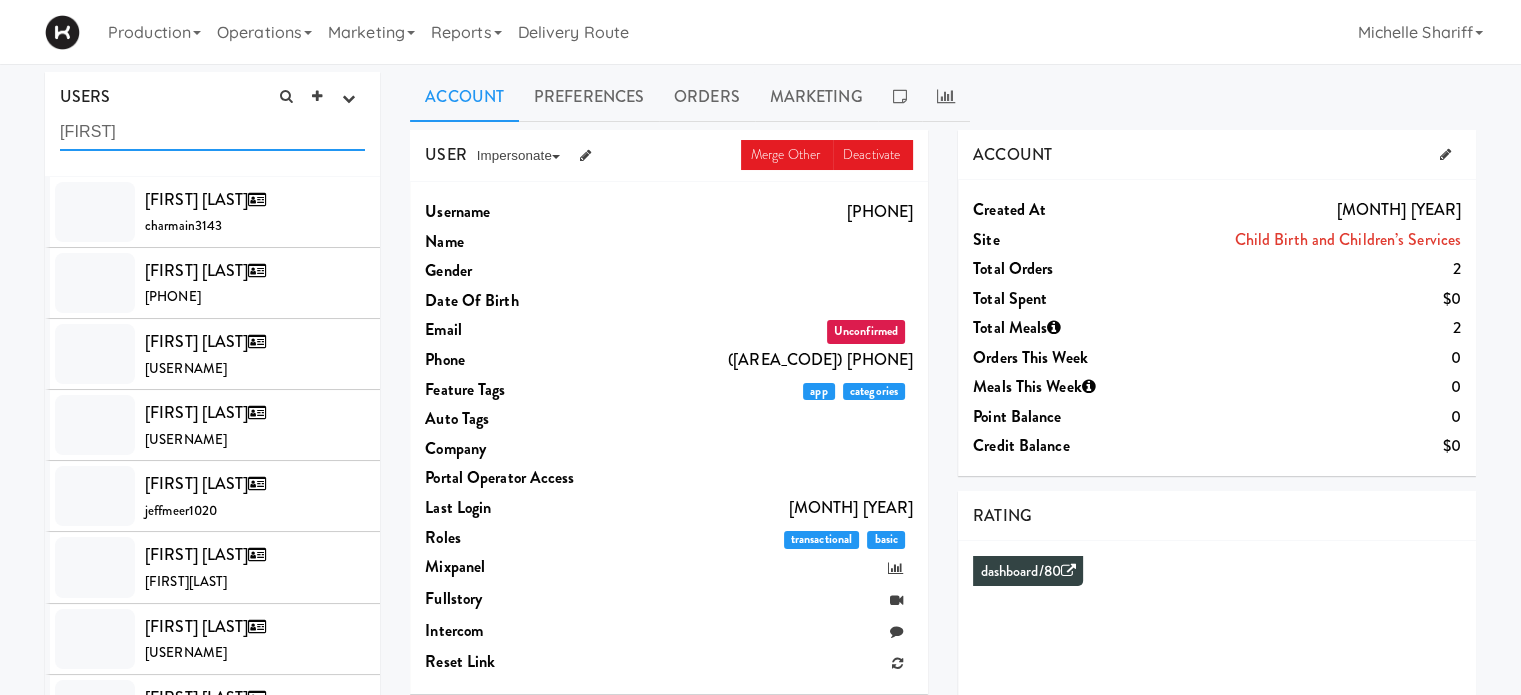type on "j" 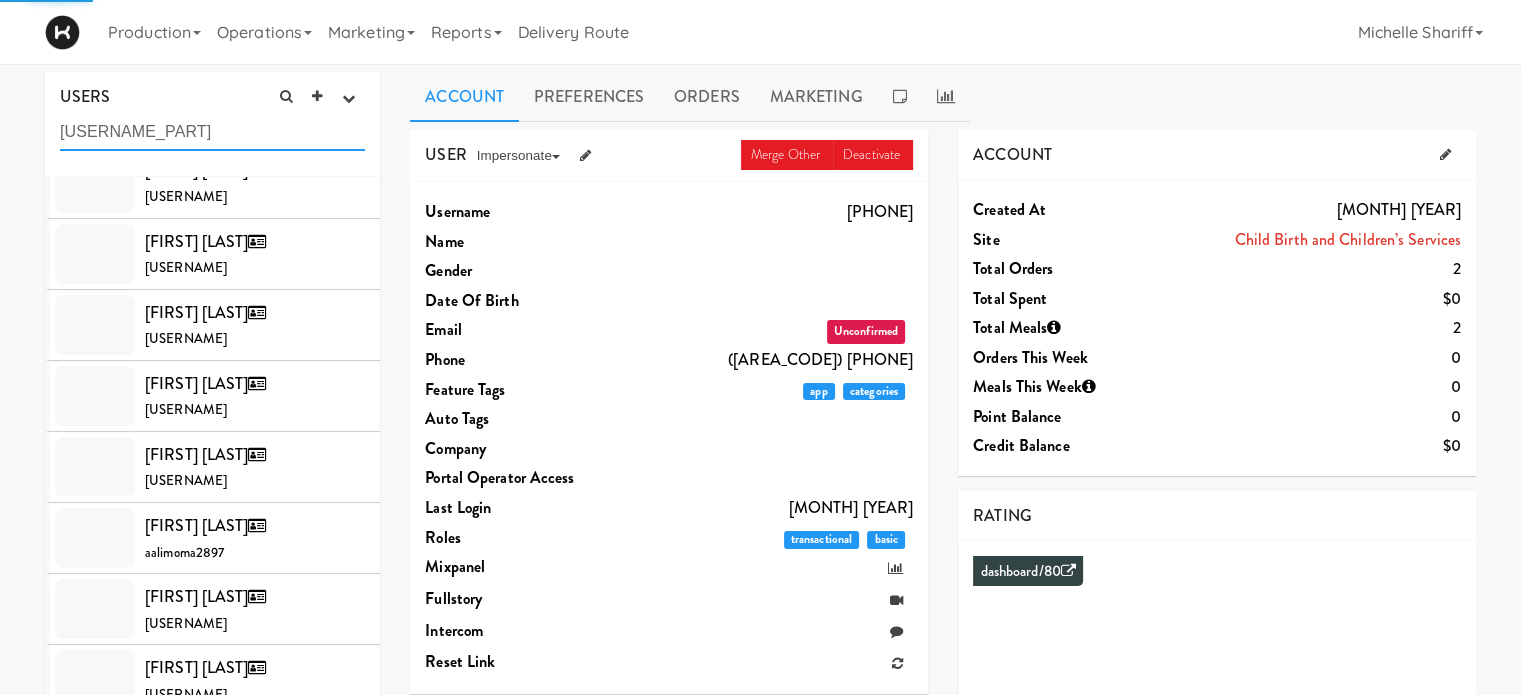 scroll, scrollTop: 1288, scrollLeft: 0, axis: vertical 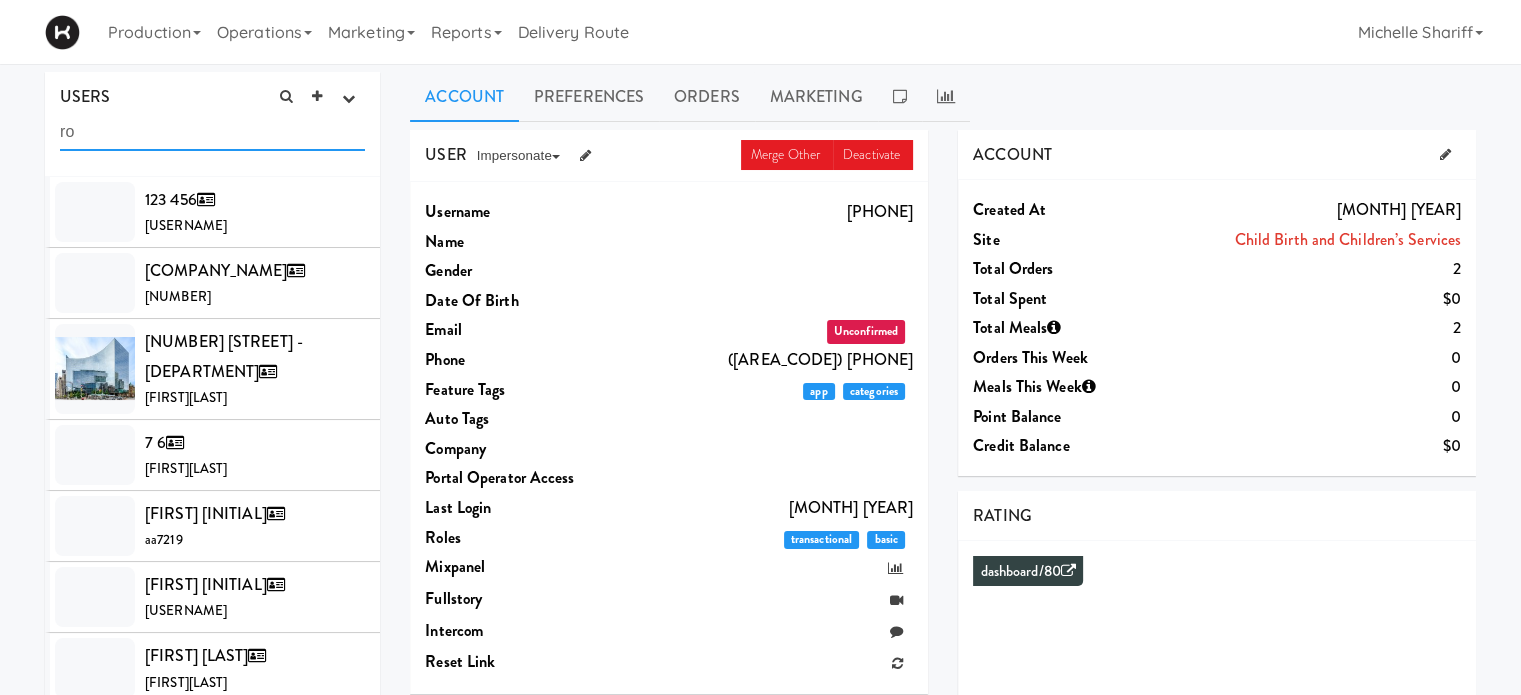 type on "r" 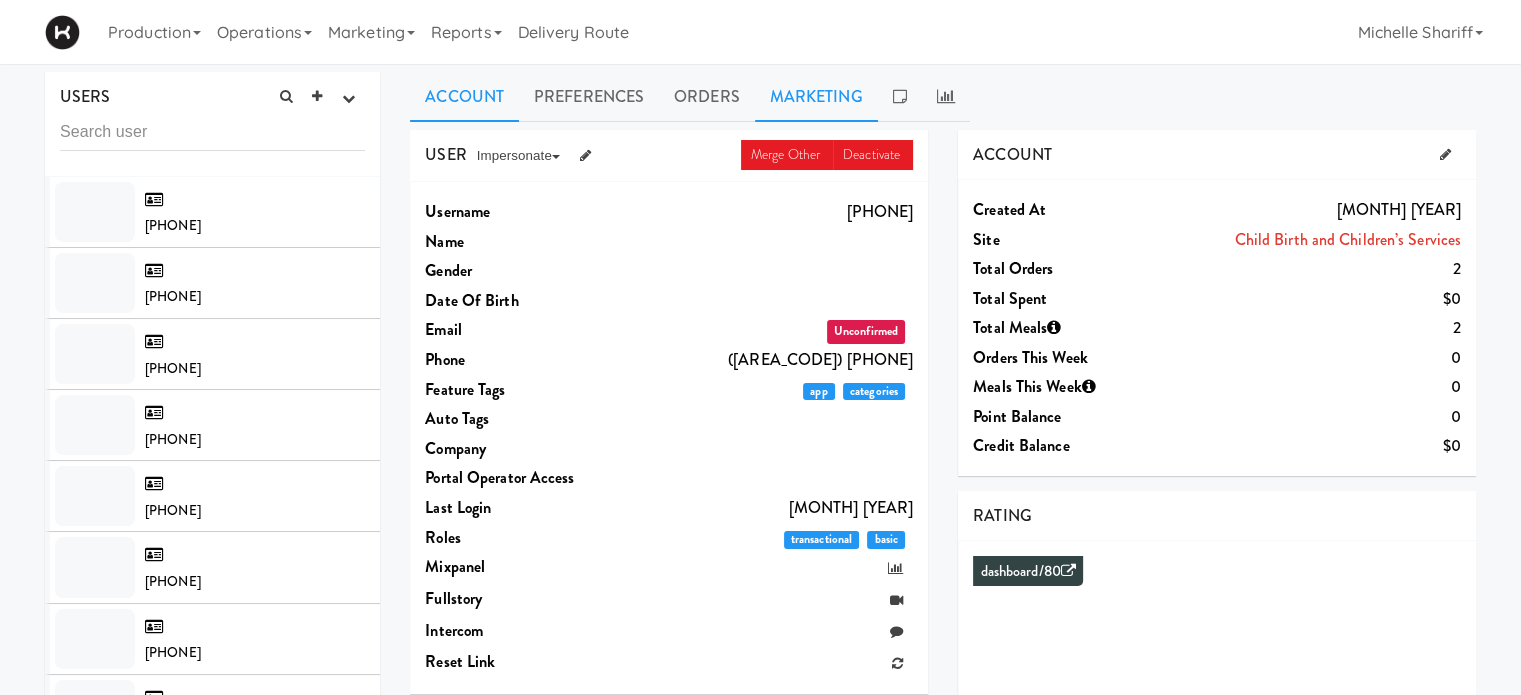 click on "Marketing" at bounding box center (816, 97) 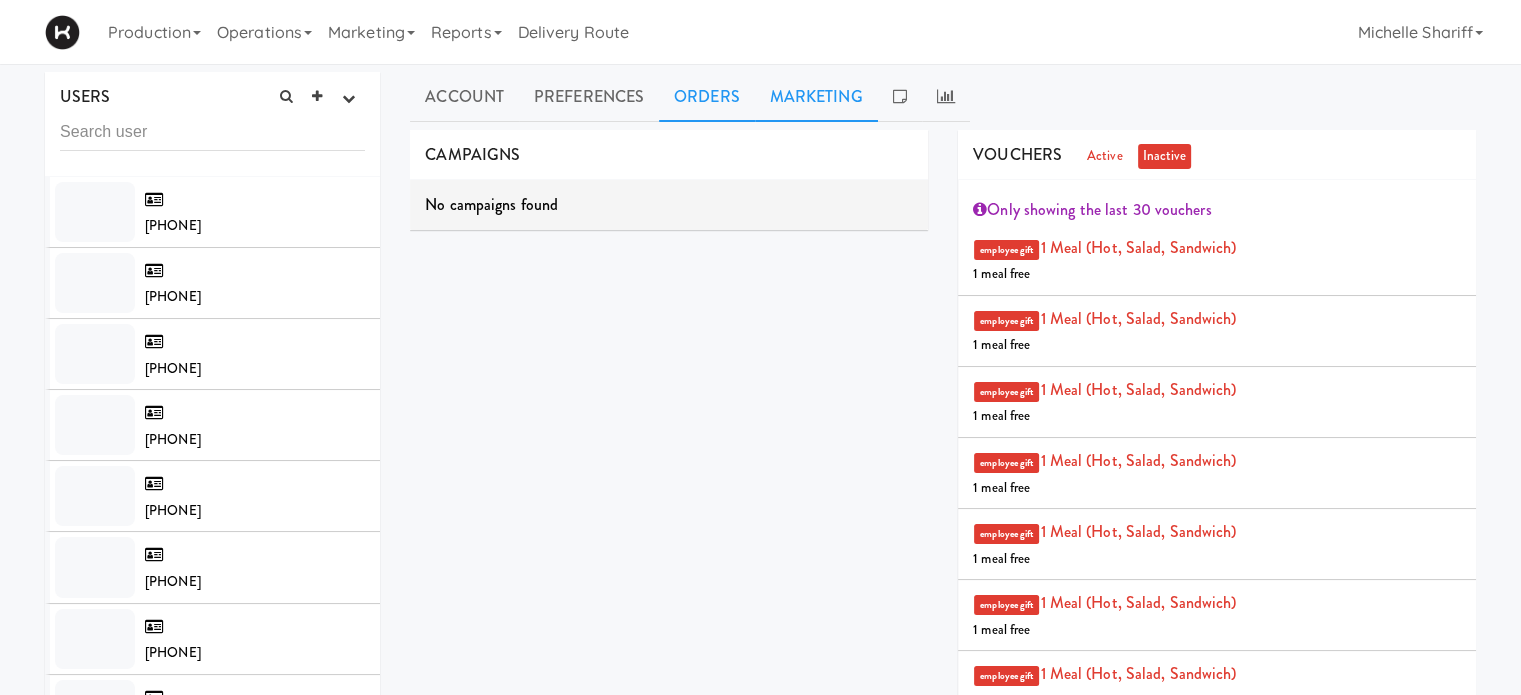 click on "Orders" at bounding box center [707, 97] 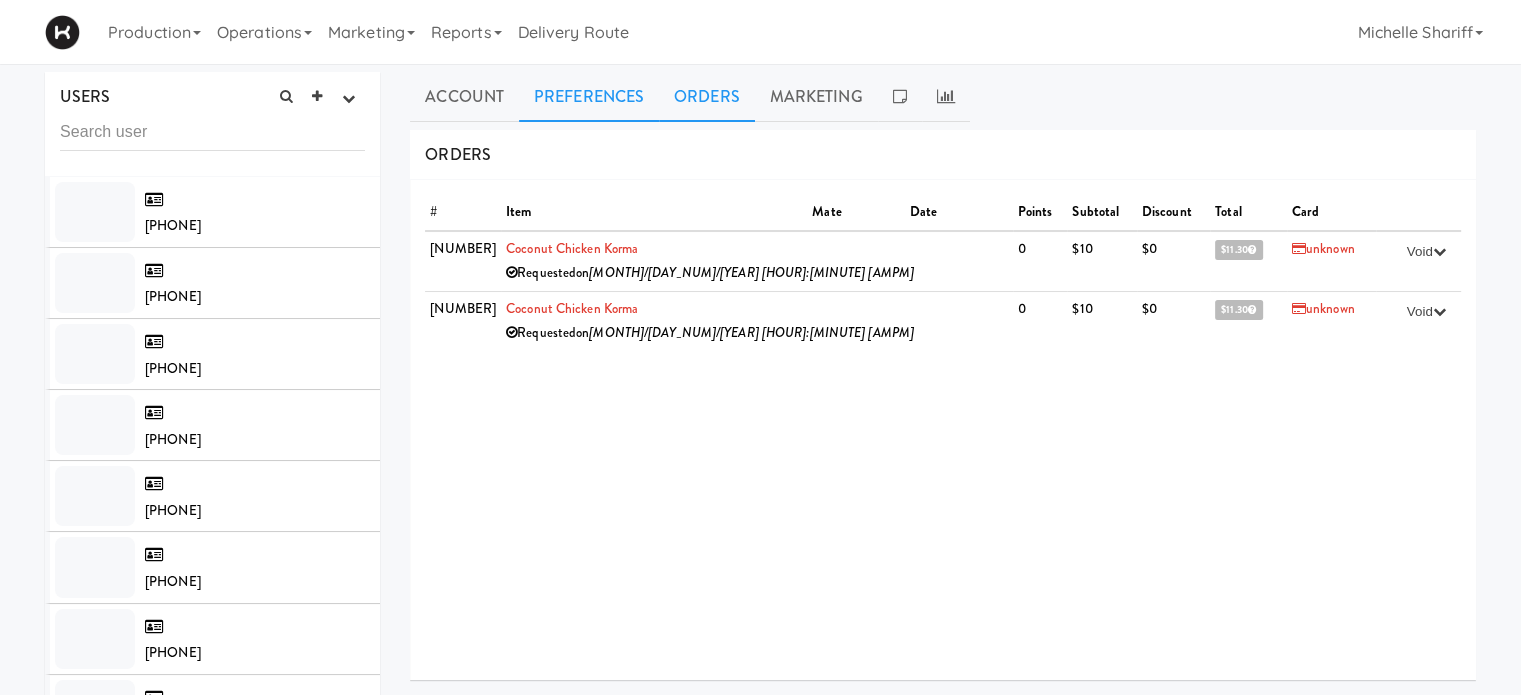 click on "Preferences" at bounding box center [589, 97] 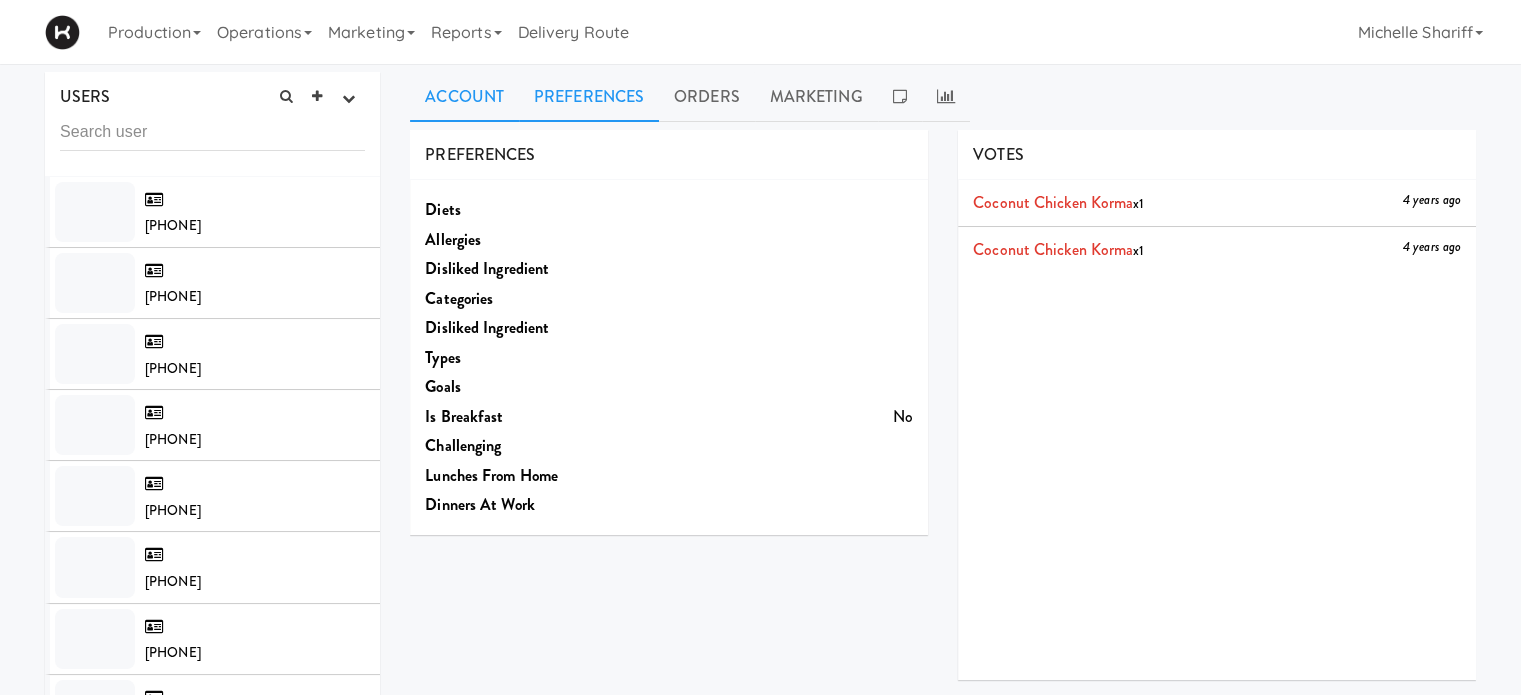 click on "Account" at bounding box center (464, 97) 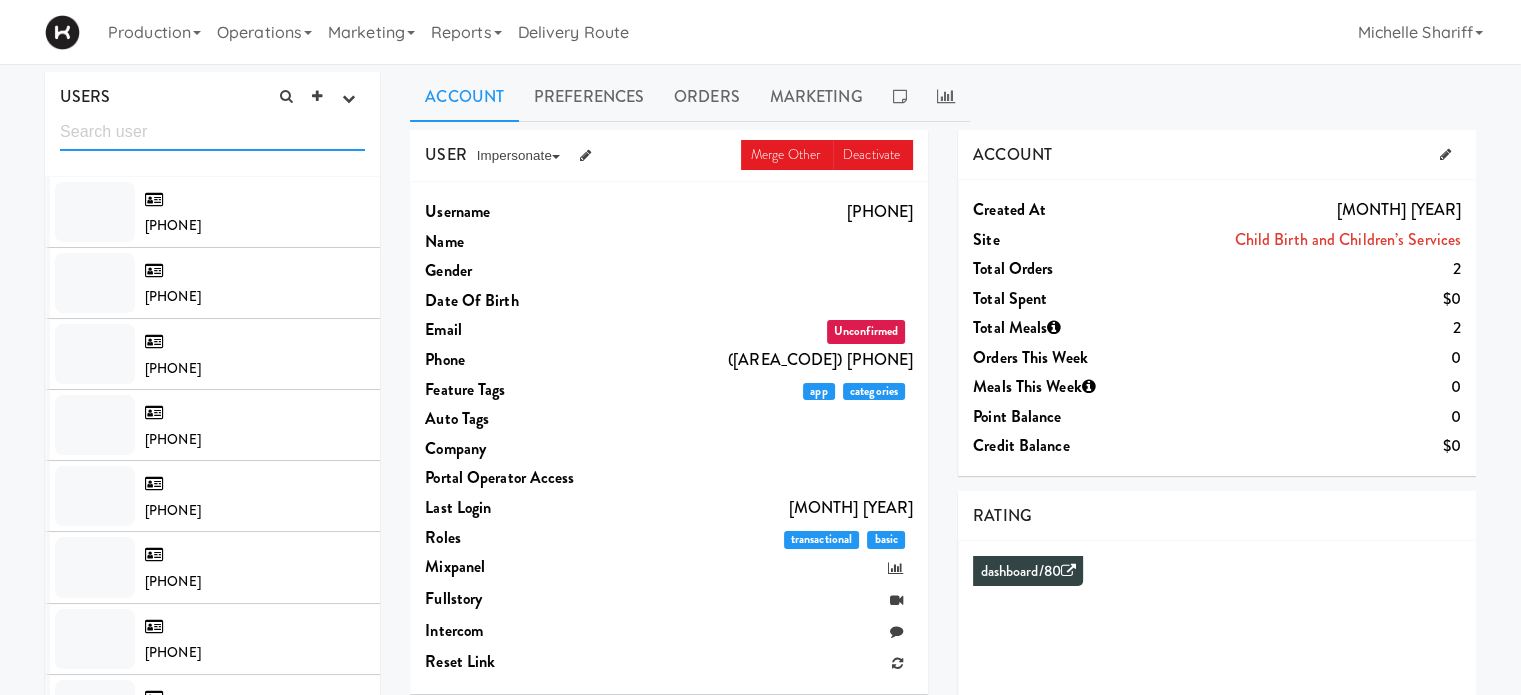 click at bounding box center [212, 132] 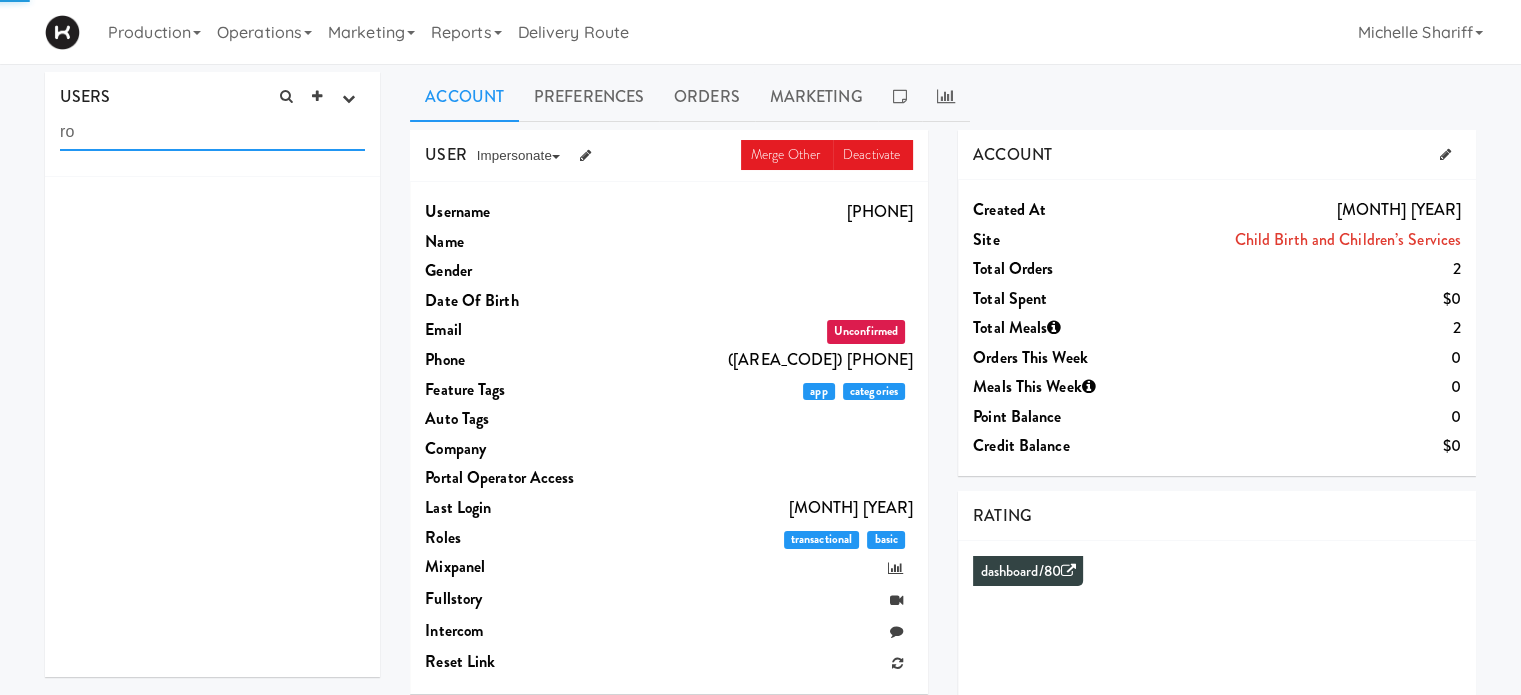 type on "r" 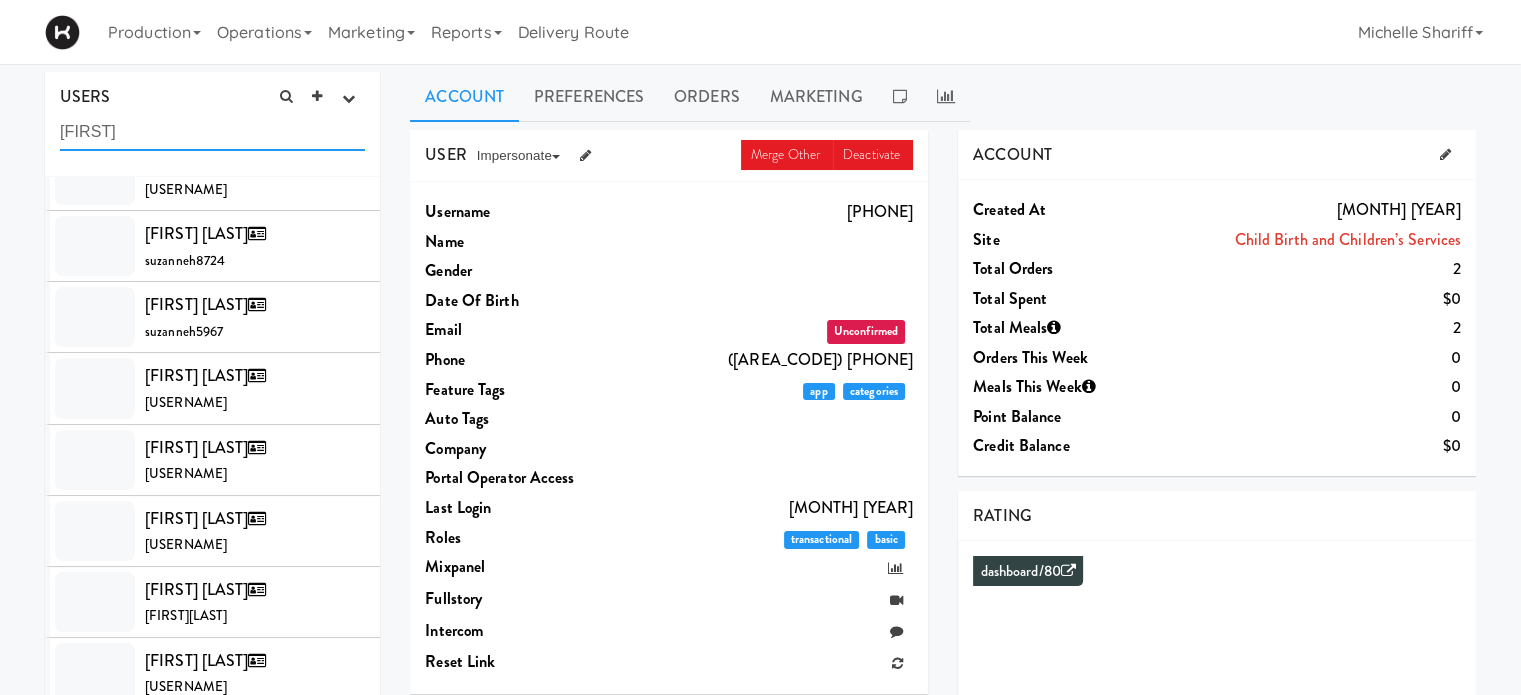 scroll, scrollTop: 0, scrollLeft: 0, axis: both 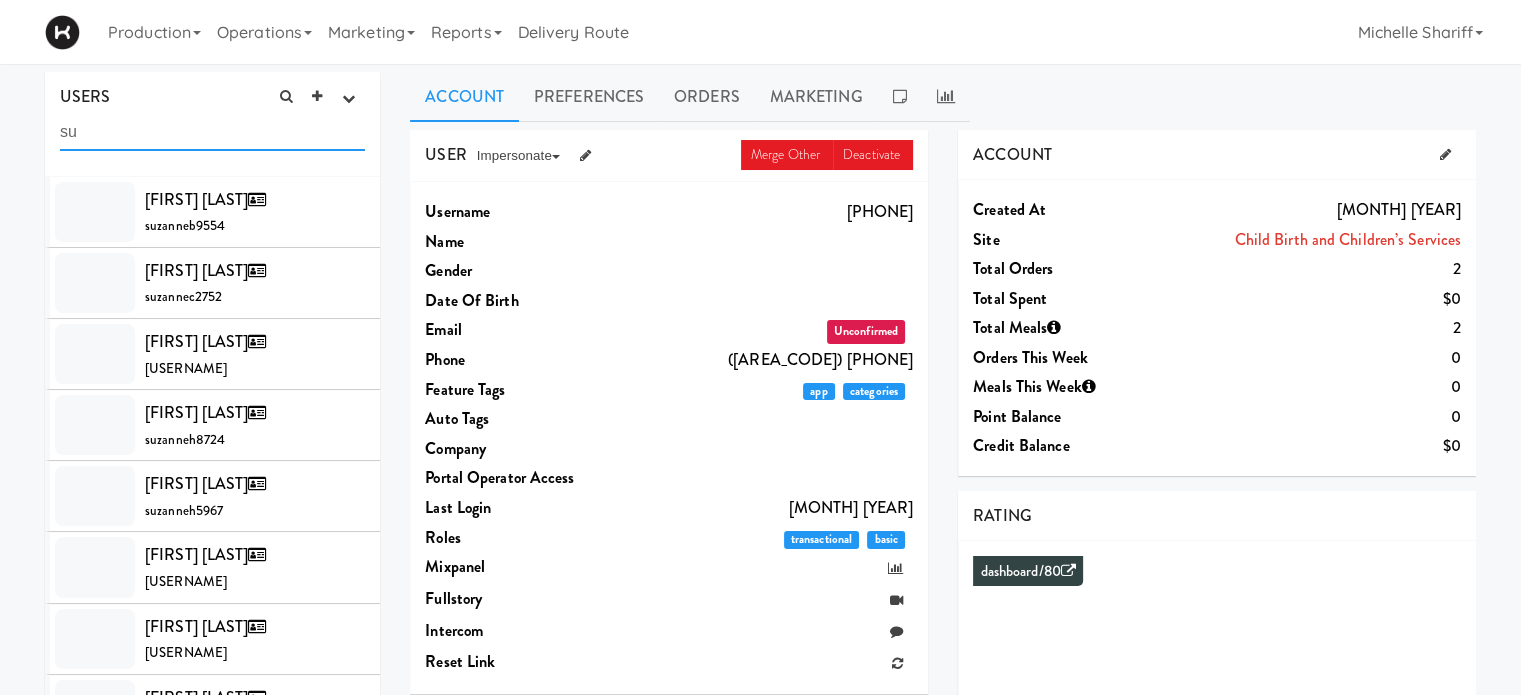 type on "s" 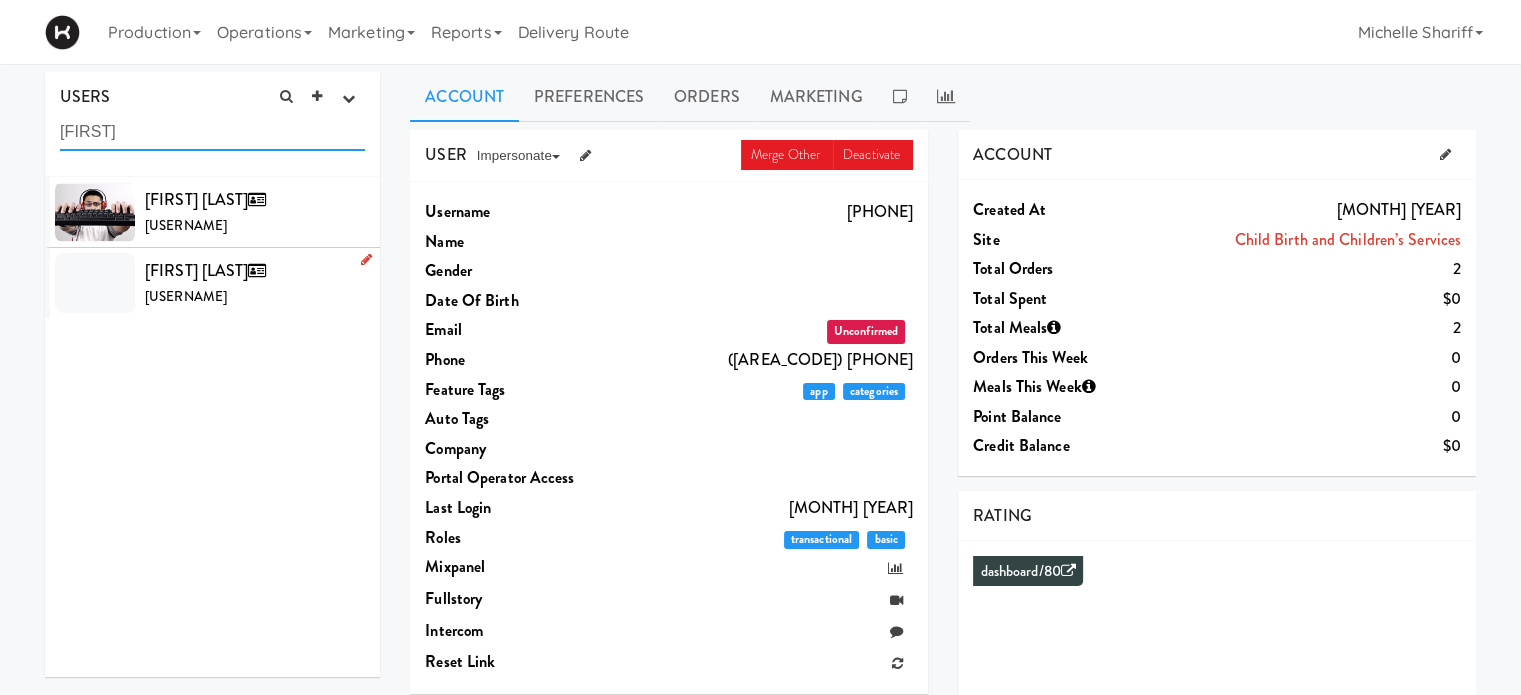 type on "[FIRST]" 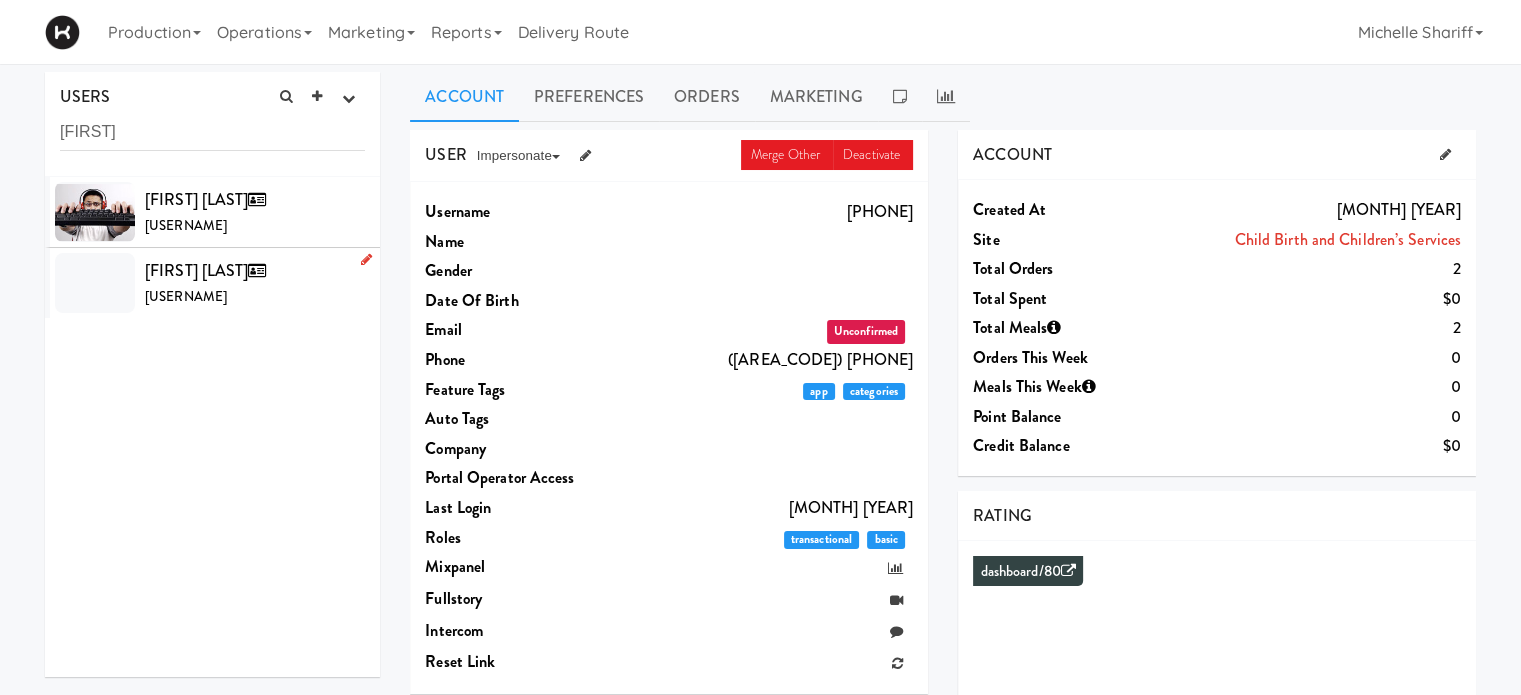 click on "[FIRST] [LAST] [USERNAME]" at bounding box center [255, 283] 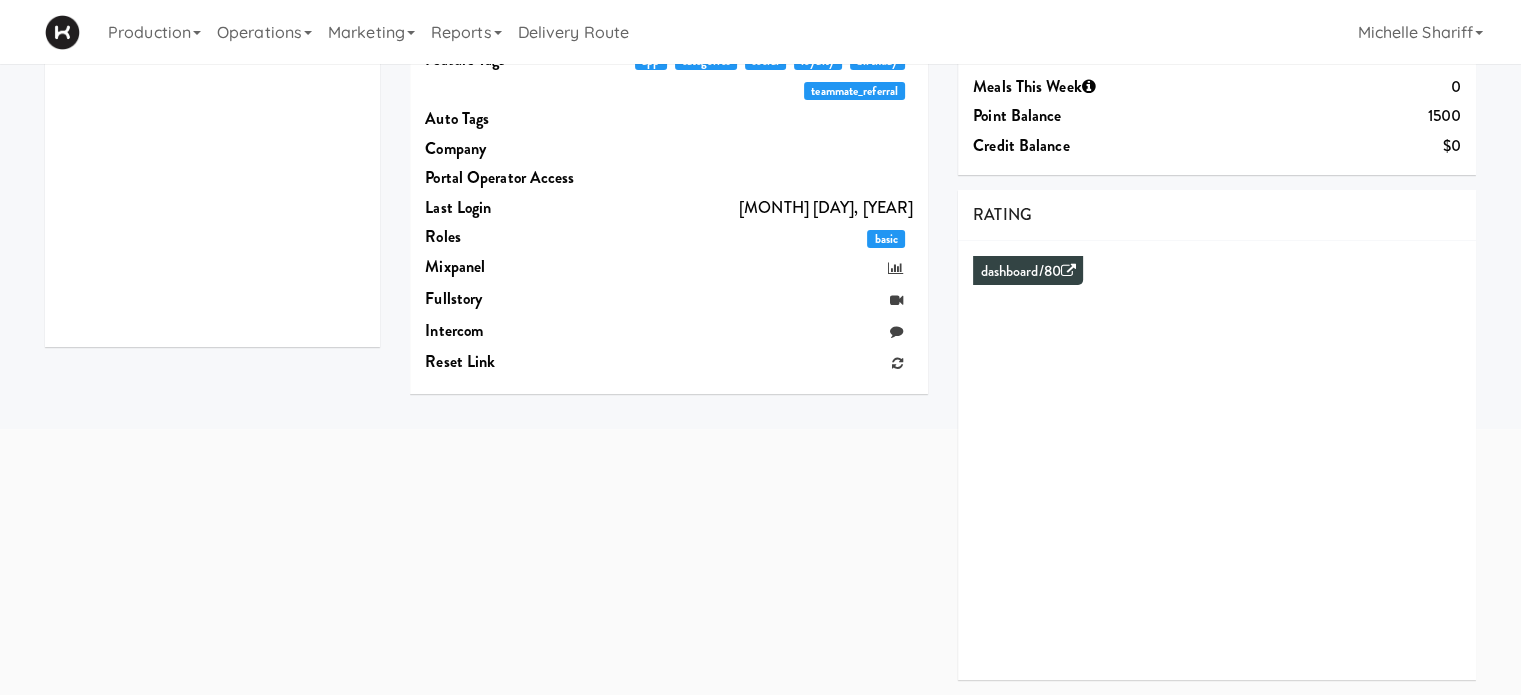scroll, scrollTop: 0, scrollLeft: 0, axis: both 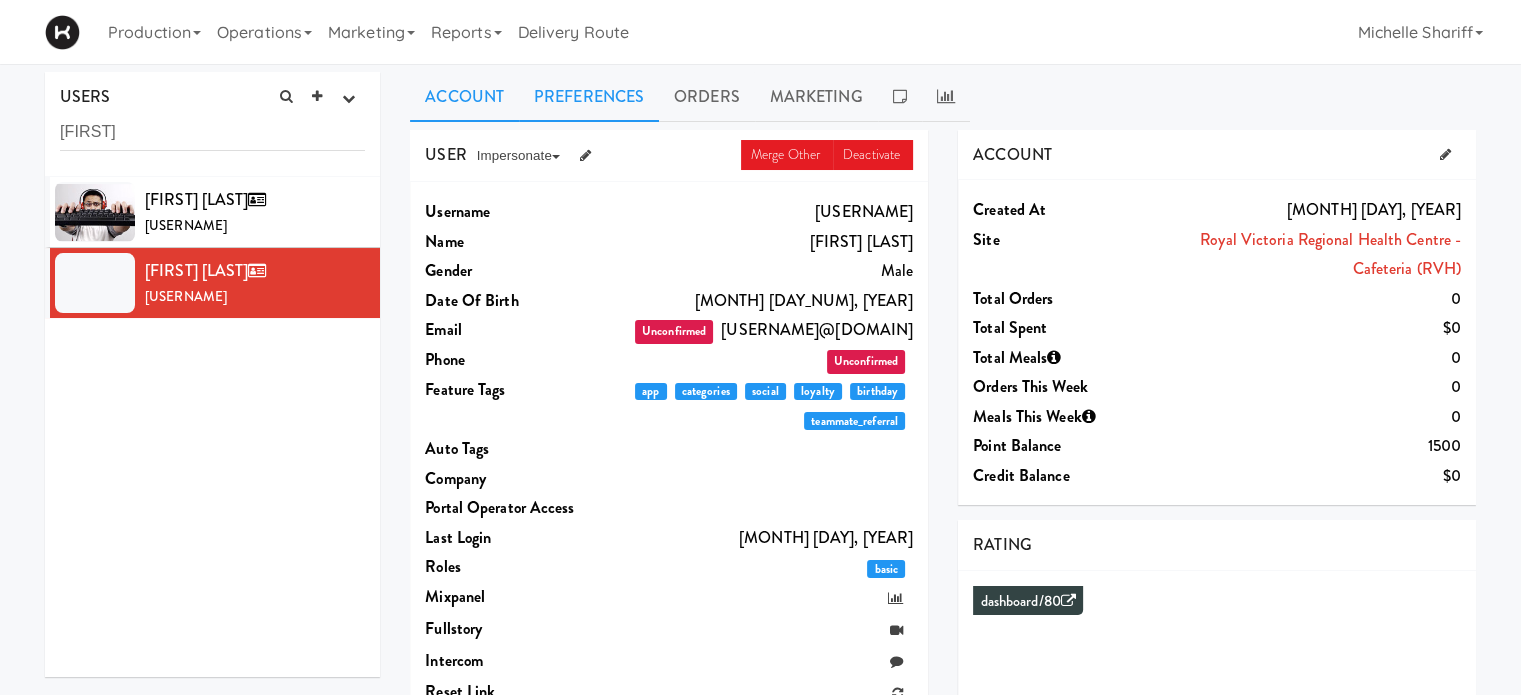 click on "Preferences" at bounding box center [589, 97] 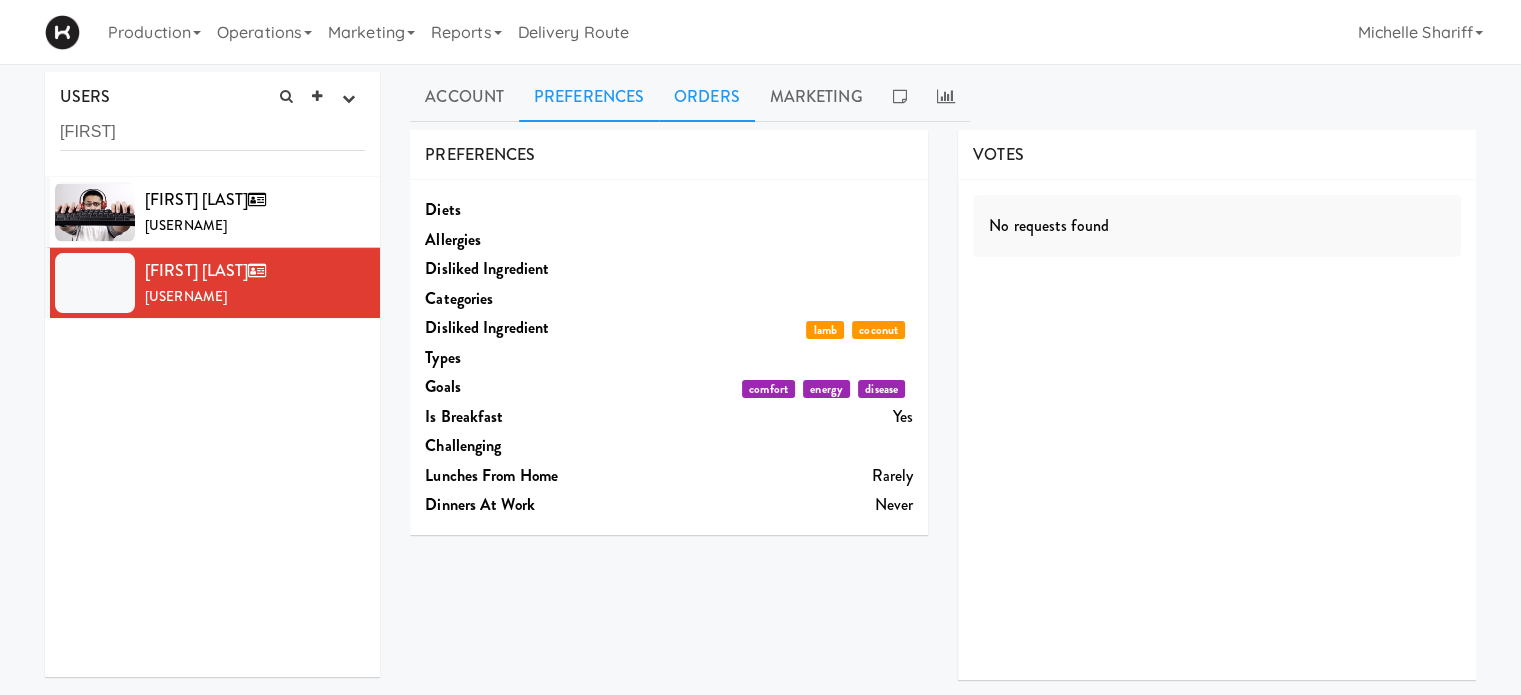 click on "Orders" at bounding box center (707, 97) 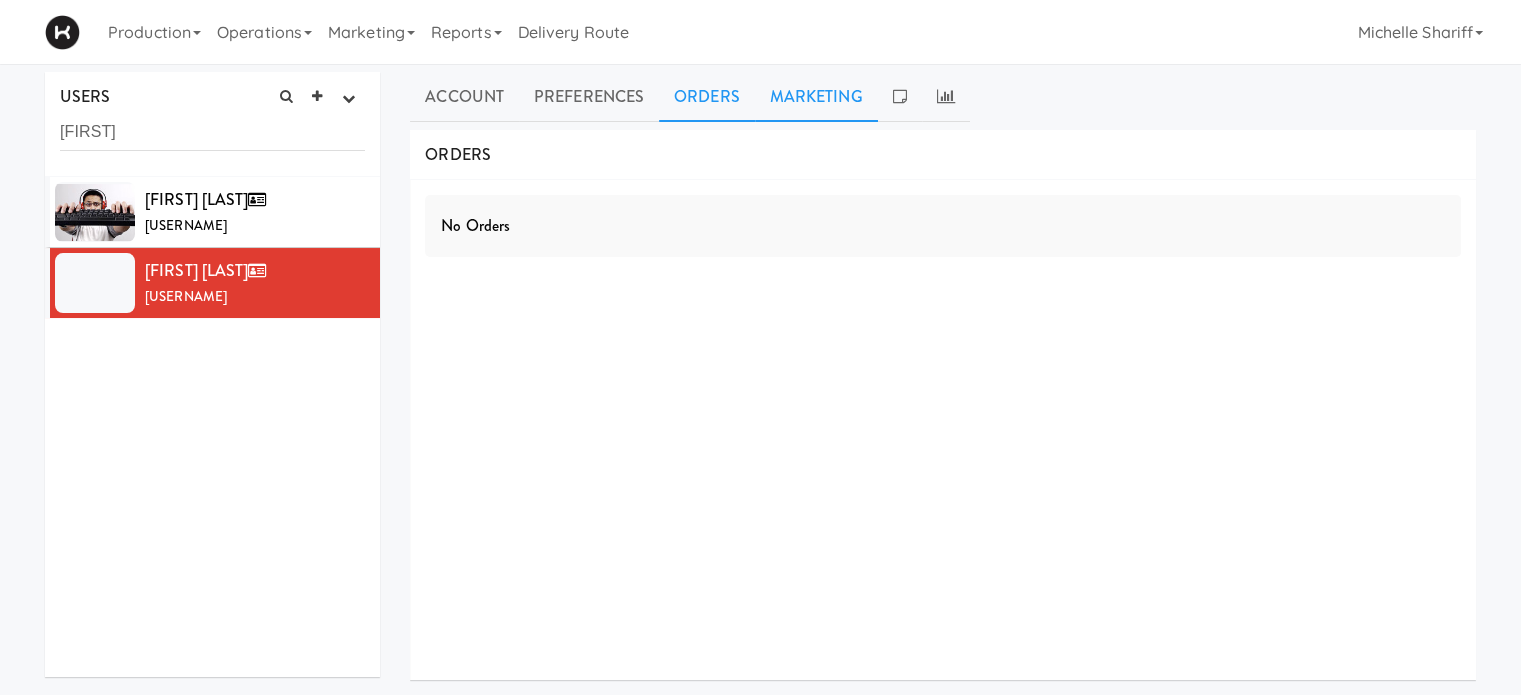 click on "Marketing" at bounding box center [816, 97] 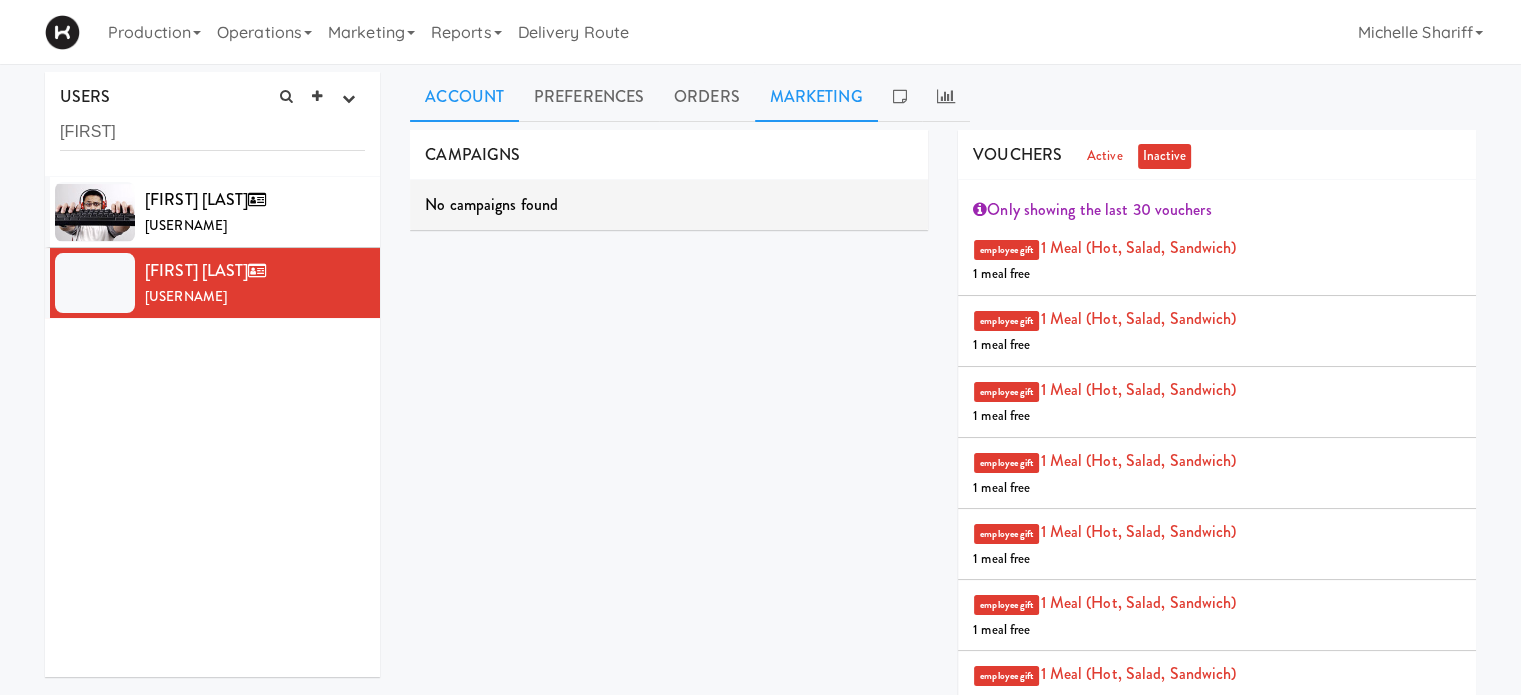 click on "Account" at bounding box center [464, 97] 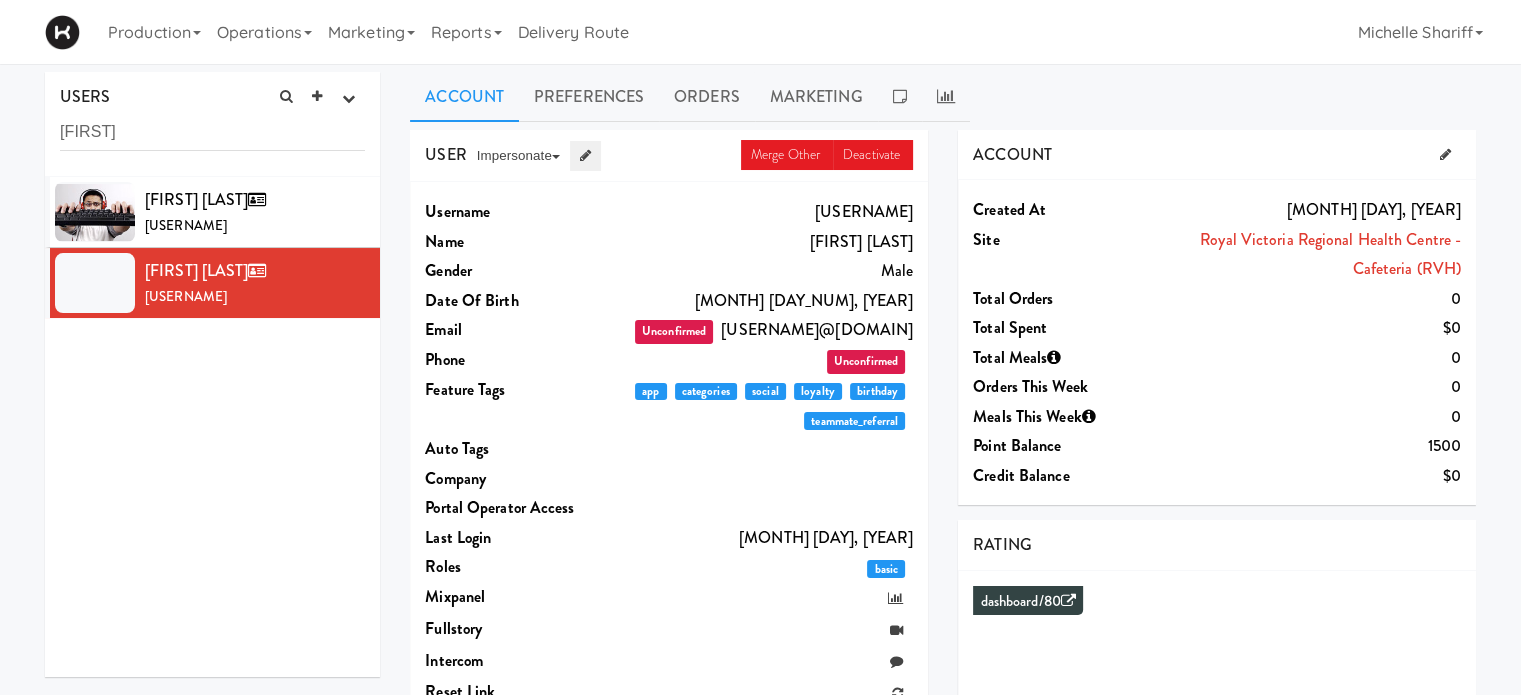 click at bounding box center (585, 155) 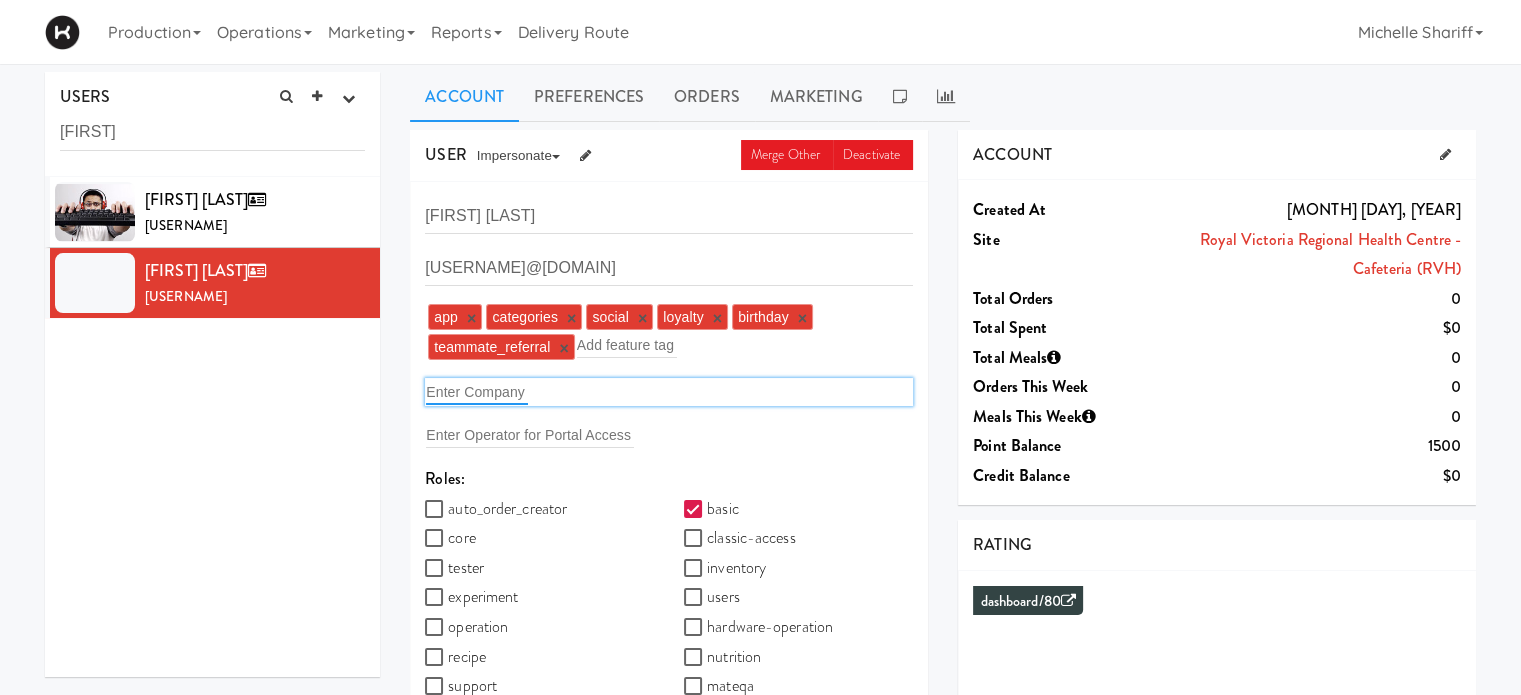 click at bounding box center (477, 392) 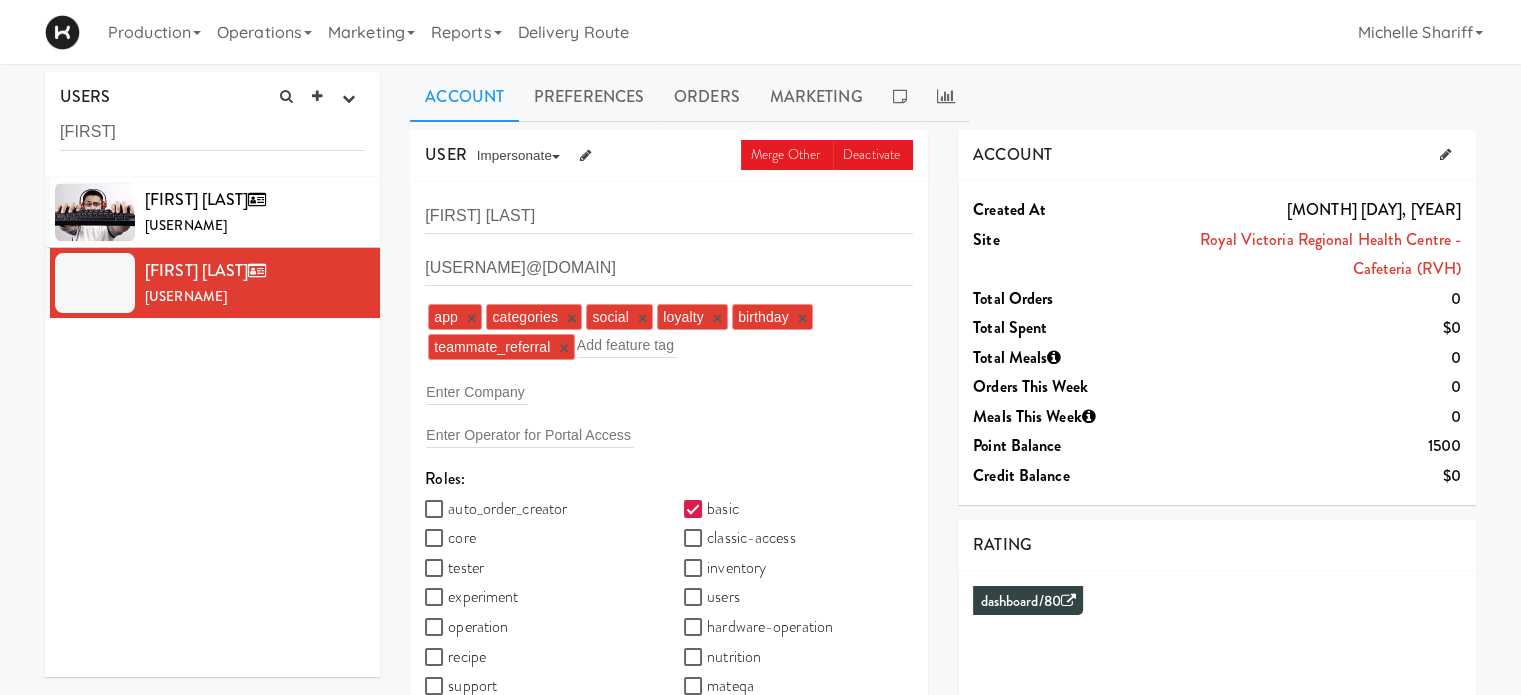 click on "[FIRST] [LAST] [USERNAME] [FIRST] [LAST] [USERNAME]" at bounding box center (212, 427) 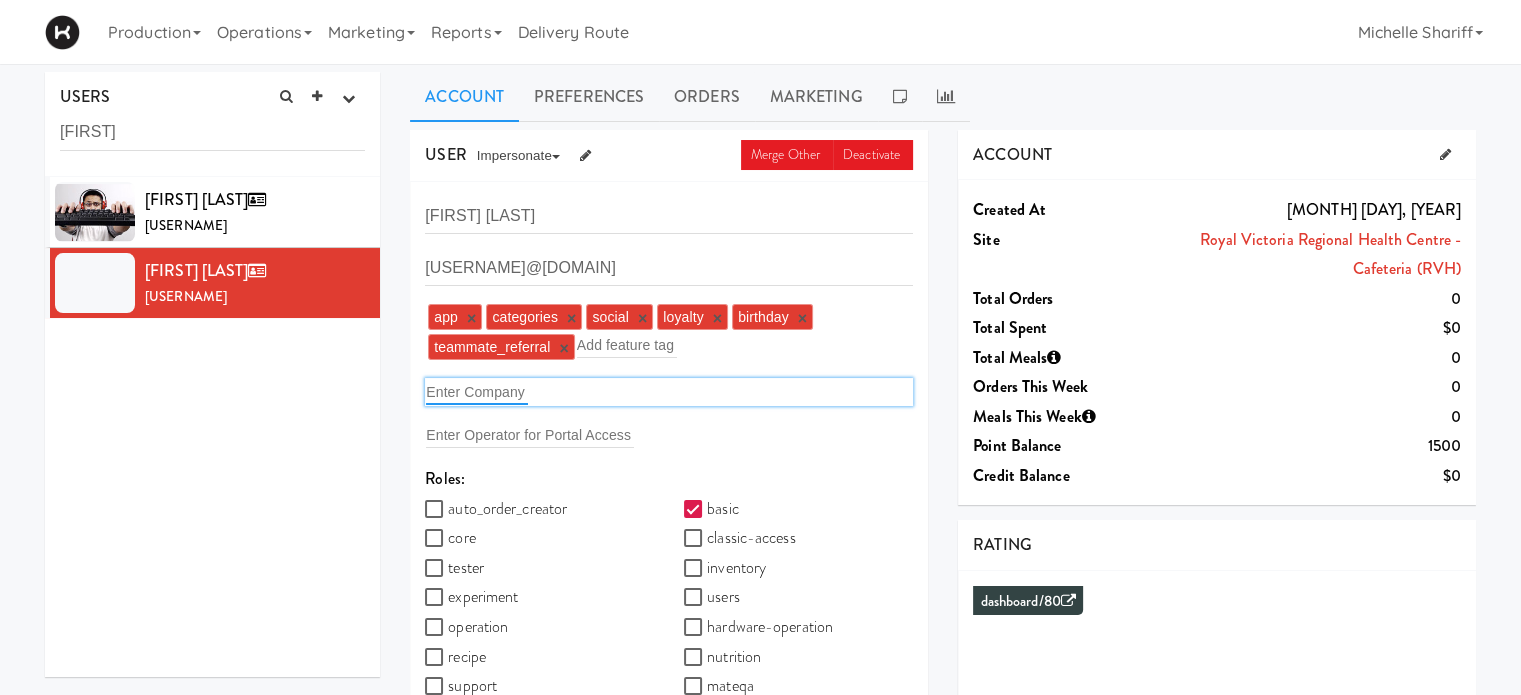click at bounding box center [477, 392] 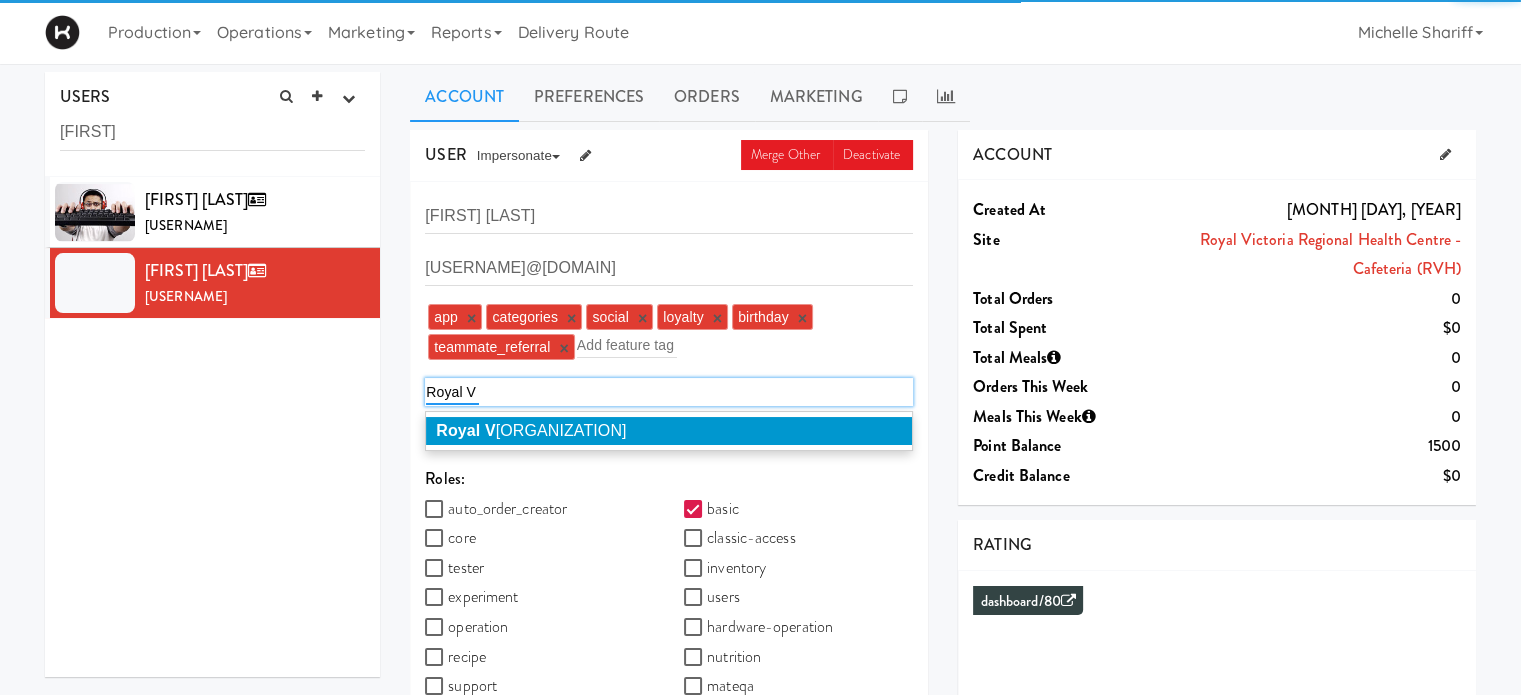 type on "Royal V" 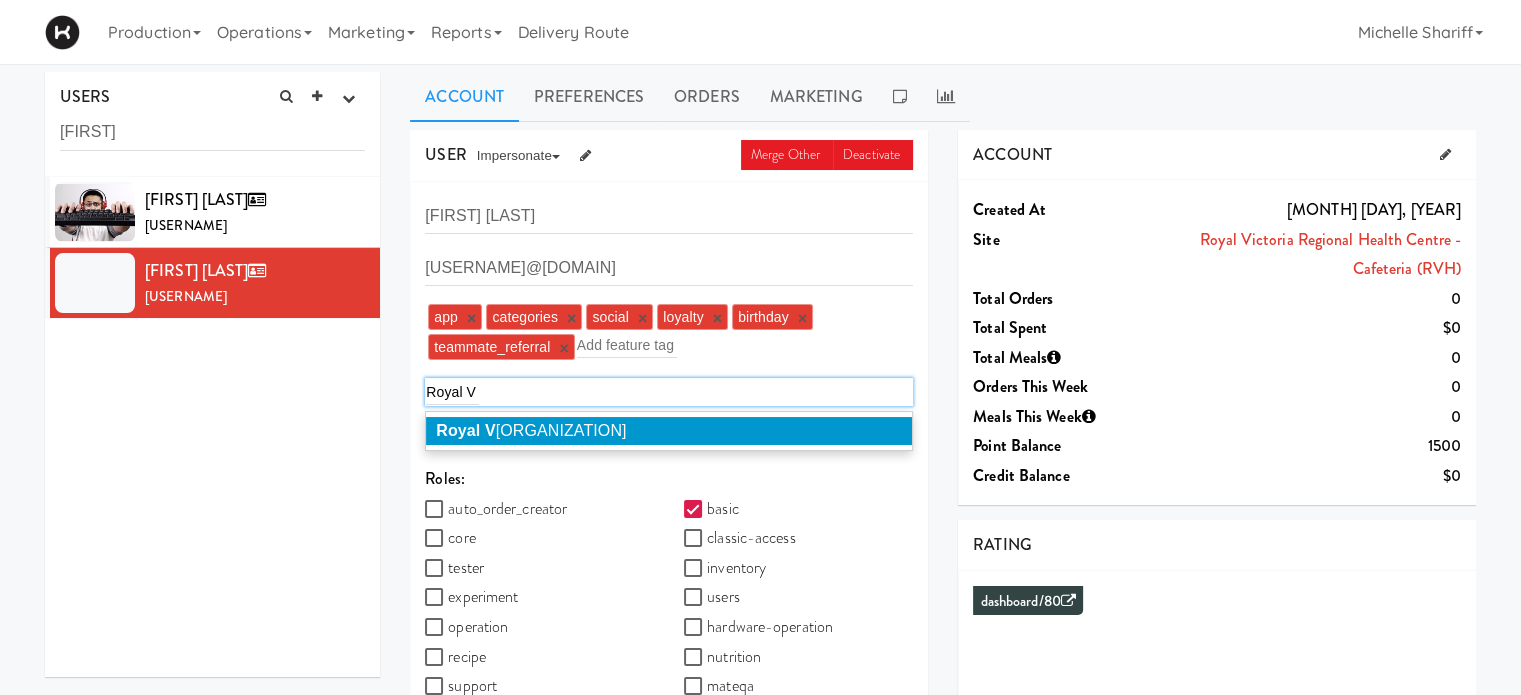 click on "Royal Victoria Regional Health Centre" at bounding box center (531, 430) 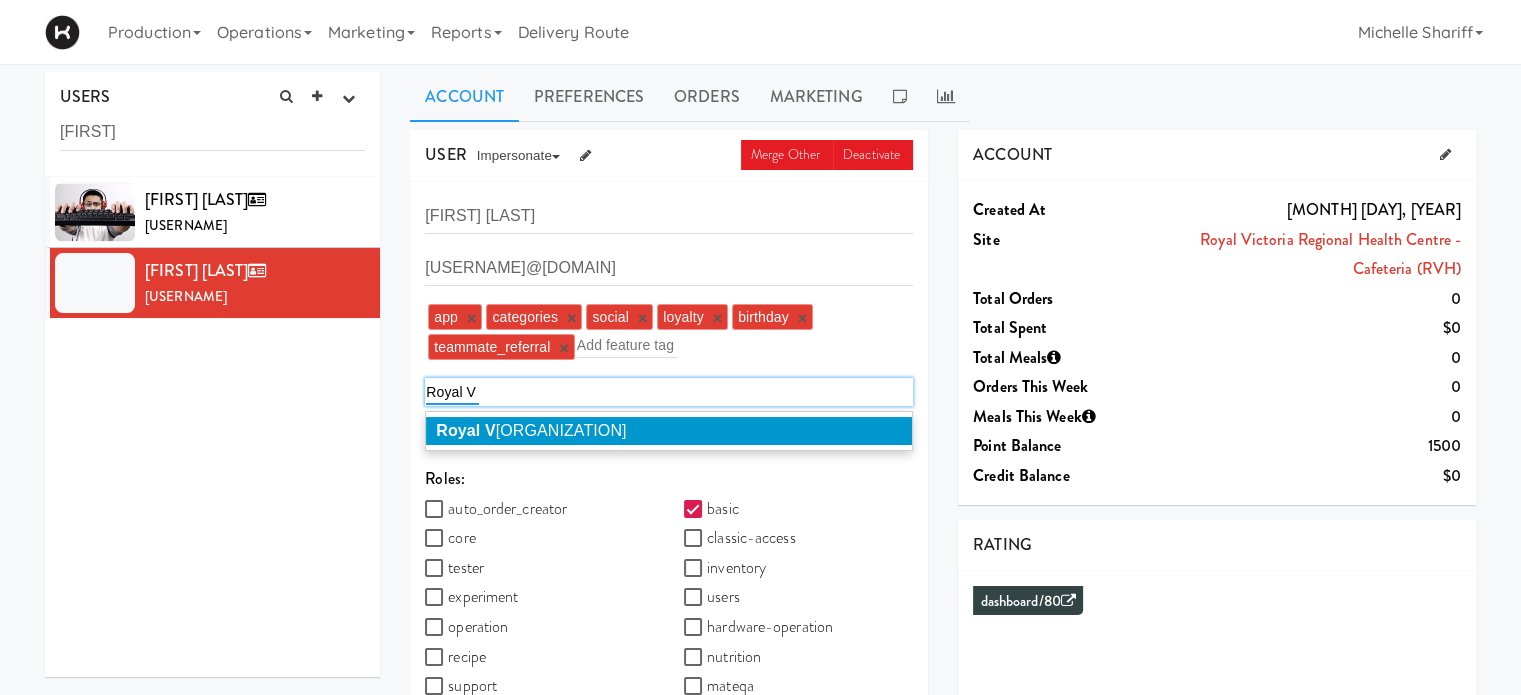 type 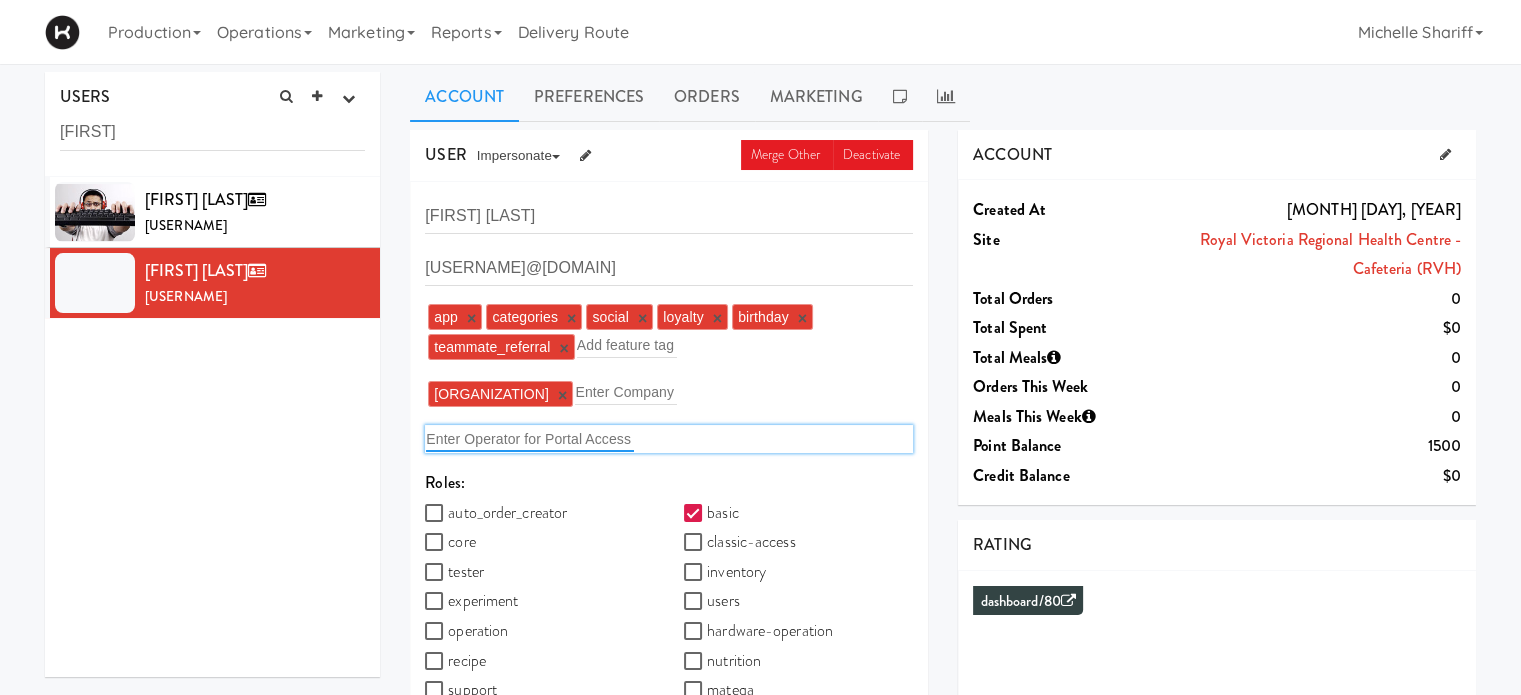click at bounding box center (530, 439) 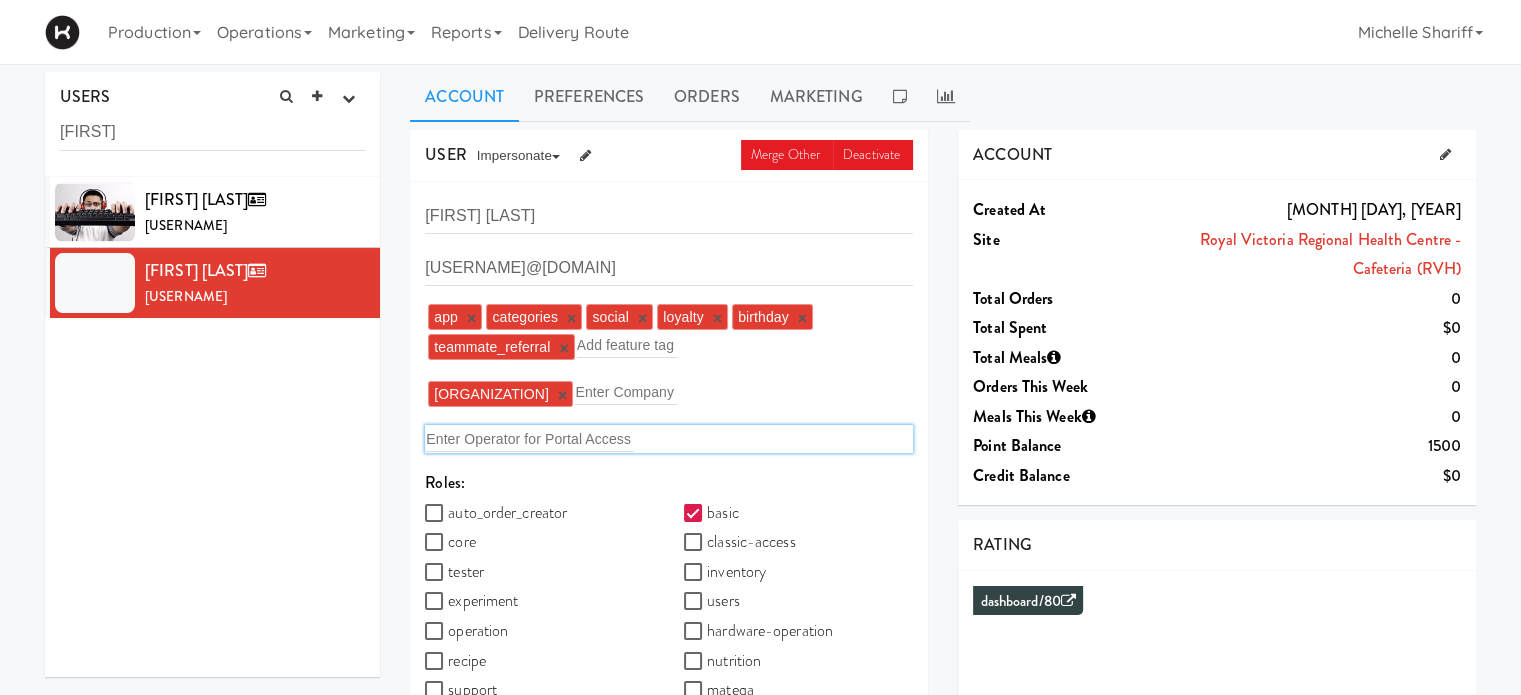 click on "[PERSON_NAME] [PERSON_NAME] [EMAIL] app   × categories   × social   × loyalty   × birthday   × teammate_referral   × Add feature tag Royal-Victoria-Regional-Health-Centre   × Enter Company Enter Operator for Portal Access Roles: auto_order_creator basic core classic-access tester inventory experiment users operation hardware-operation recipe nutrition support mateqa driver step-template-admin invoicing terminal transactional manufacturer genie gen2-tablet global-access vision-order-reviewer dev-console approver science" at bounding box center [669, 569] 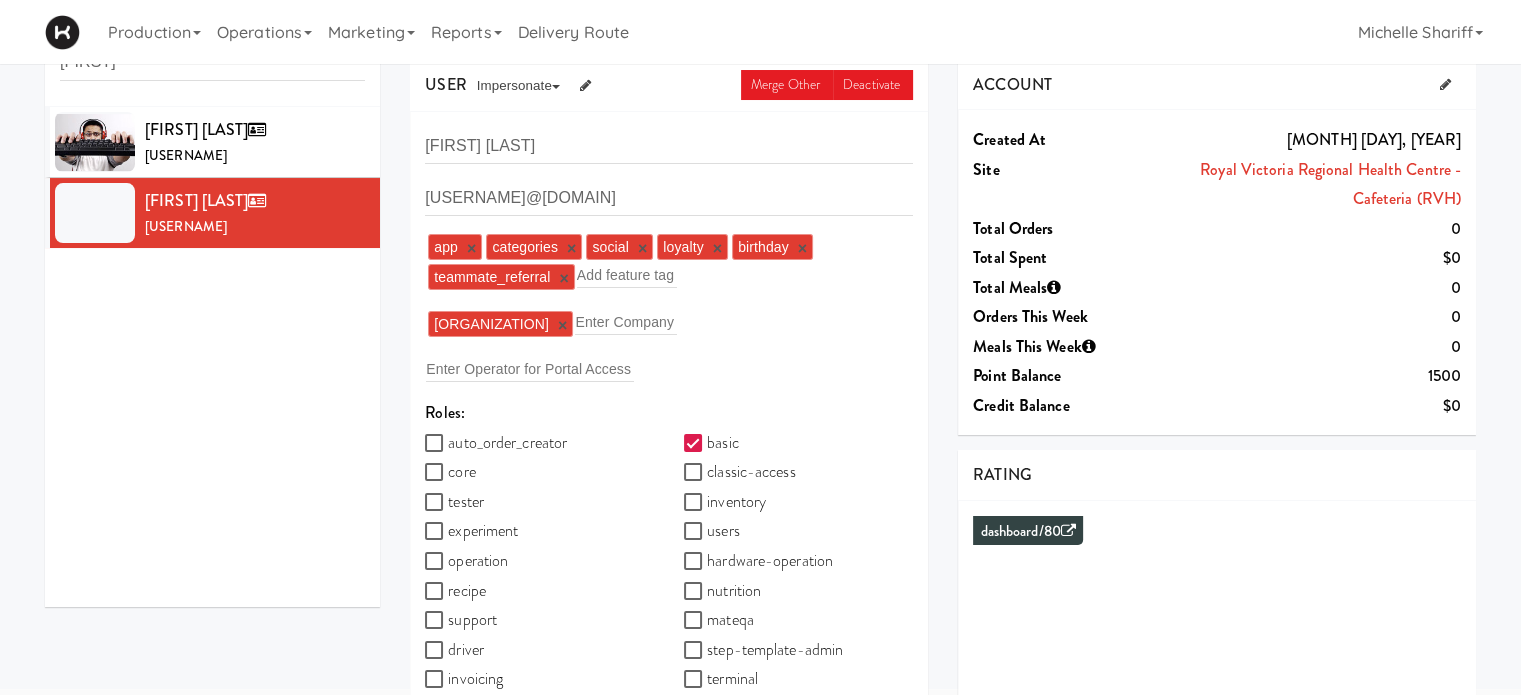 scroll, scrollTop: 73, scrollLeft: 0, axis: vertical 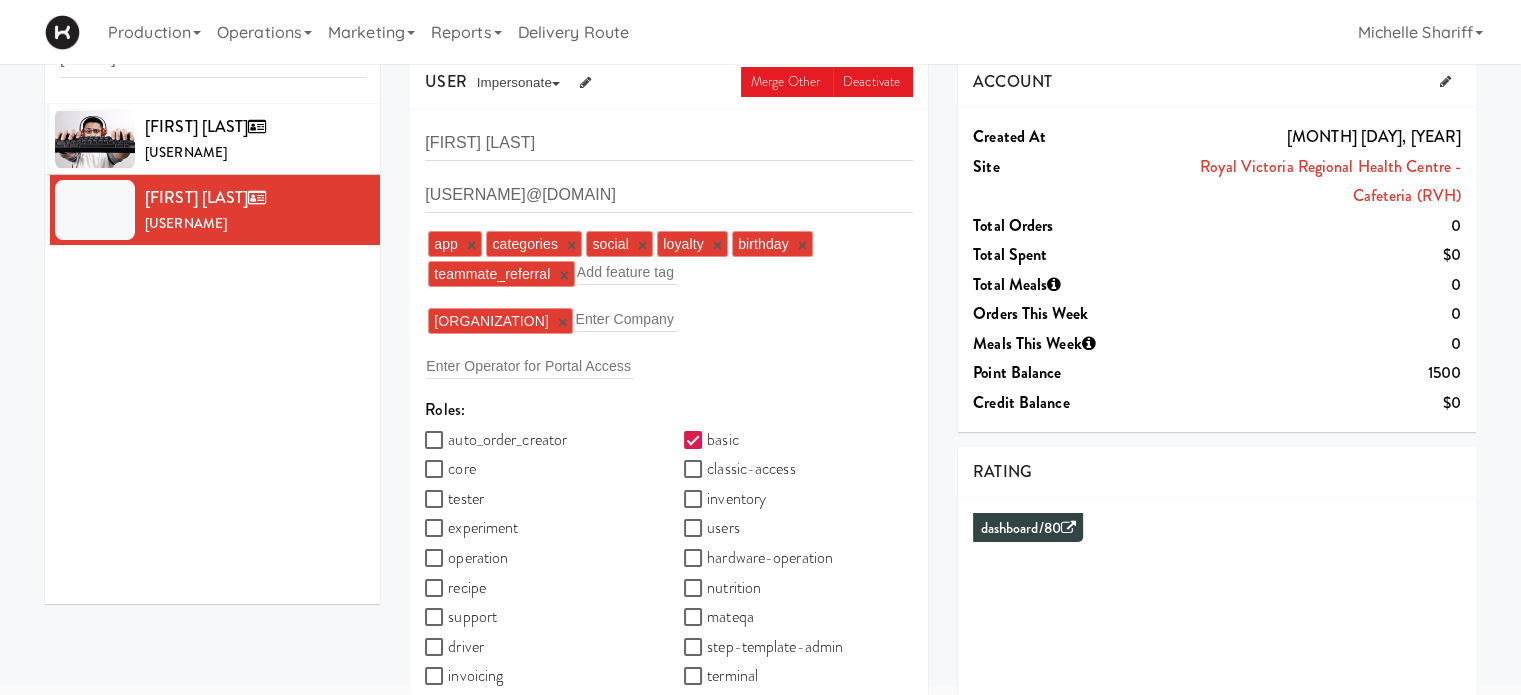 click on "×" at bounding box center (562, 322) 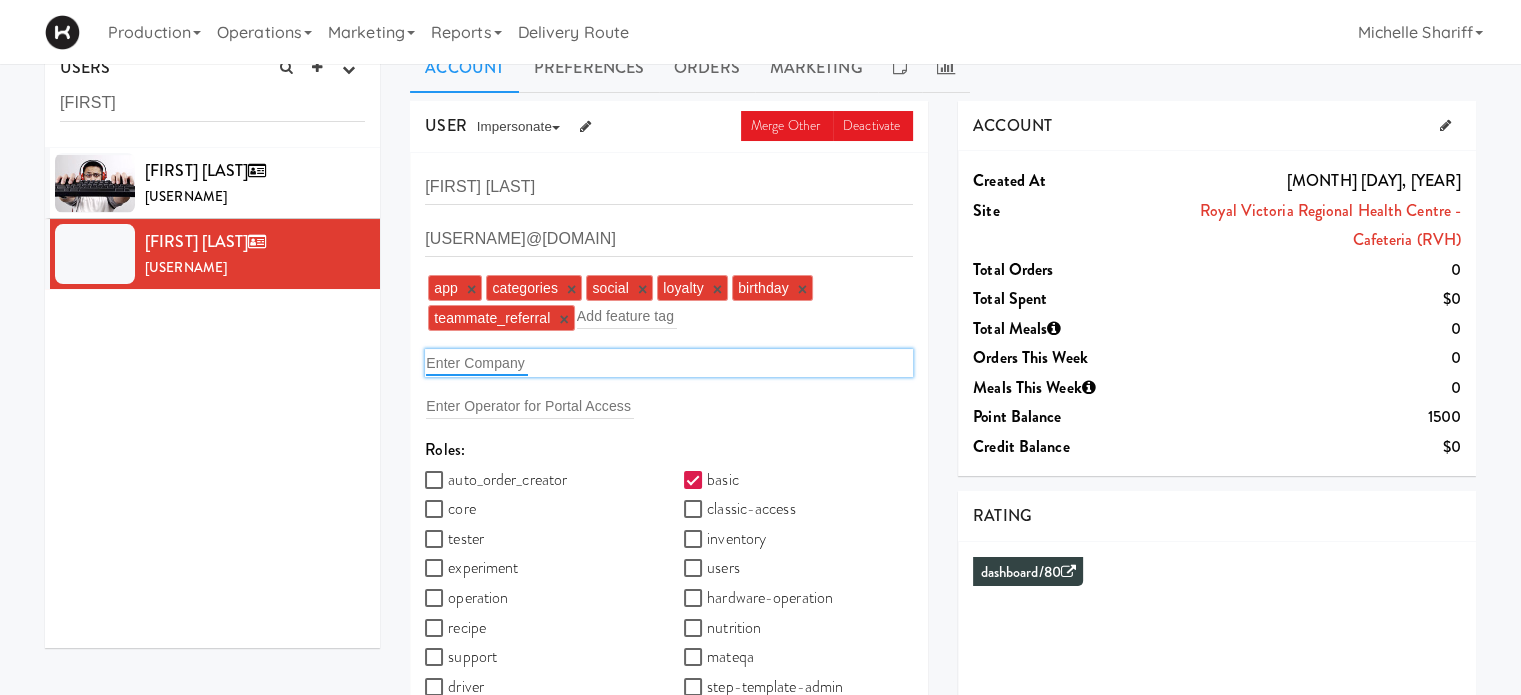 scroll, scrollTop: 0, scrollLeft: 0, axis: both 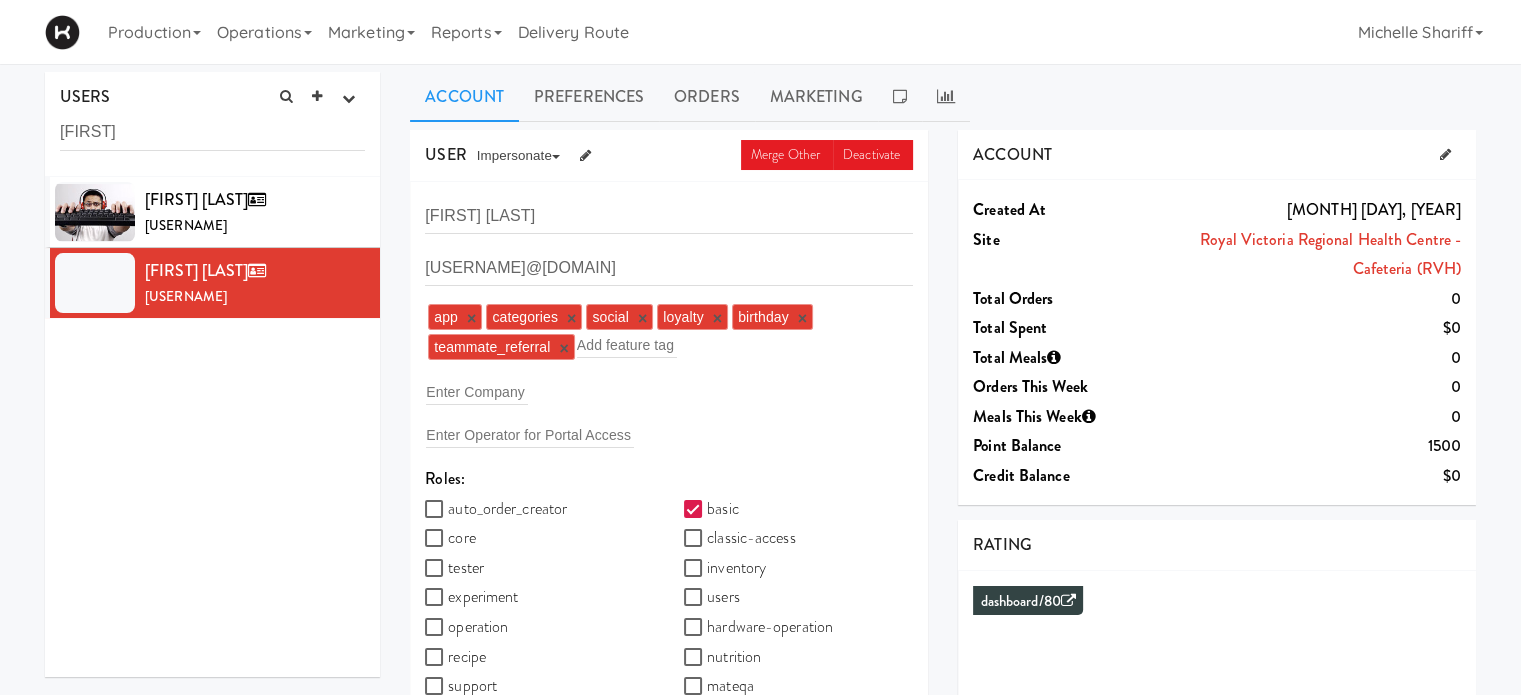 click on "USERS active Ordered this week Didn't order this week 1 this week 2 this week 3 this week 4+ this week inactive all [FIRST] [LAST]  [USERNAME] [USERNAME] Account Preferences Orders Marketing     USER Merge Other    Deactivate   Impersonate  on App  on Classic Portal  on Platform  [FIRST] [LAST] [EMAIL] app   × categories   × social   × loyalty   × birthday   × teammate_referral   × Add feature tag Enter Company Enter Operator for Portal Access Roles: auto_order_creator basic core classic-access tester inventory experiment users operation hardware-operation recipe nutrition support mateqa driver step-template-admin invoicing terminal transactional manufacturer genie gen2-tablet global-access vision-order-reviewer dev-console approver science   ACCOUNT Created at [DATE] Site   [COMPANY] - Cafeteria ([ABBREVIATION]) Total Orders 0 Total Spent $0 Total Meals  0 Orders This Week 0 Meals This Week  0 Point Balance 1500 Credit Balance $0 RATING" at bounding box center [760, 544] 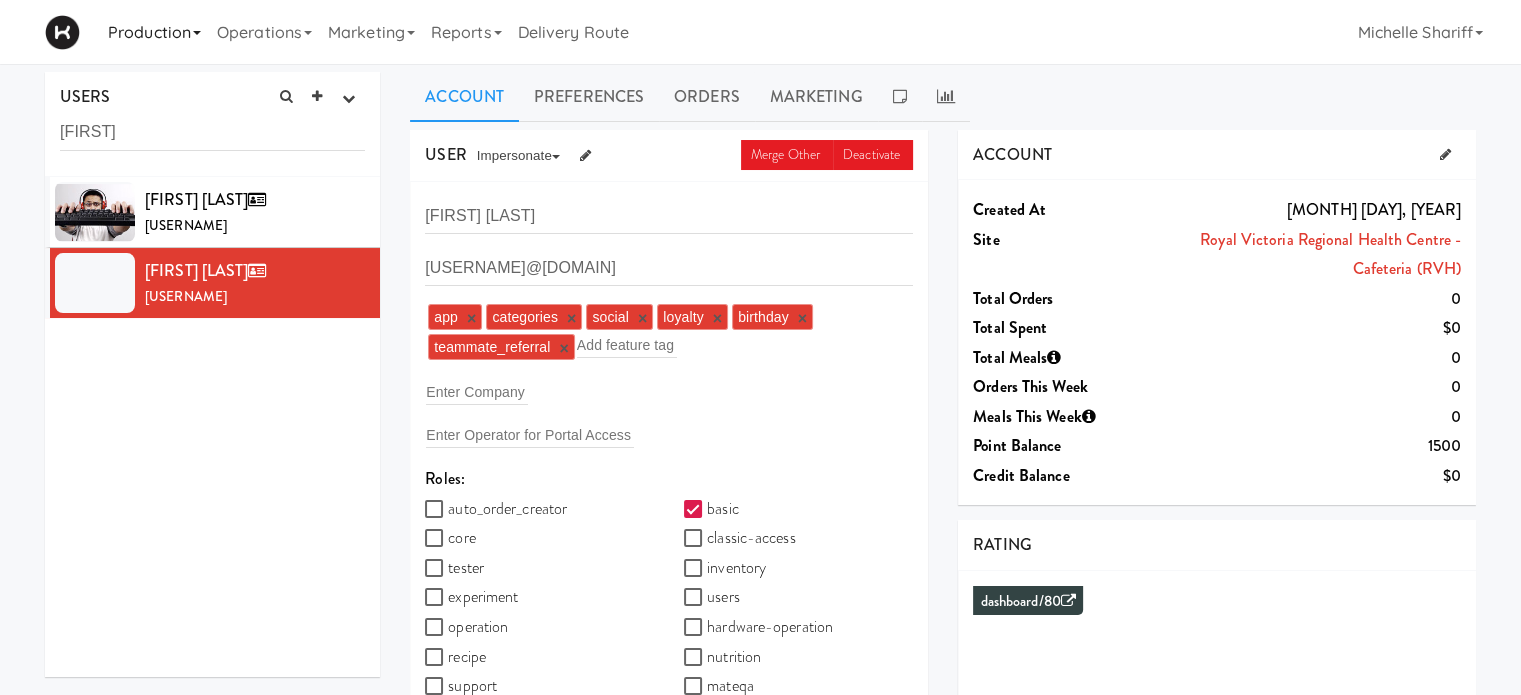 click on "Production" at bounding box center (154, 32) 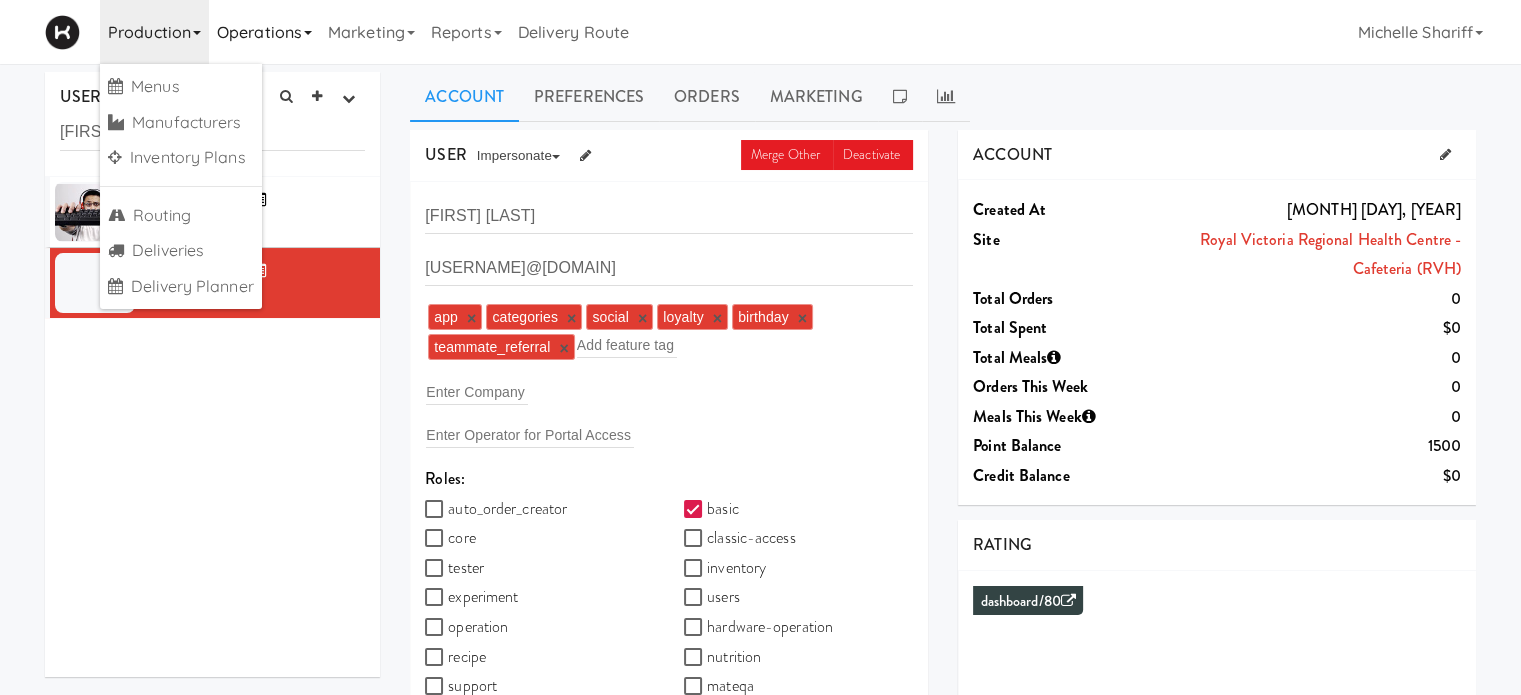 click on "Operations" at bounding box center (264, 32) 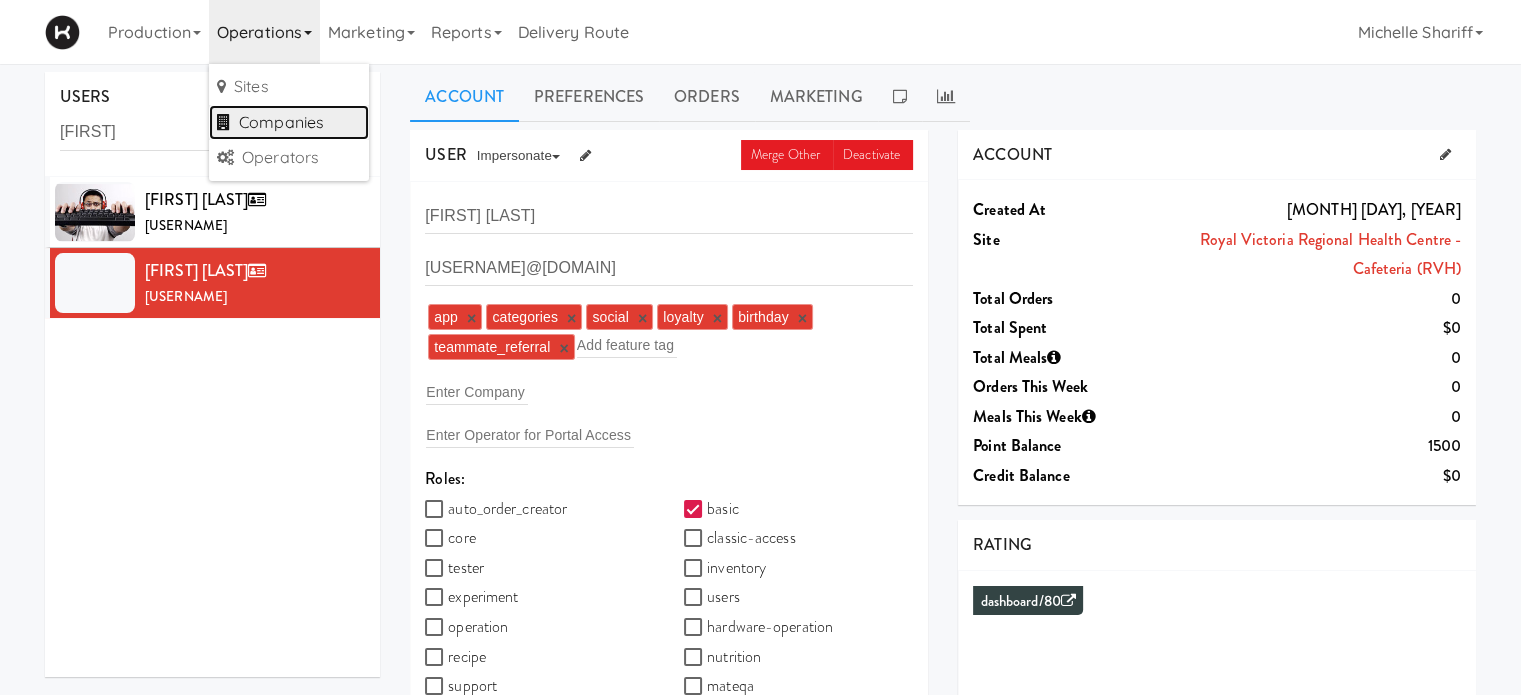 click on "Companies" at bounding box center (289, 123) 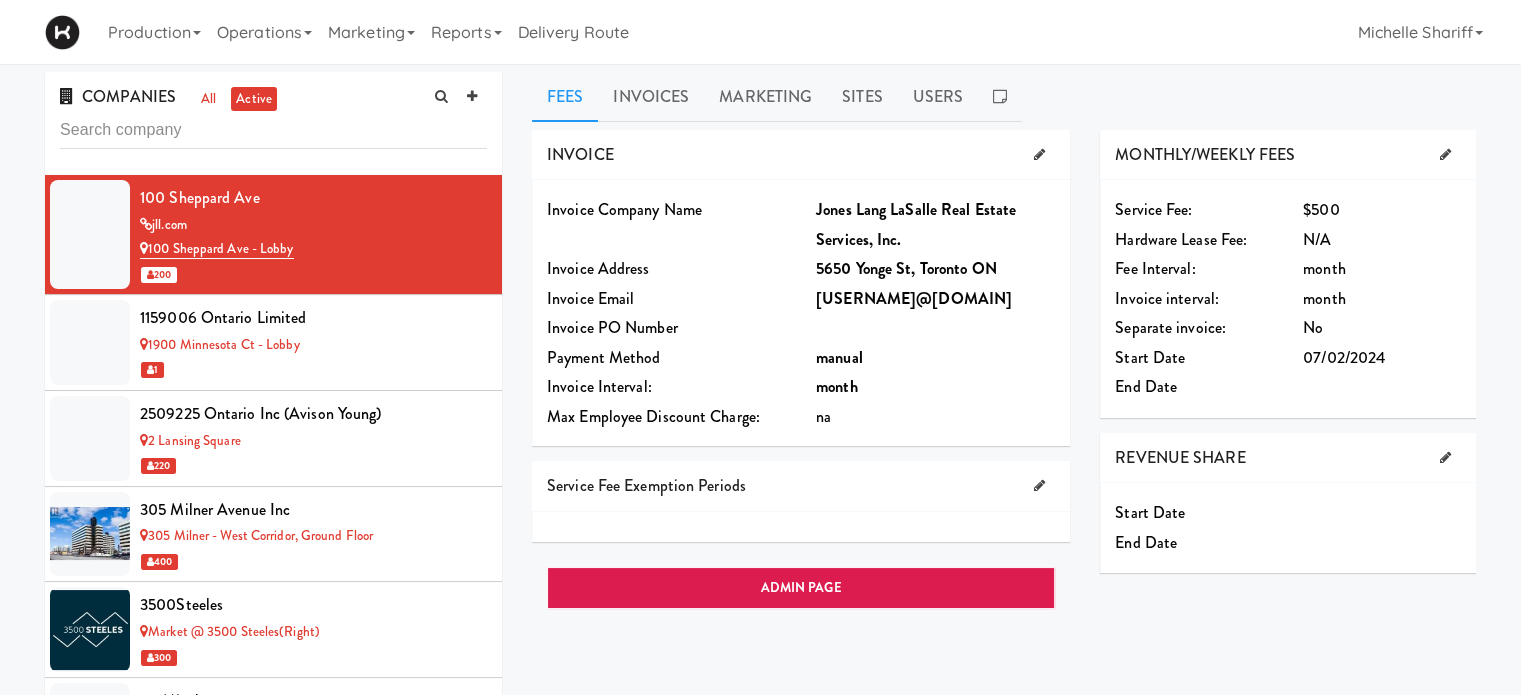 click at bounding box center (273, 130) 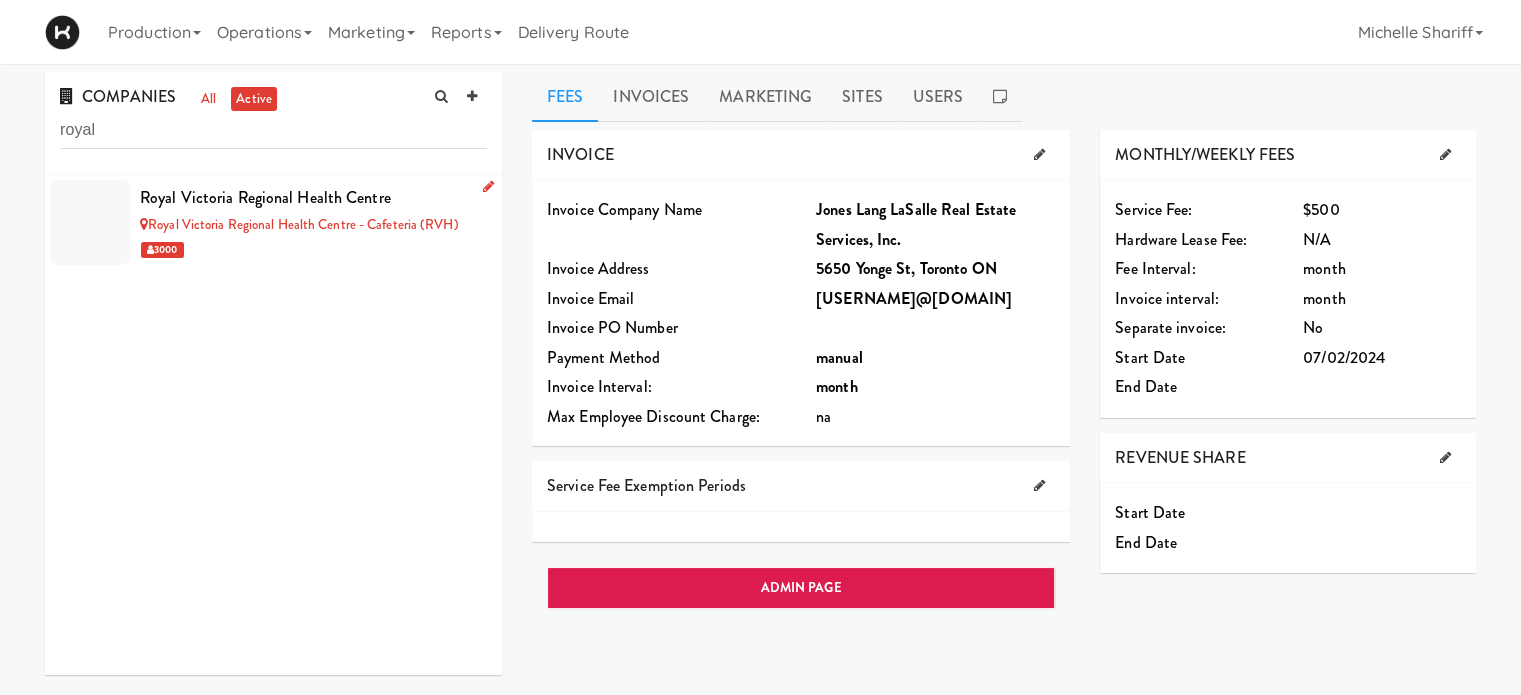 type on "royal" 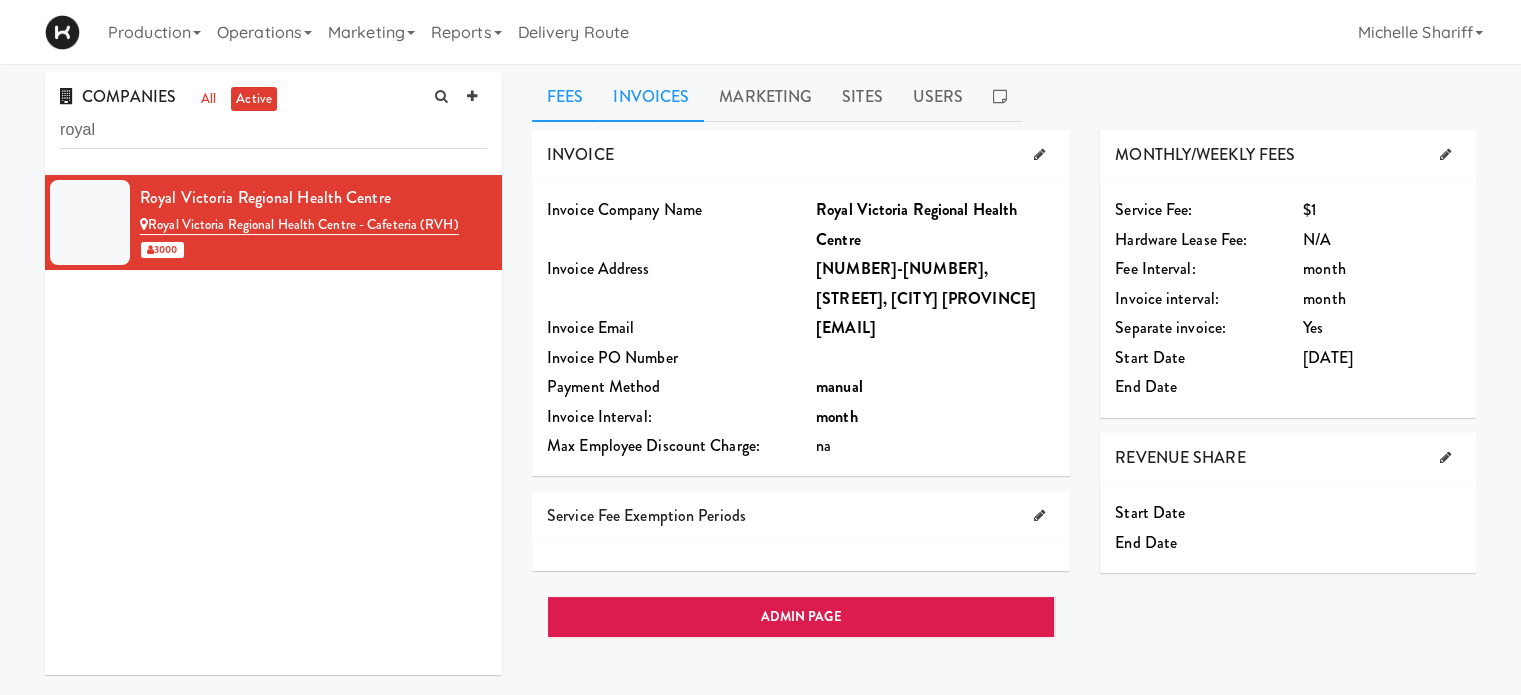 click on "Invoices" at bounding box center [651, 97] 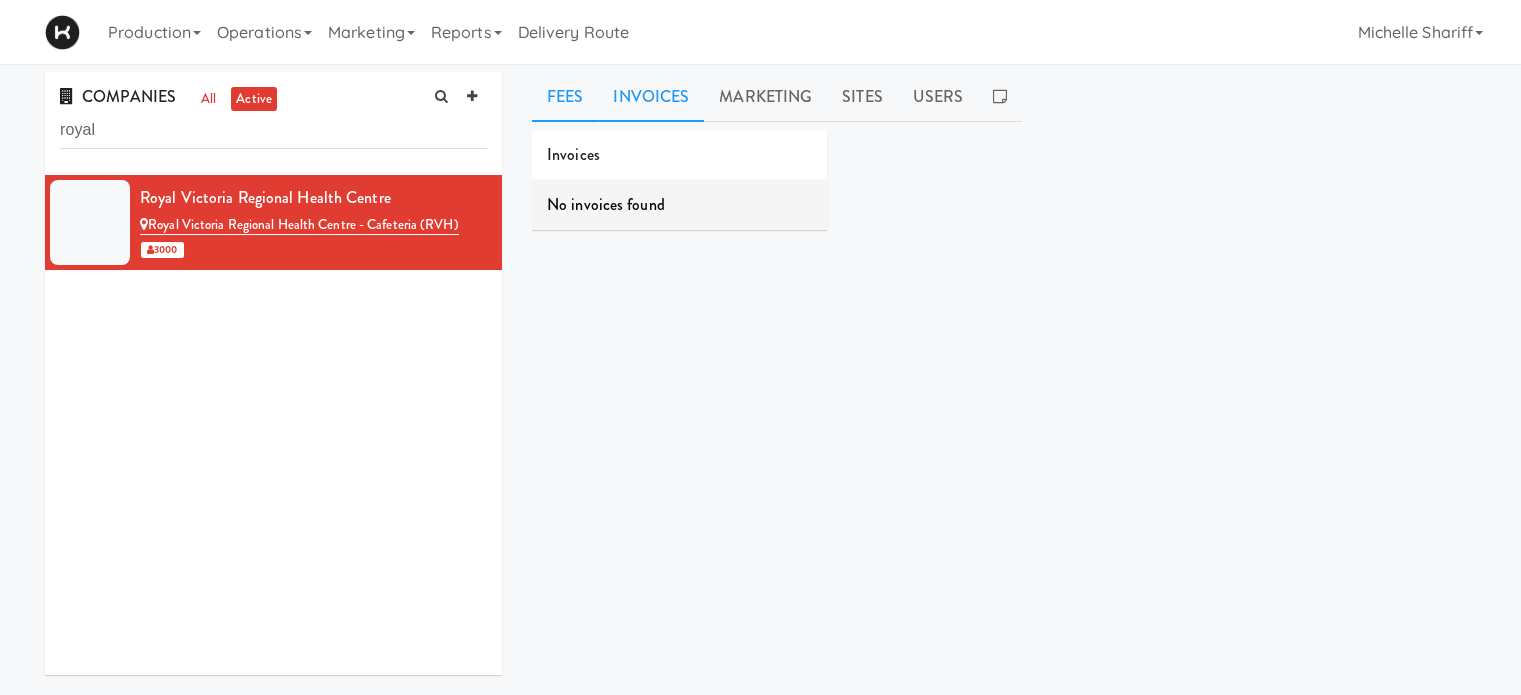 click on "Fees" at bounding box center [565, 97] 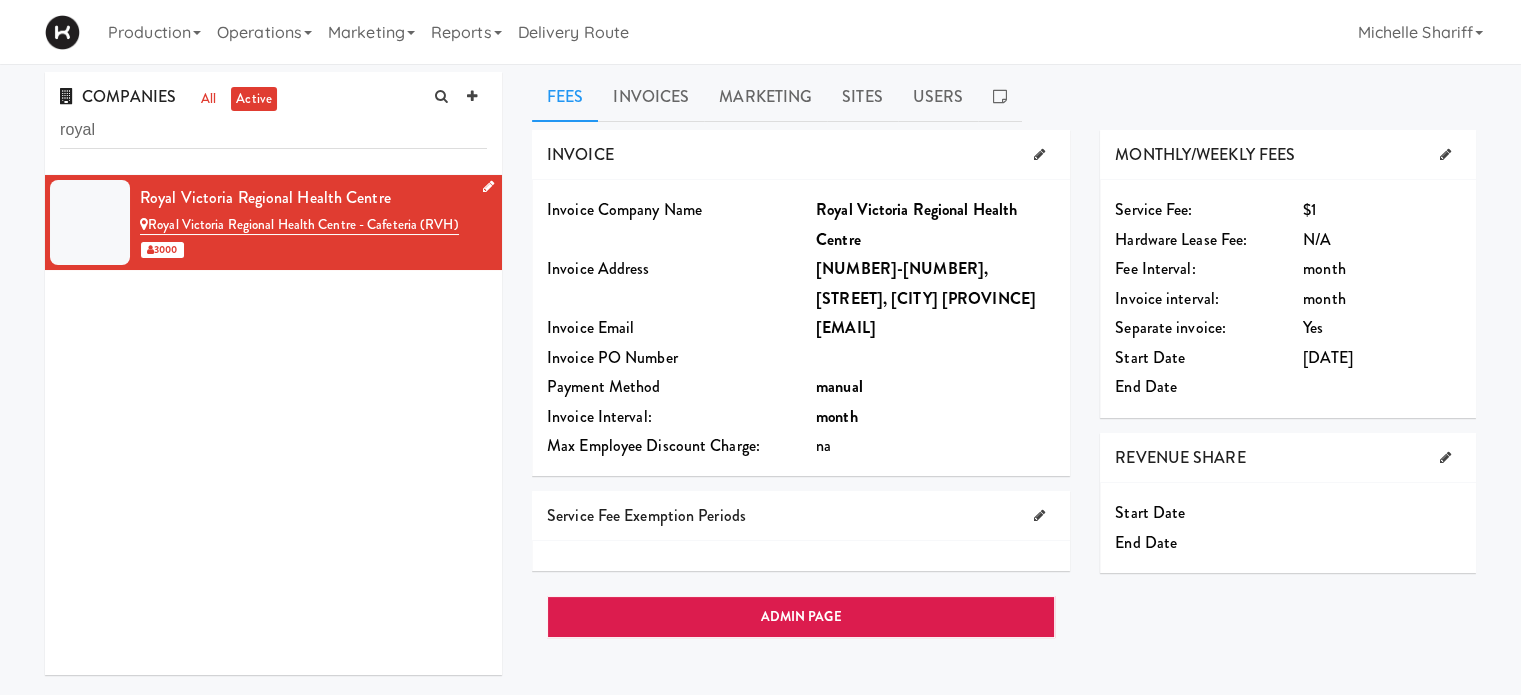 click at bounding box center (488, 186) 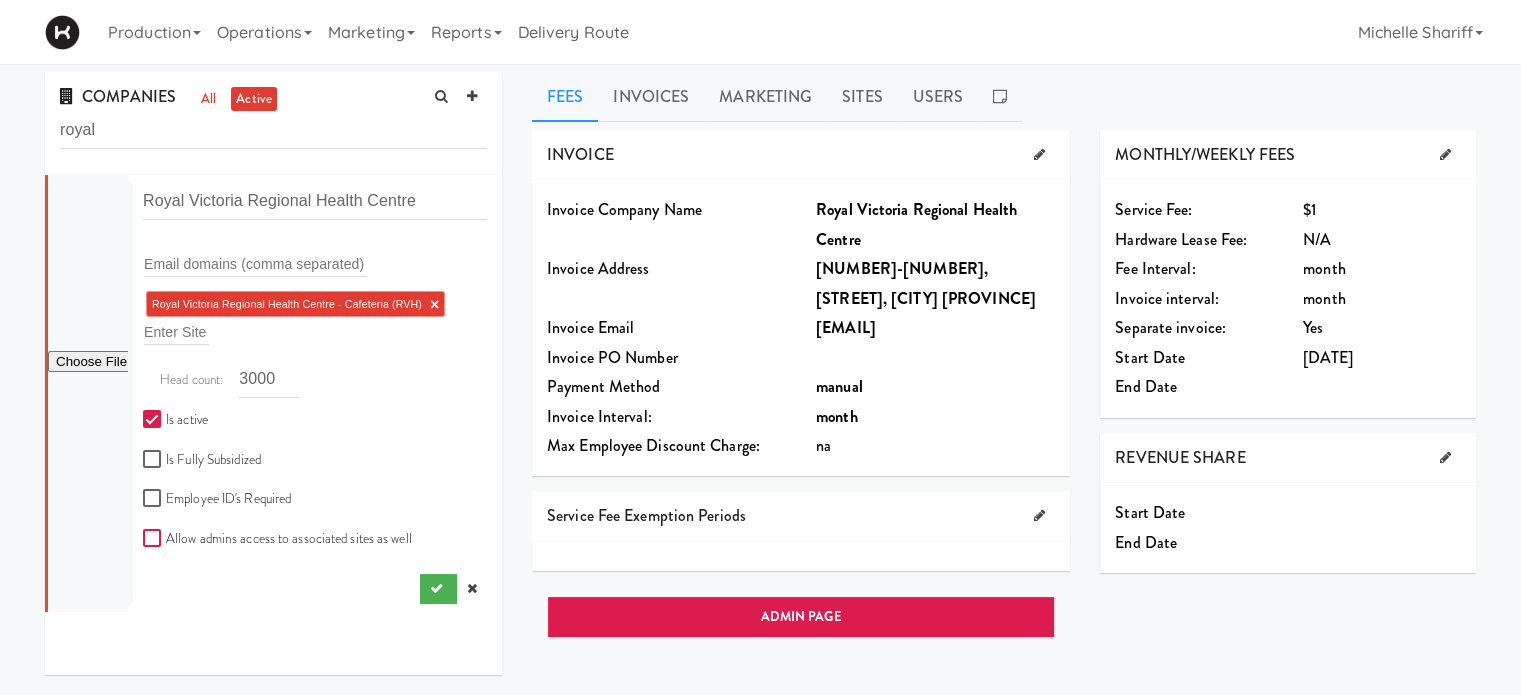 click on "Allow admins access to associated sites as well" at bounding box center (154, 539) 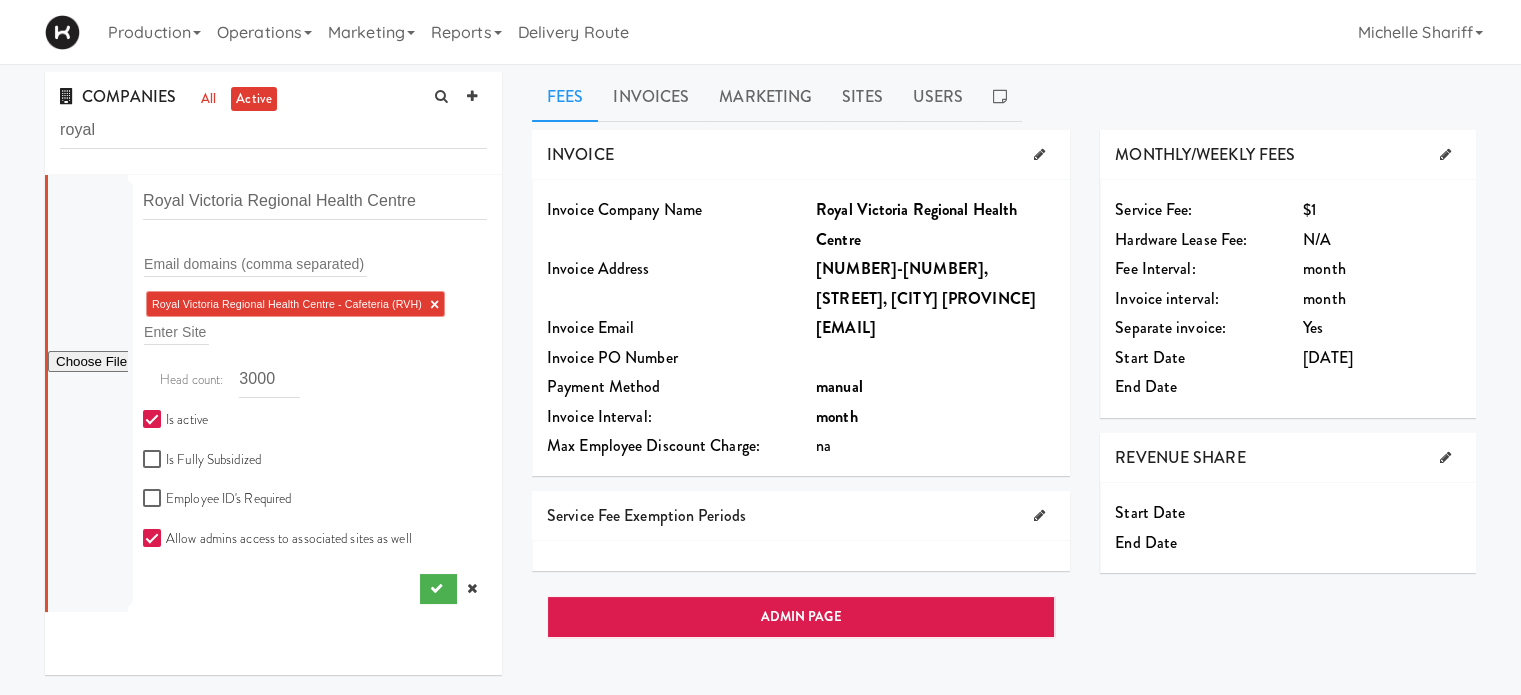 click on "Is active   Is Fully Subsidized   Employee ID's Required    Allow admins access to associated sites as well" at bounding box center (315, 482) 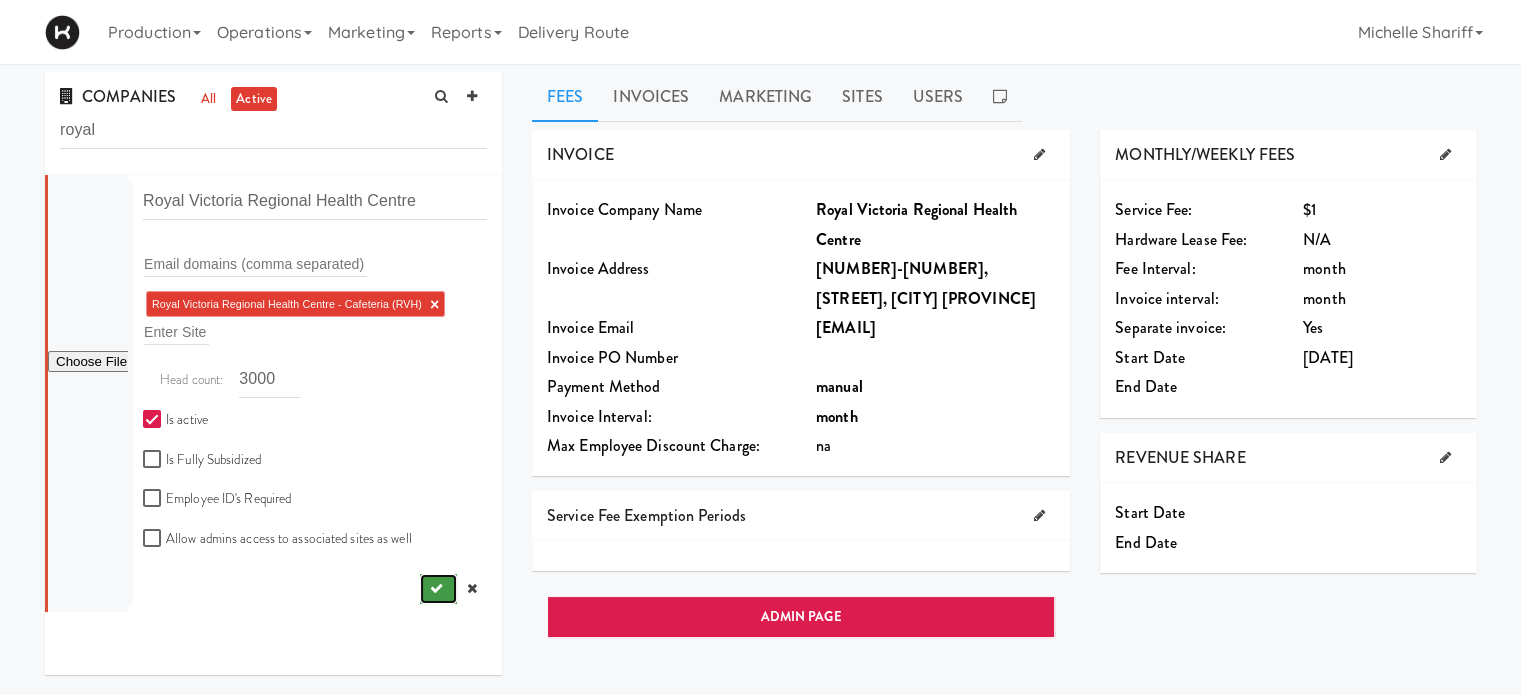 click at bounding box center (436, 588) 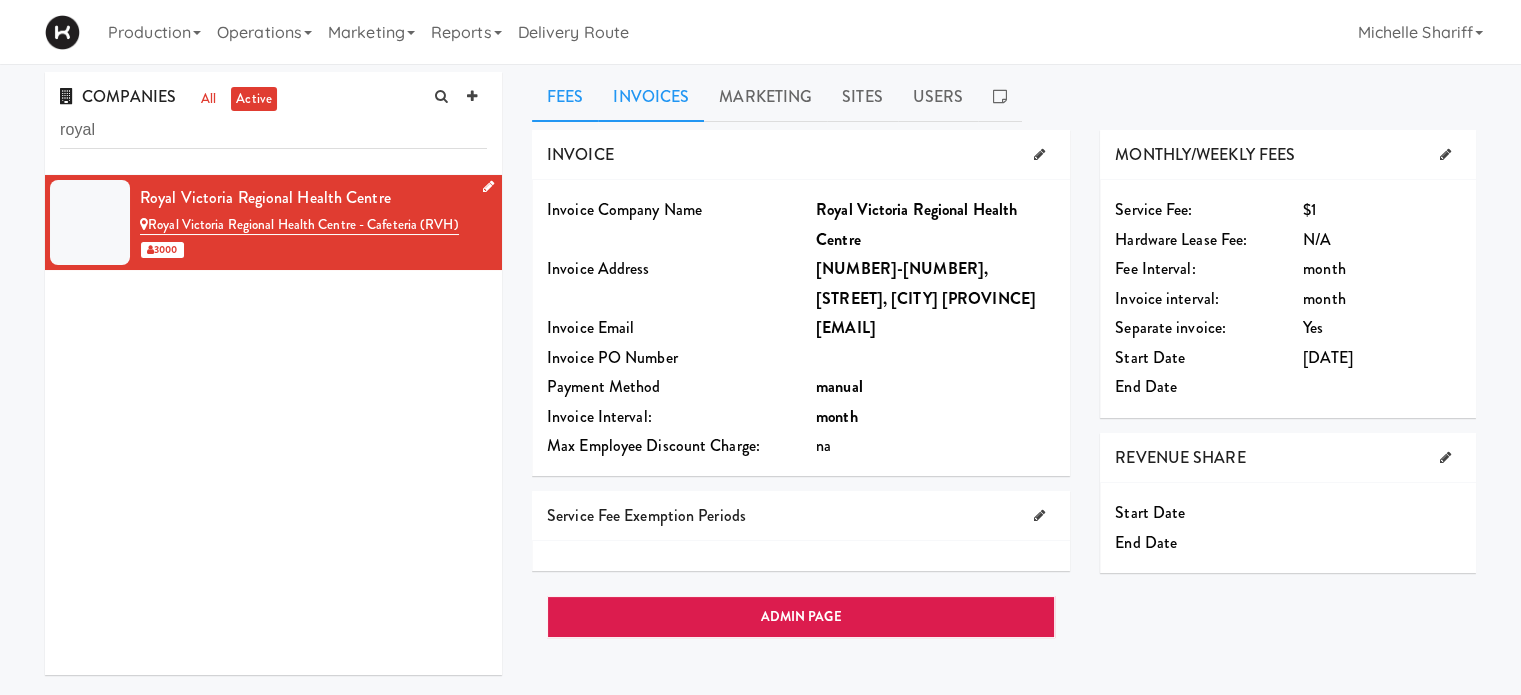 click on "Invoices" at bounding box center (651, 97) 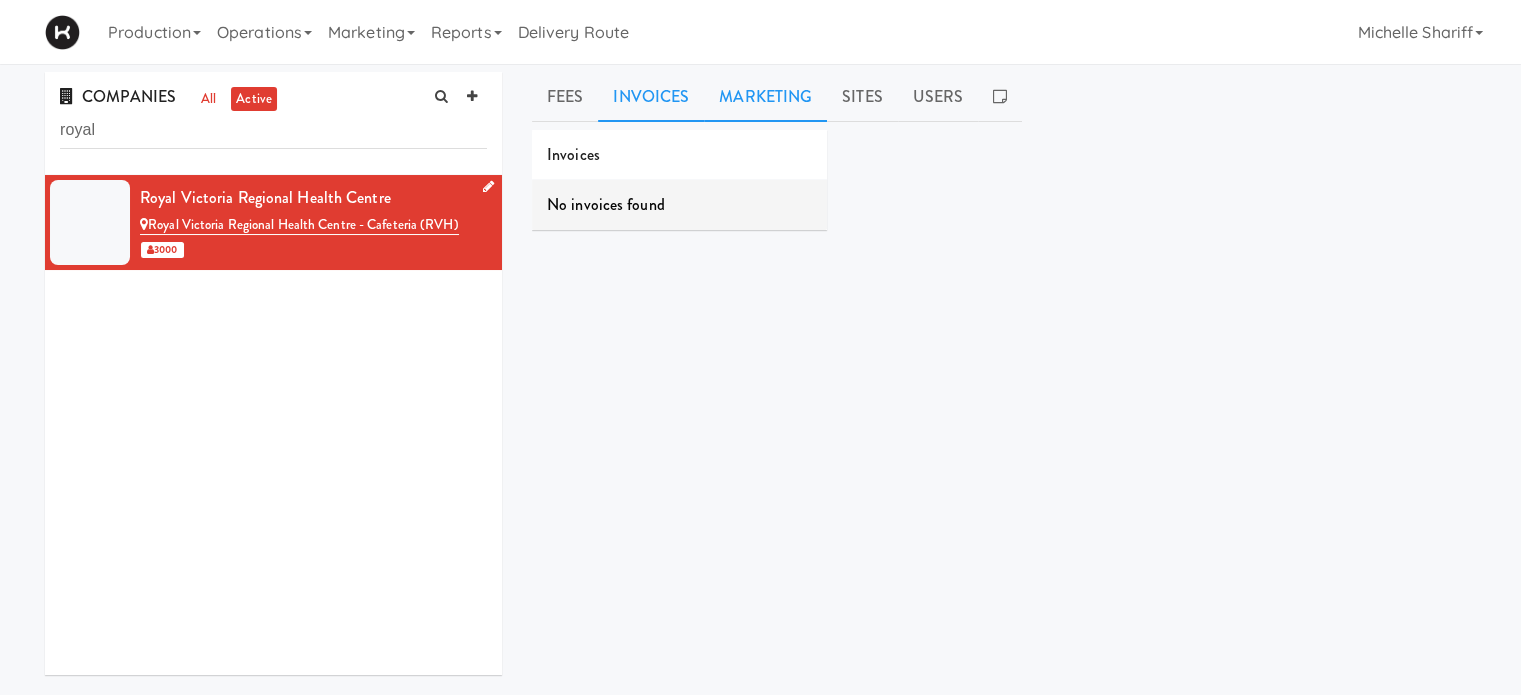 click on "Marketing" at bounding box center (765, 97) 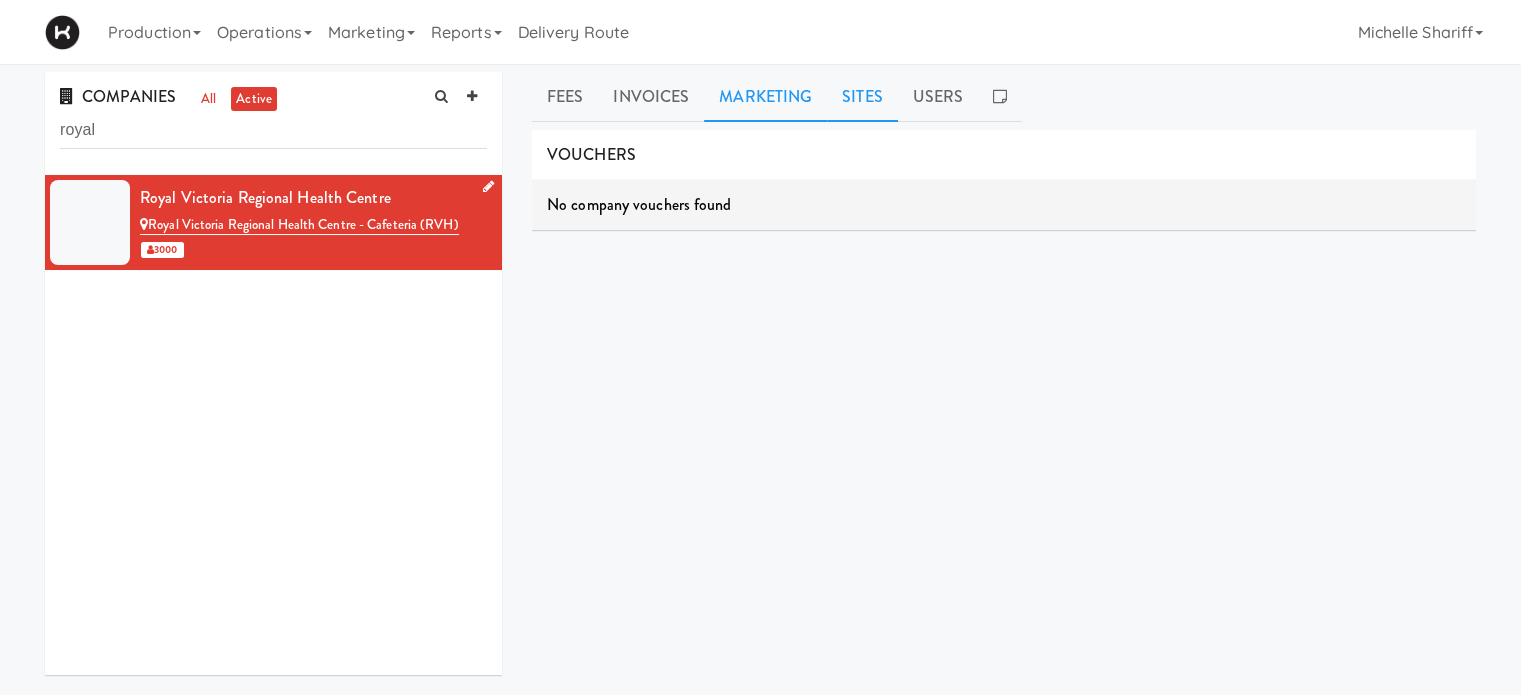 click on "Sites" at bounding box center [862, 97] 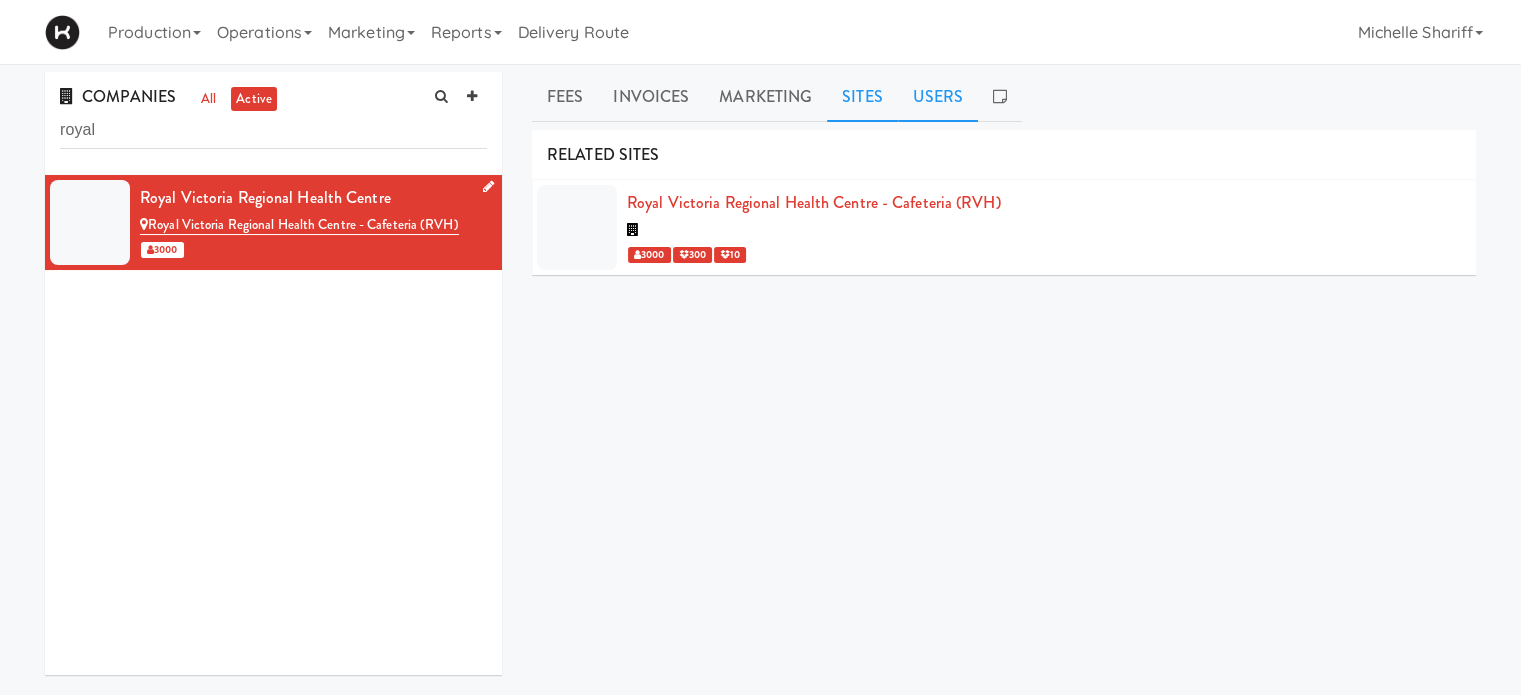 click on "Users" at bounding box center [938, 97] 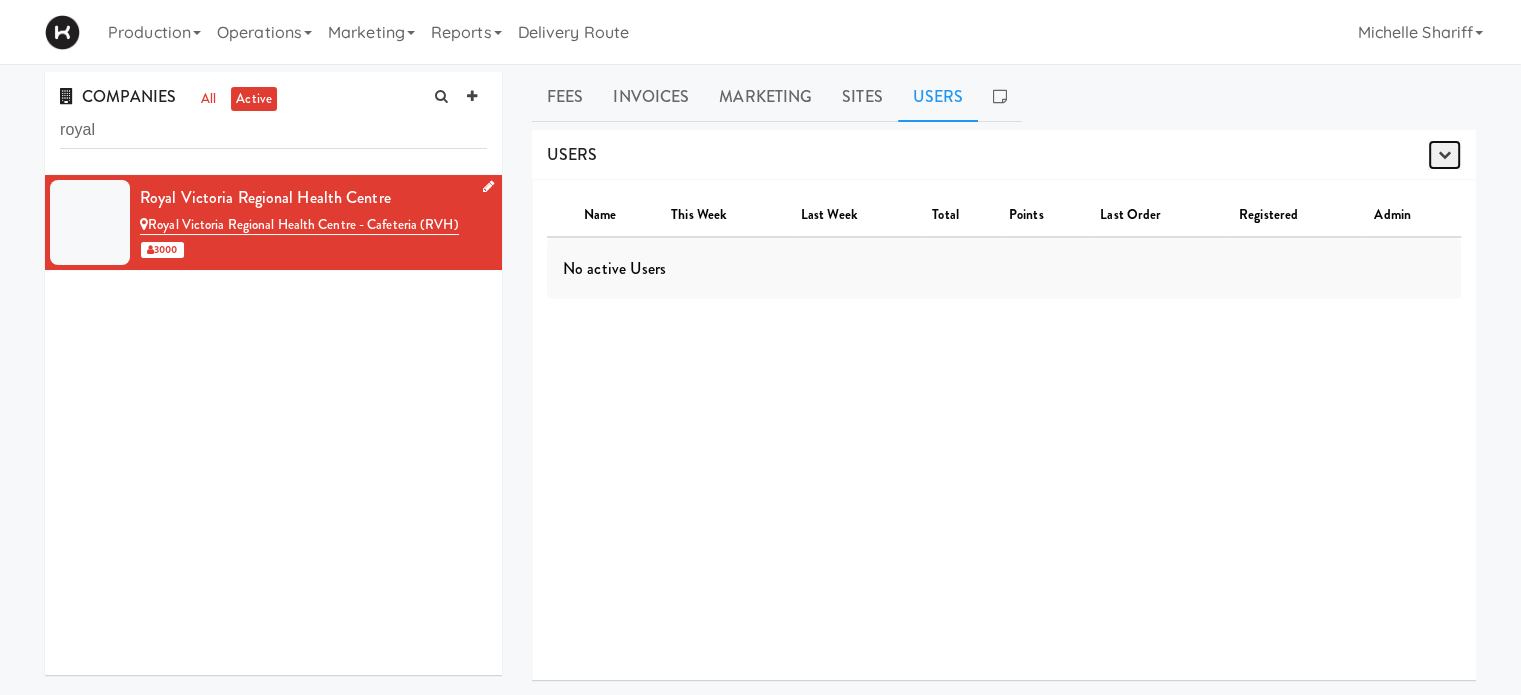 click at bounding box center (1444, 155) 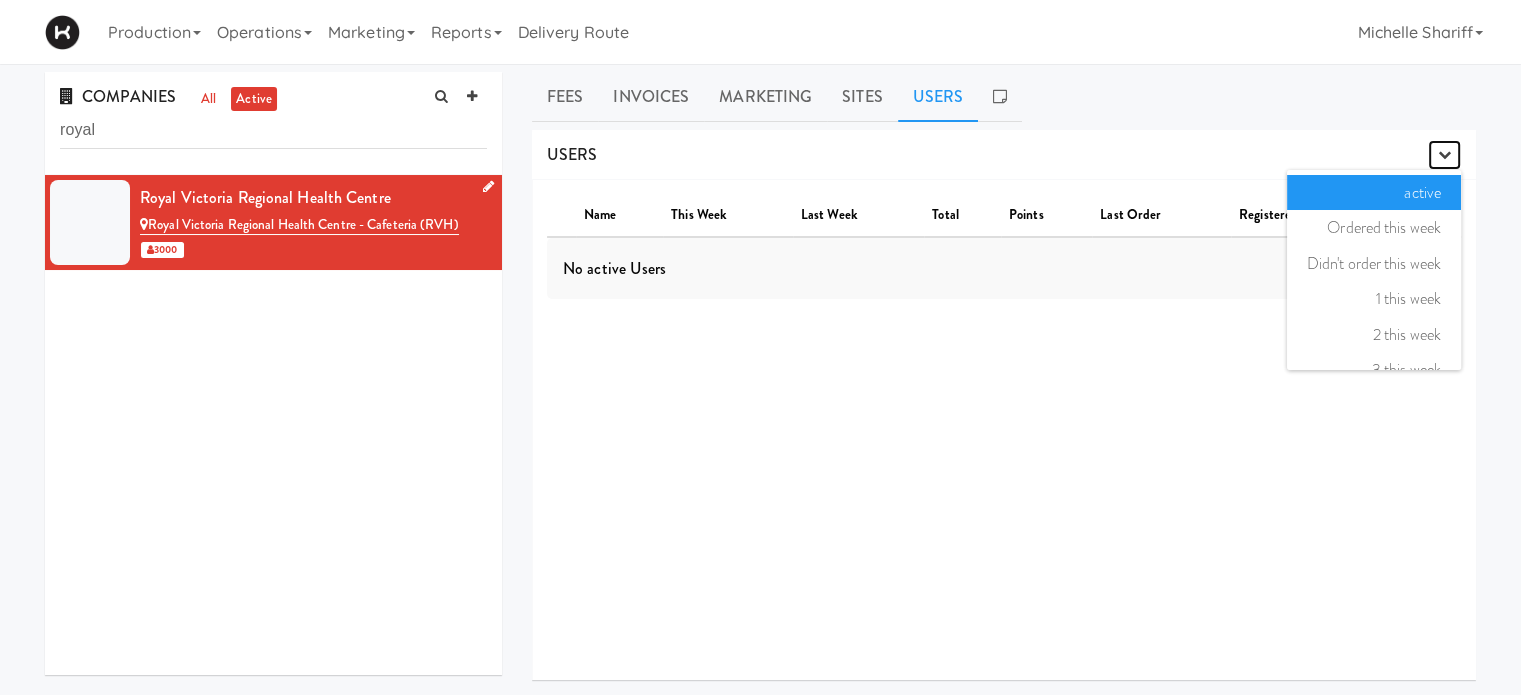 scroll, scrollTop: 129, scrollLeft: 0, axis: vertical 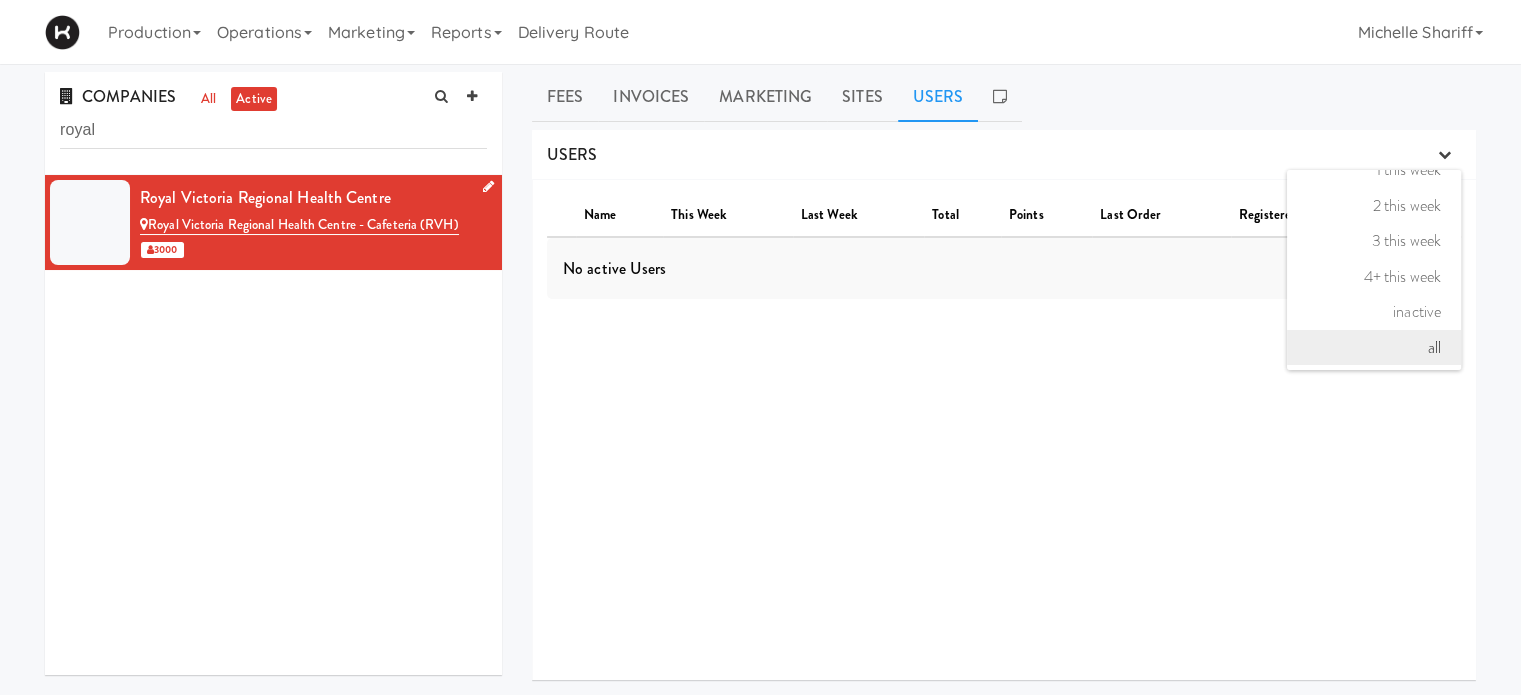 click on "all" at bounding box center [1374, 348] 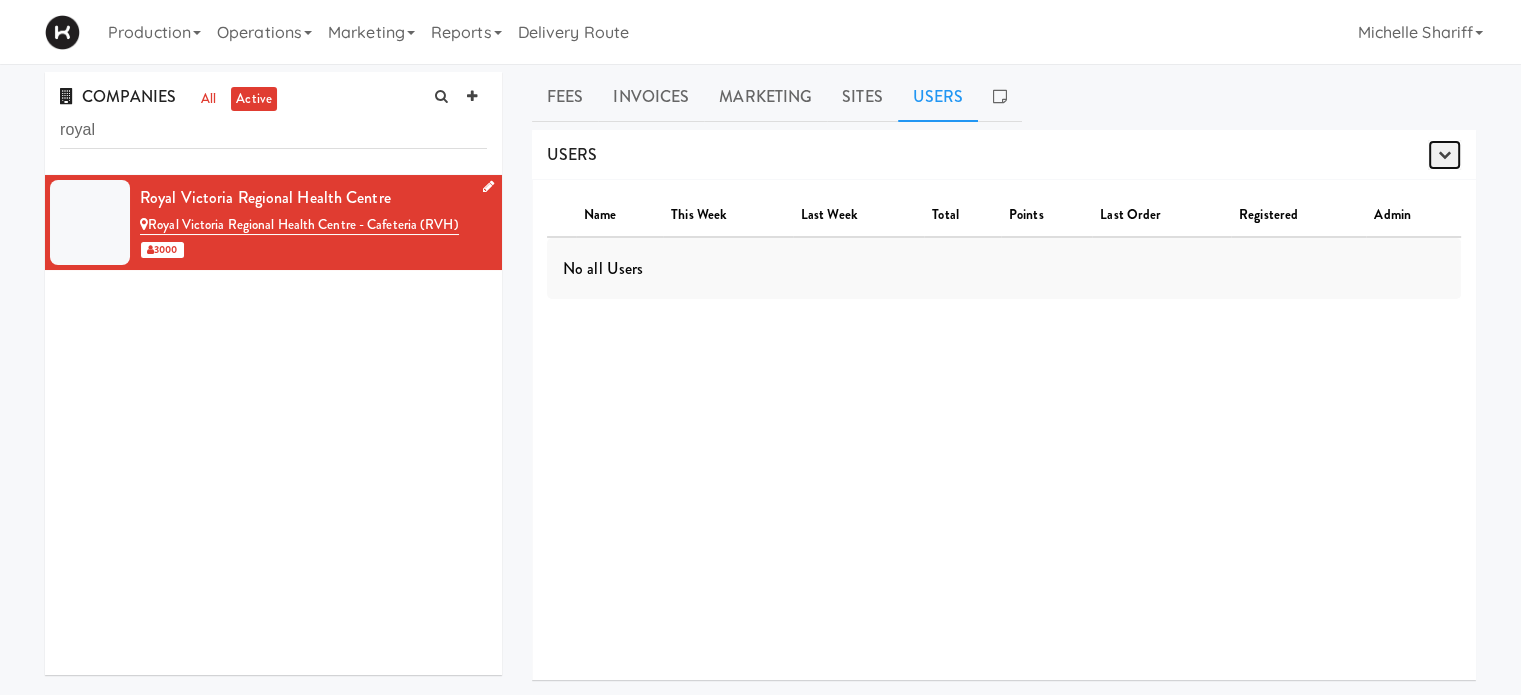 click at bounding box center [1444, 154] 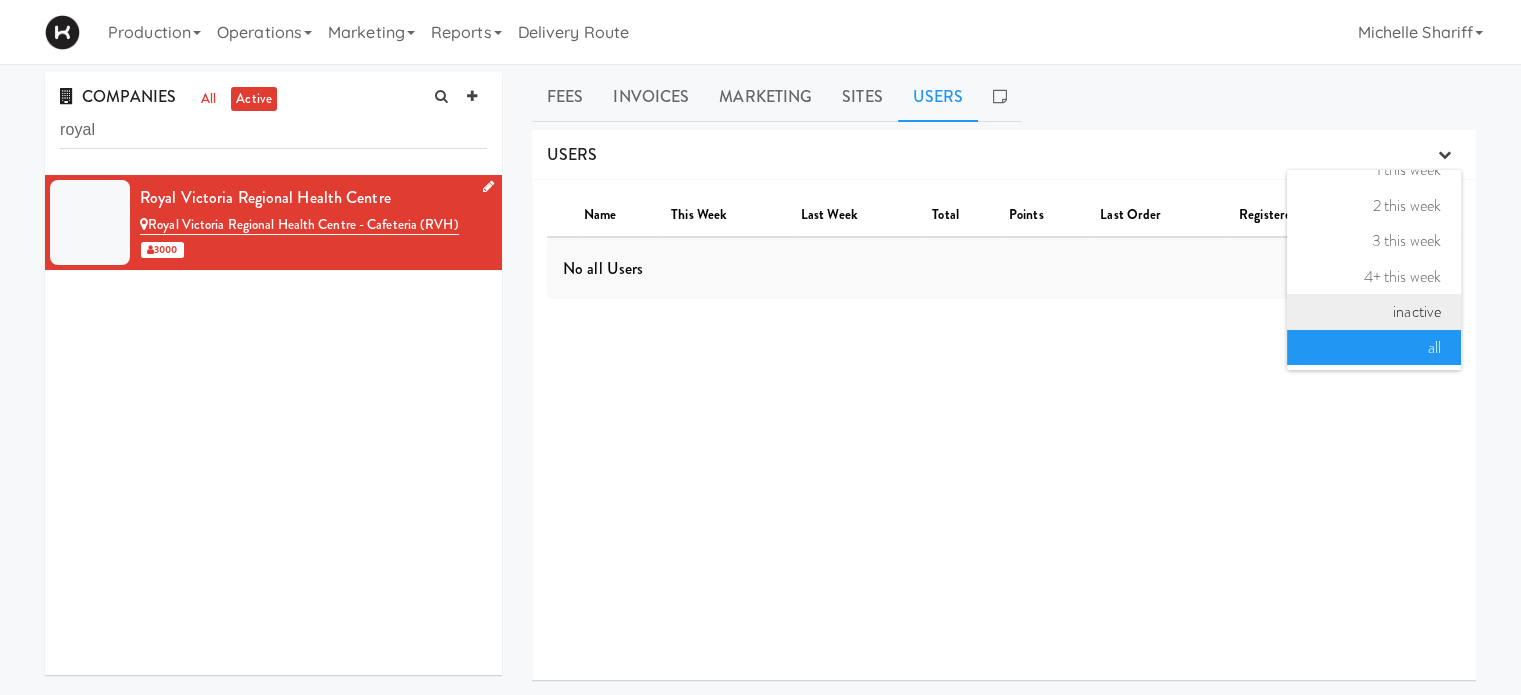 click on "inactive" at bounding box center (1374, 312) 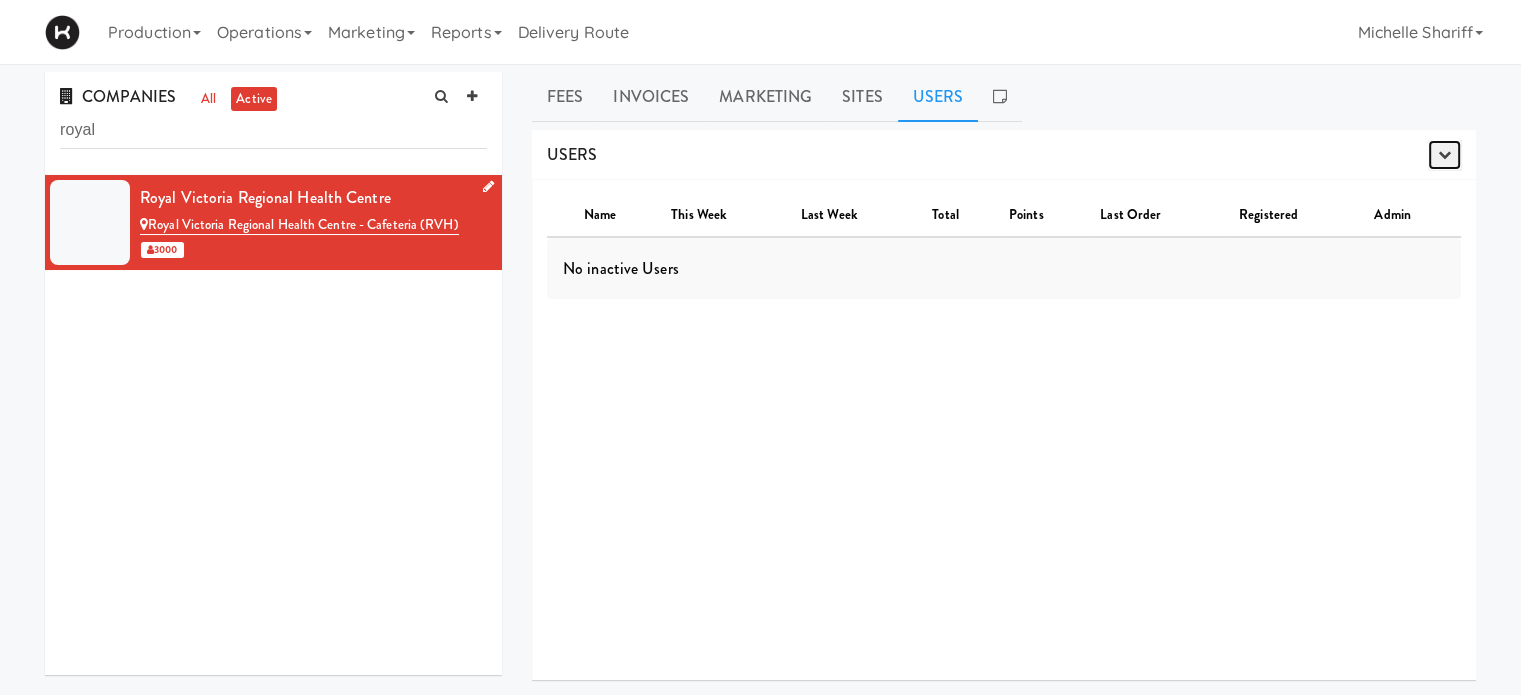 click at bounding box center [1444, 154] 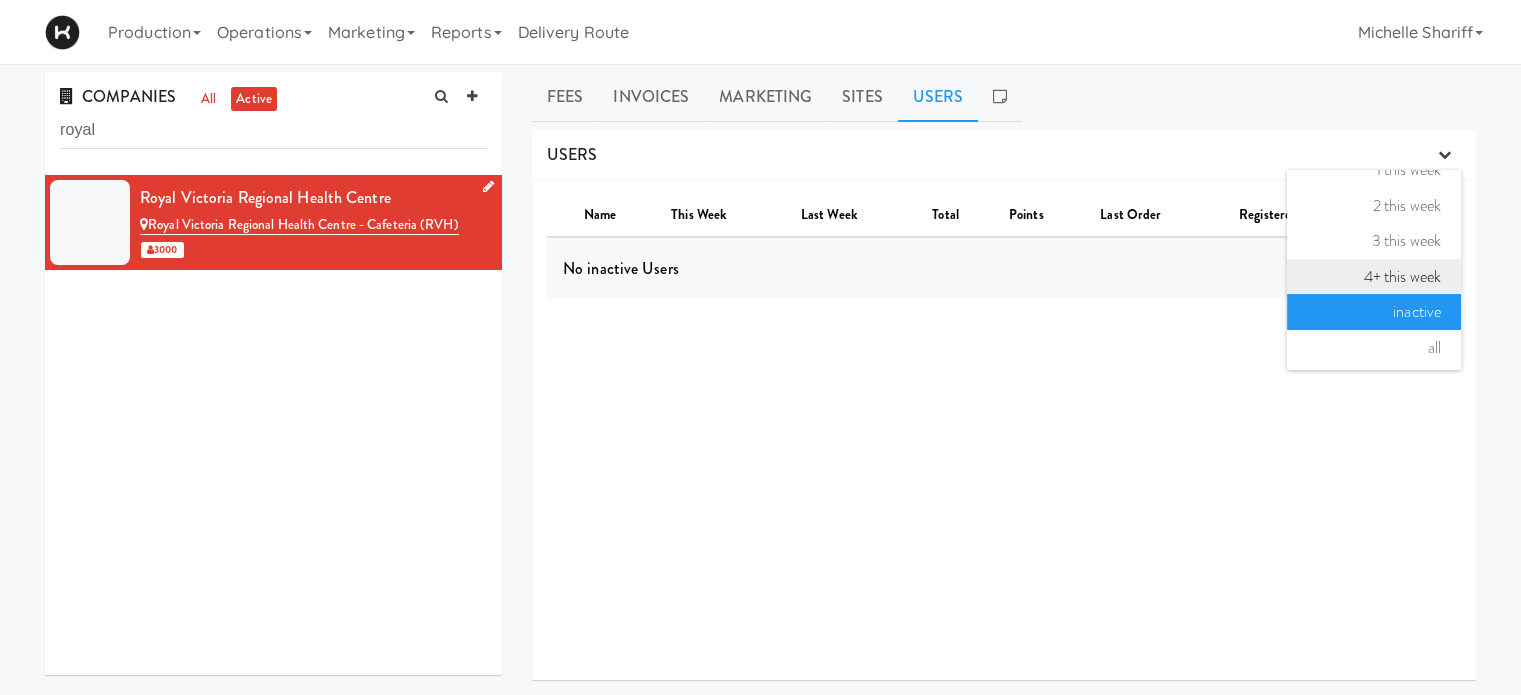 click on "4+ this week" at bounding box center (1374, 277) 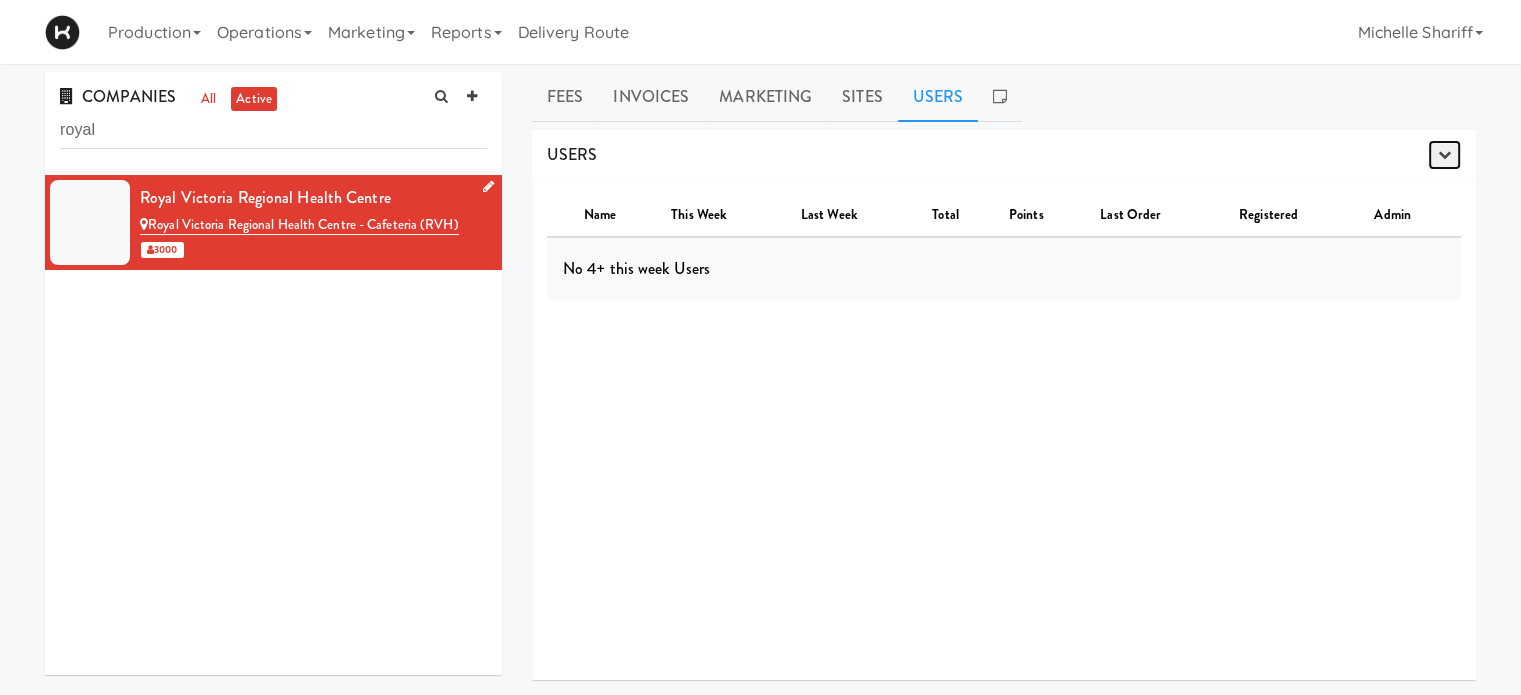 click at bounding box center [1444, 154] 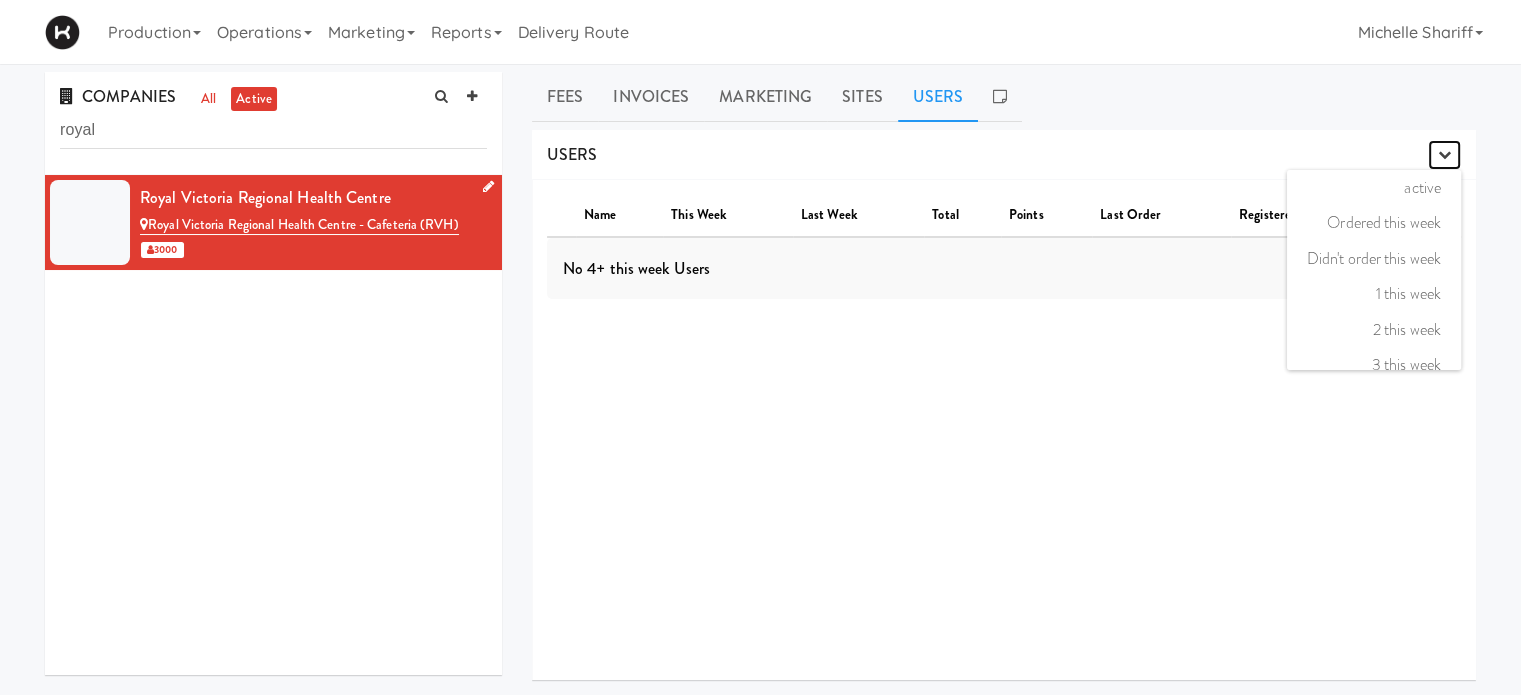 scroll, scrollTop: 0, scrollLeft: 0, axis: both 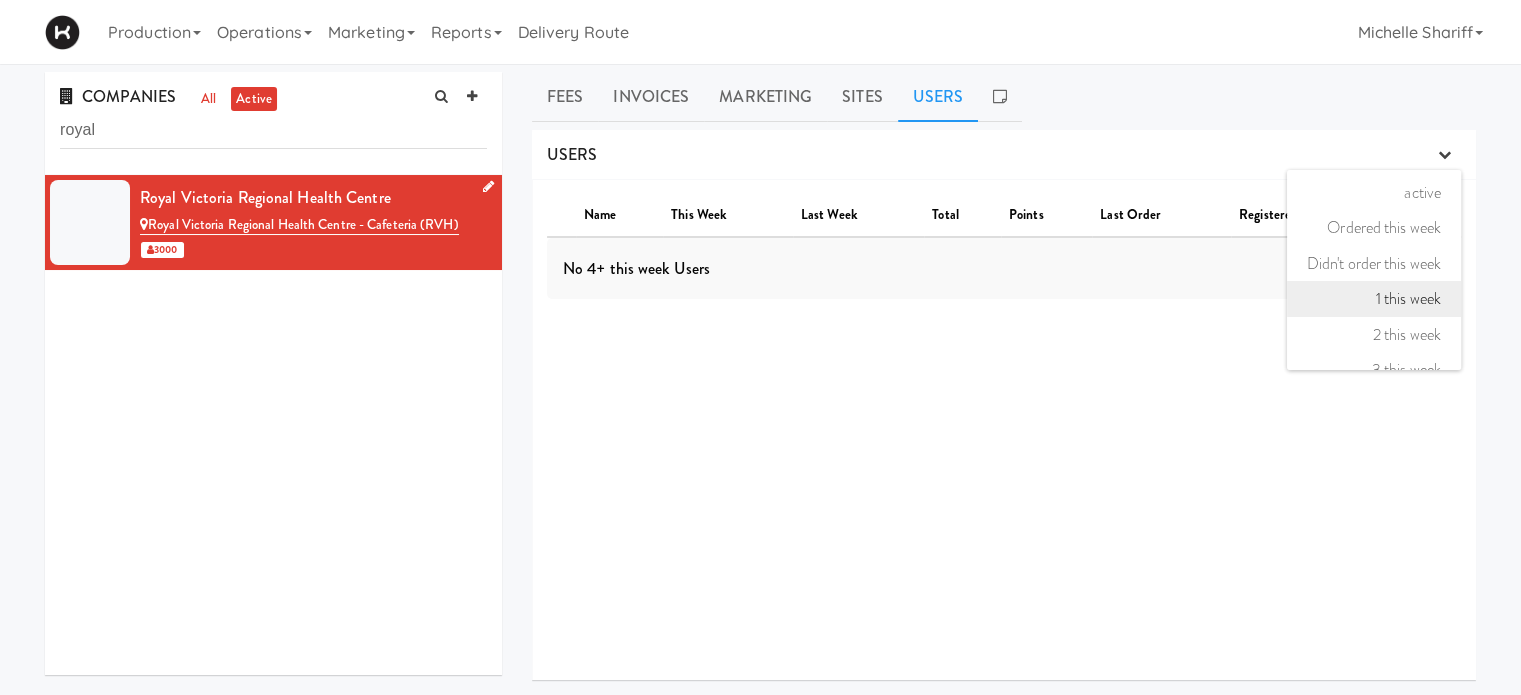 click on "1 this week" at bounding box center (1374, 299) 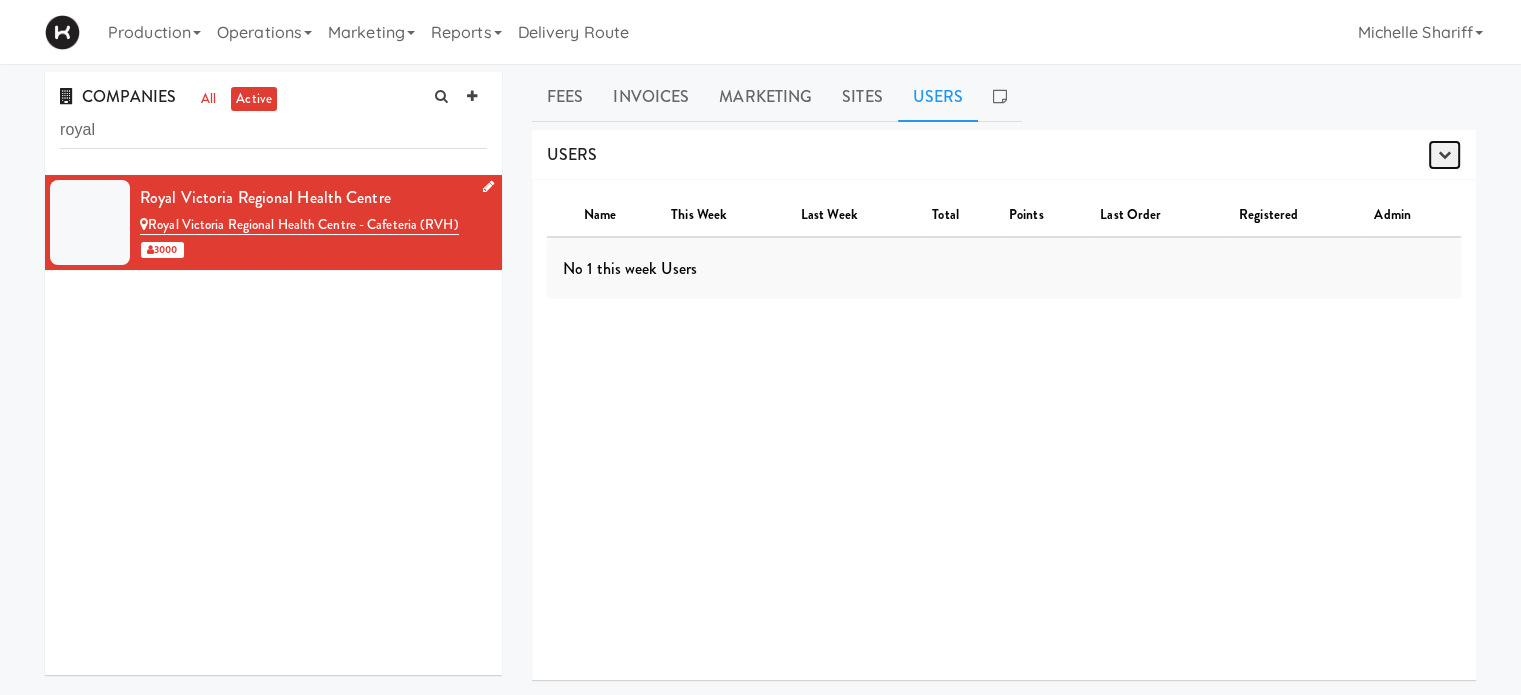 click at bounding box center [1444, 154] 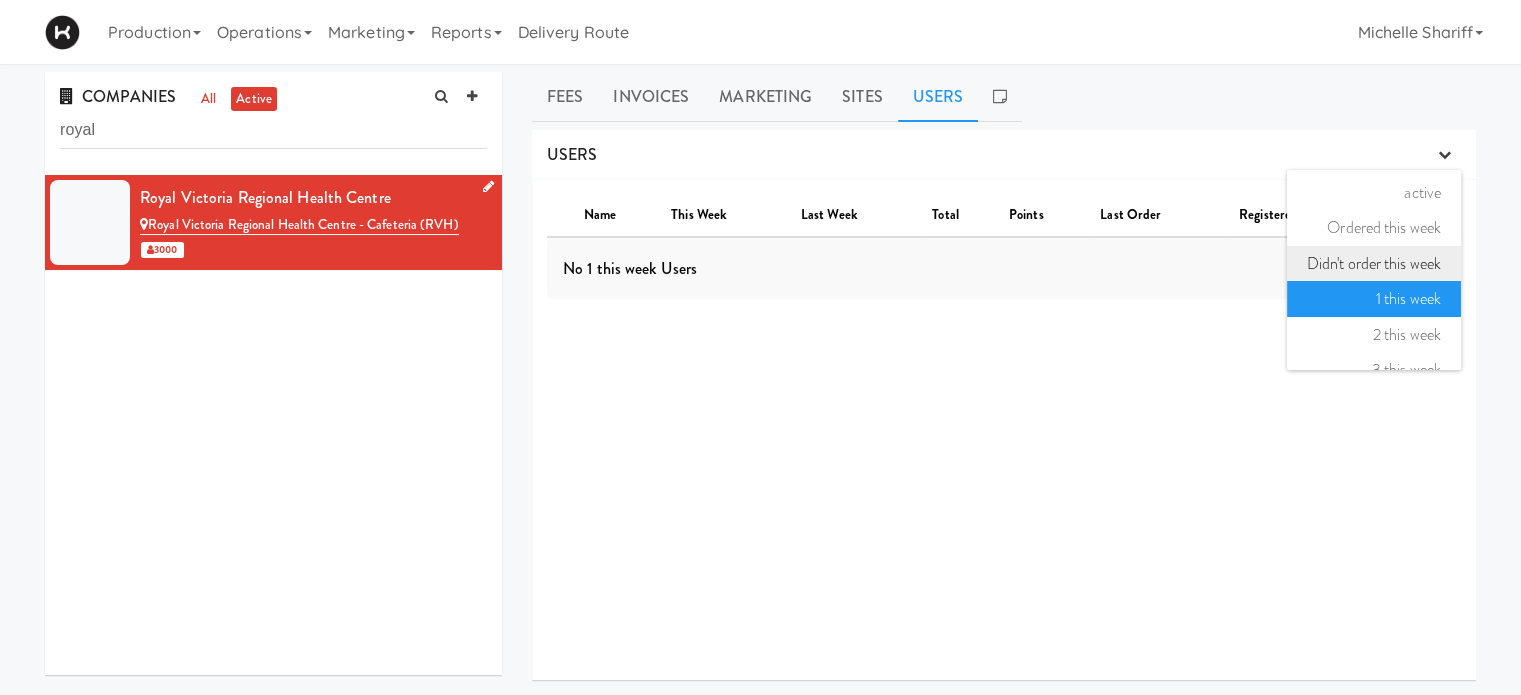 click on "Didn't order this week" at bounding box center [1374, 264] 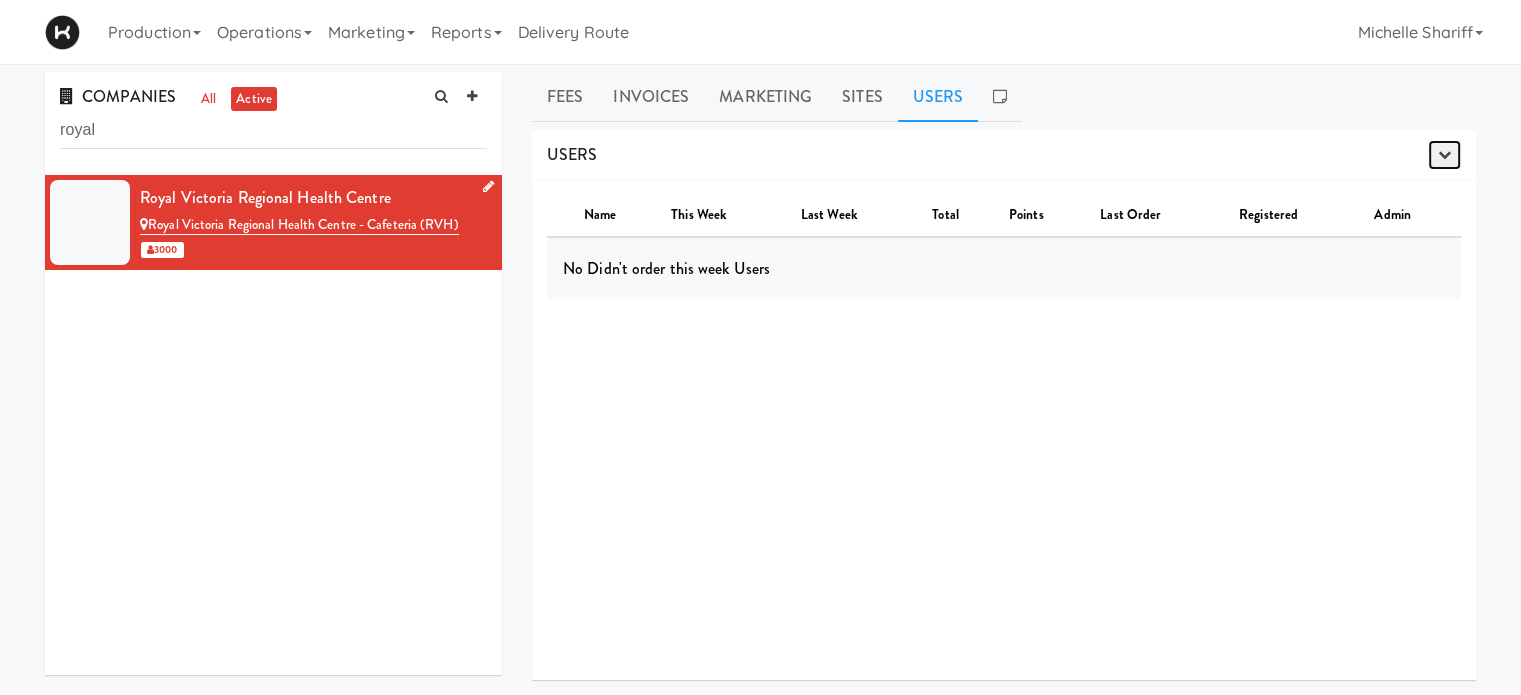 click at bounding box center [1444, 154] 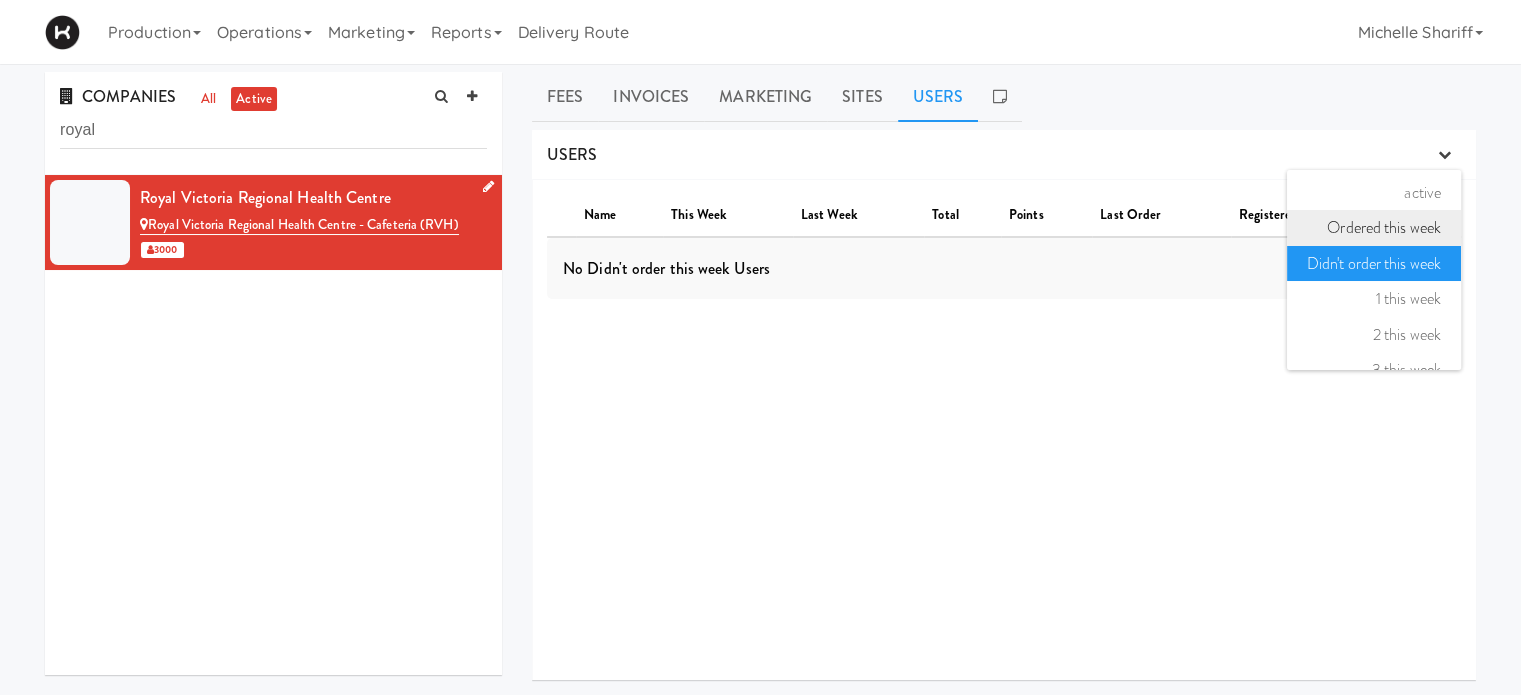 click on "Ordered this week" at bounding box center (1374, 228) 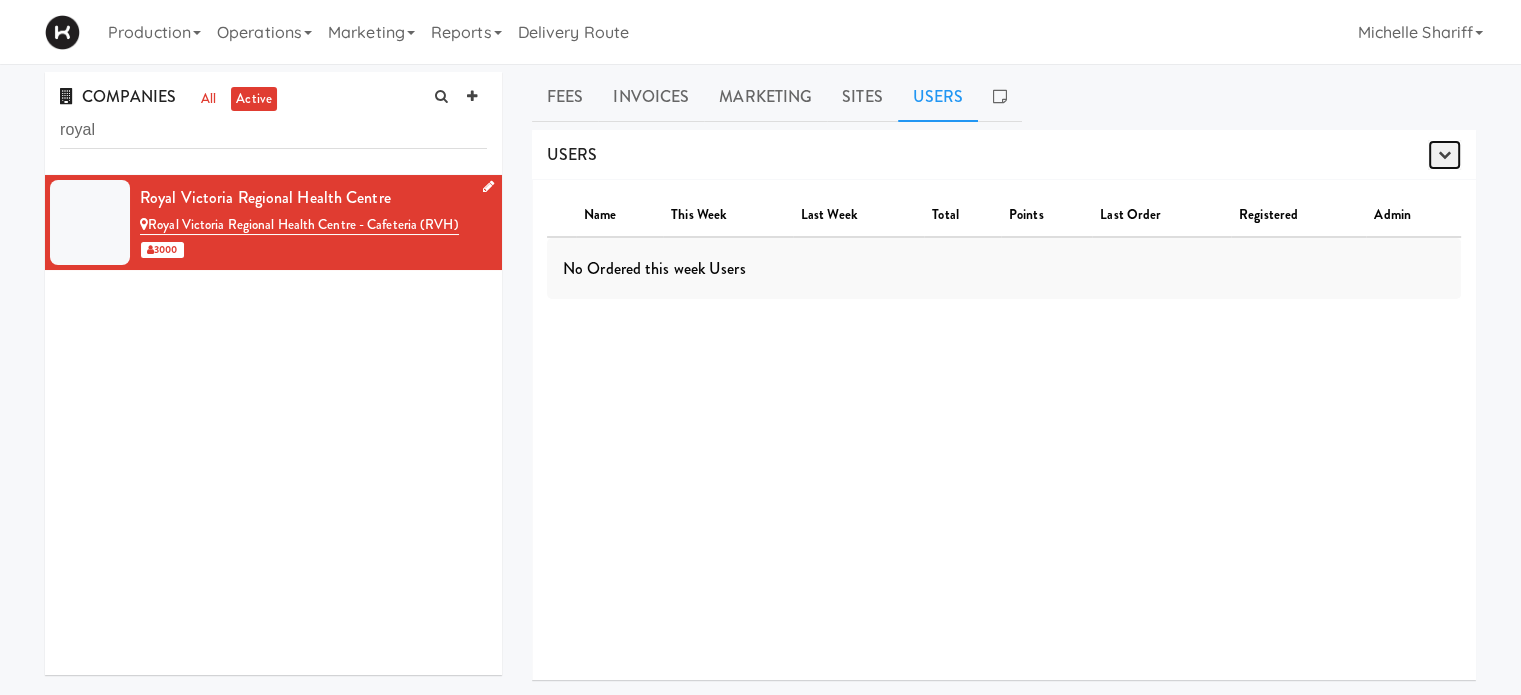 click at bounding box center (1444, 154) 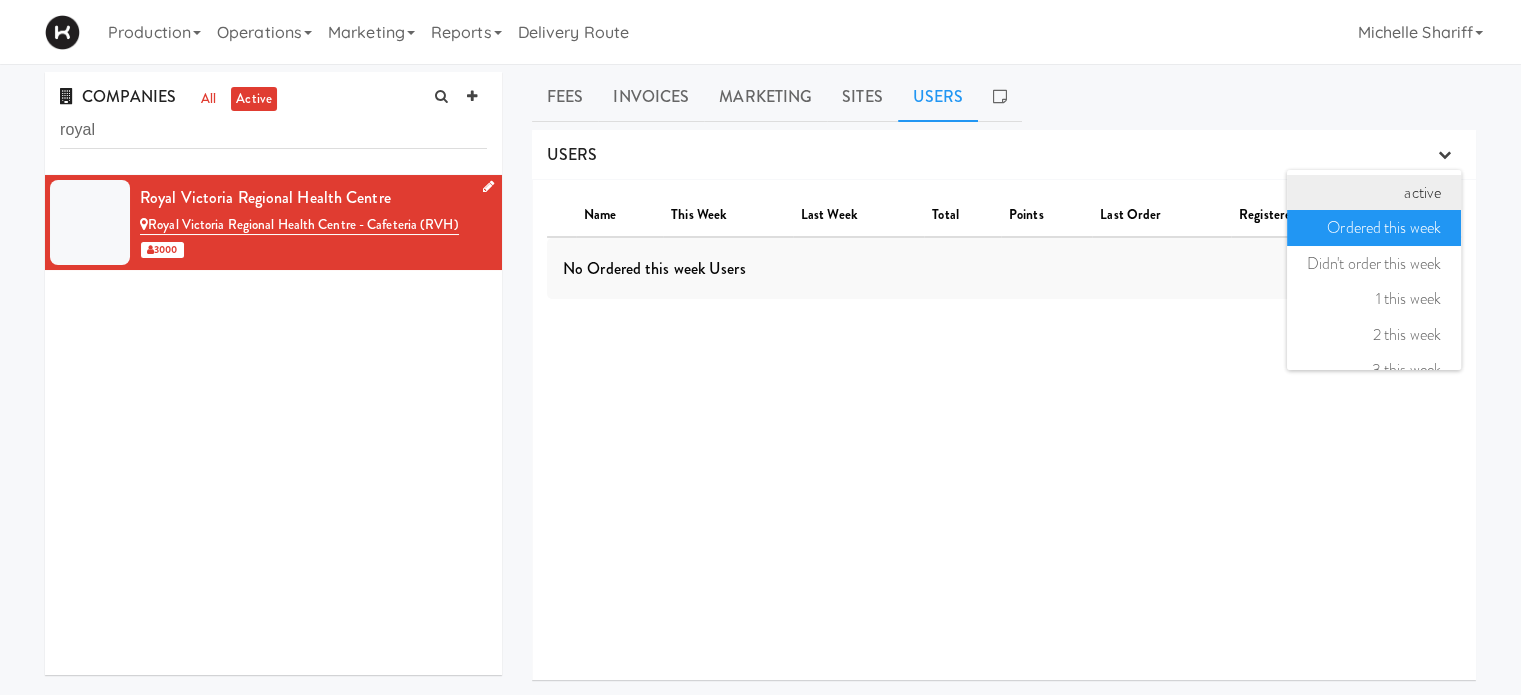 click on "active" at bounding box center [1374, 193] 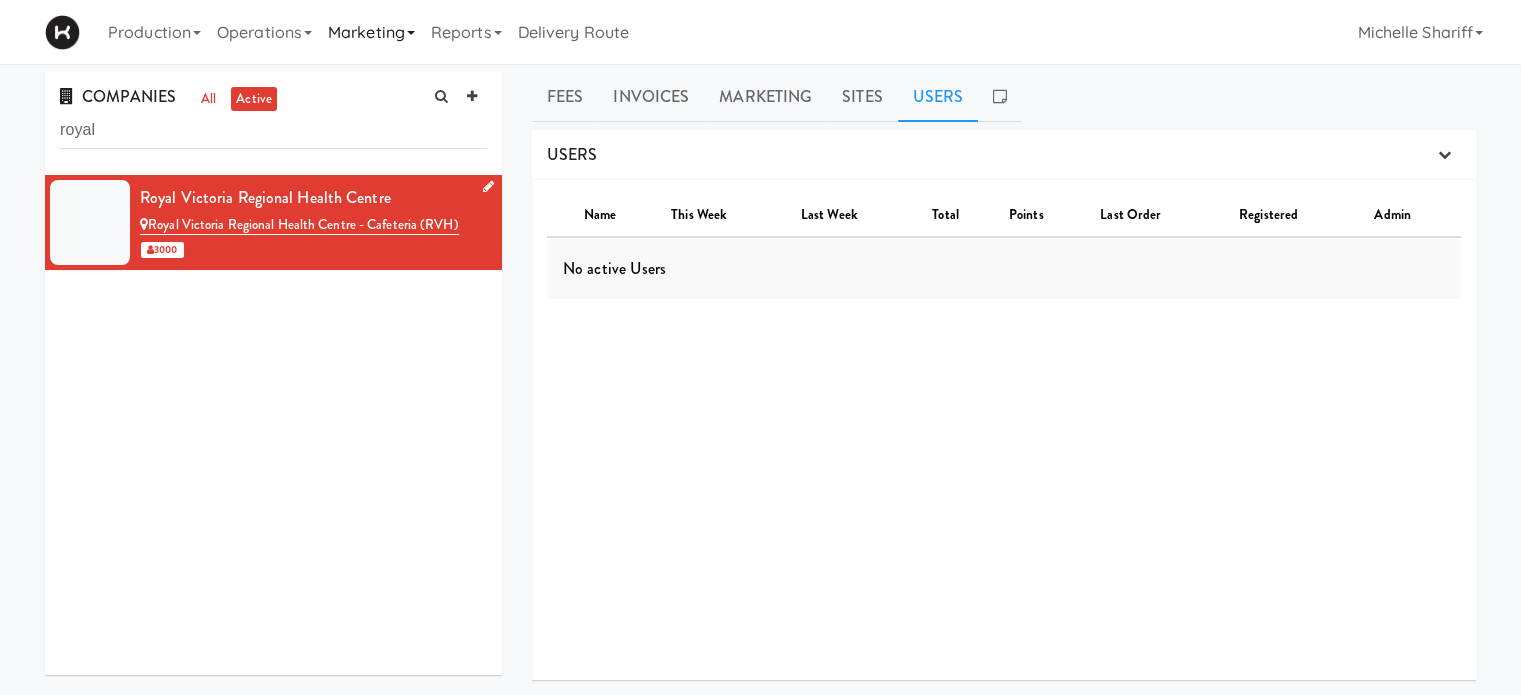click on "Marketing" at bounding box center (371, 32) 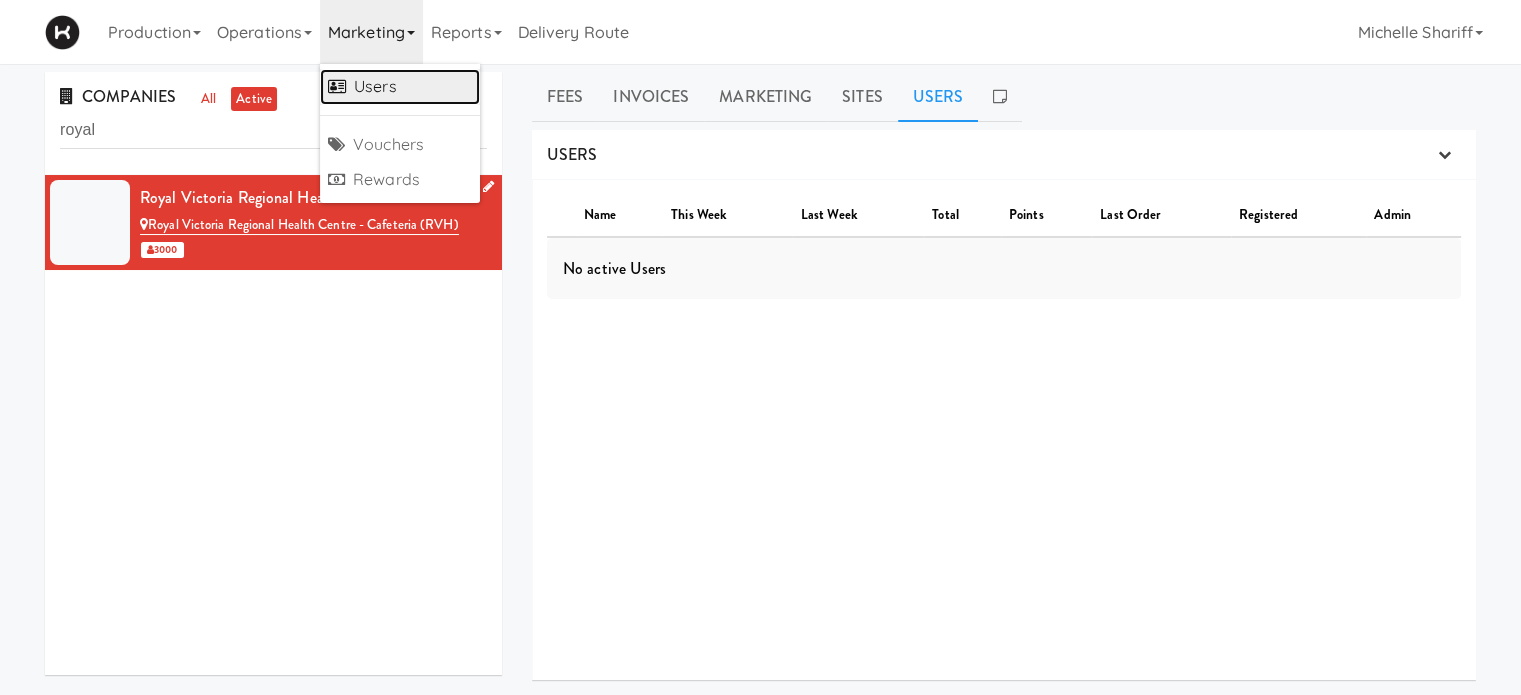 click on "Users" at bounding box center (400, 87) 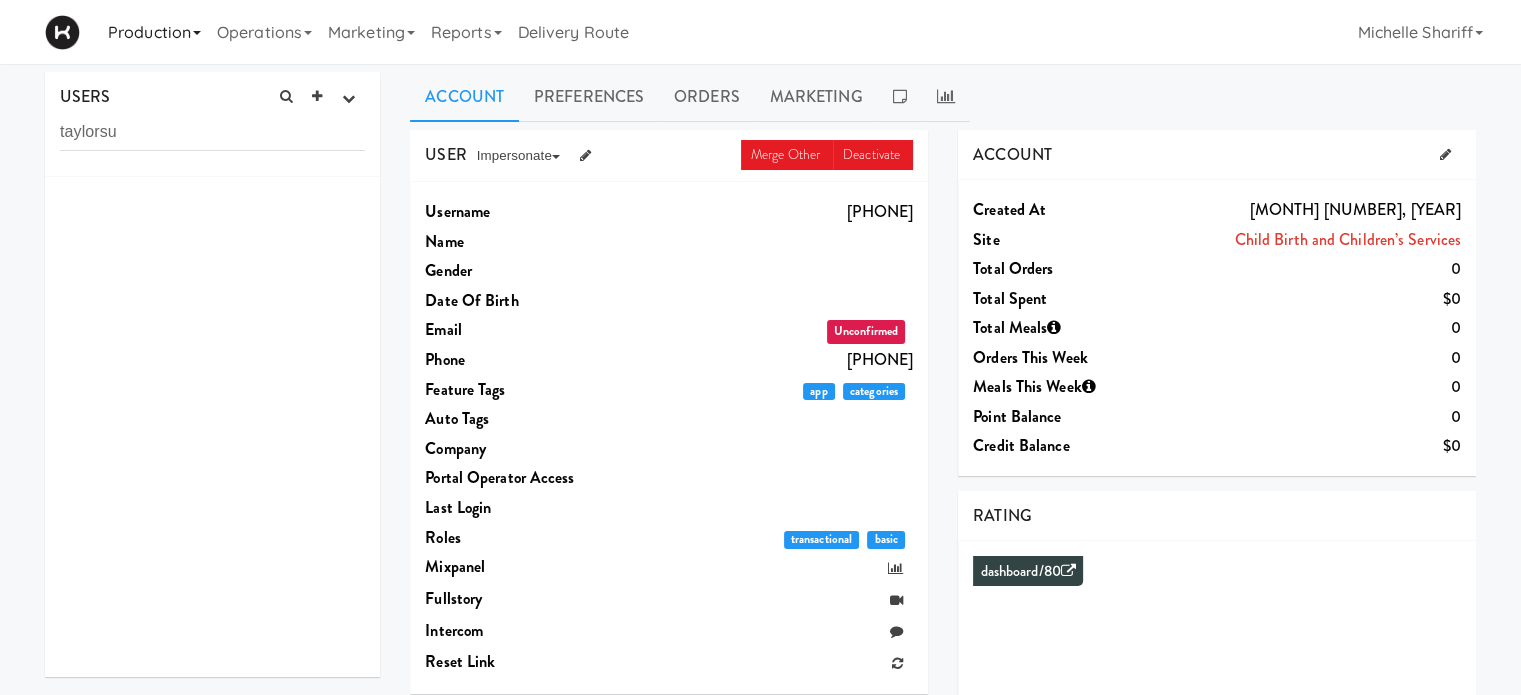 type on "taylorsu" 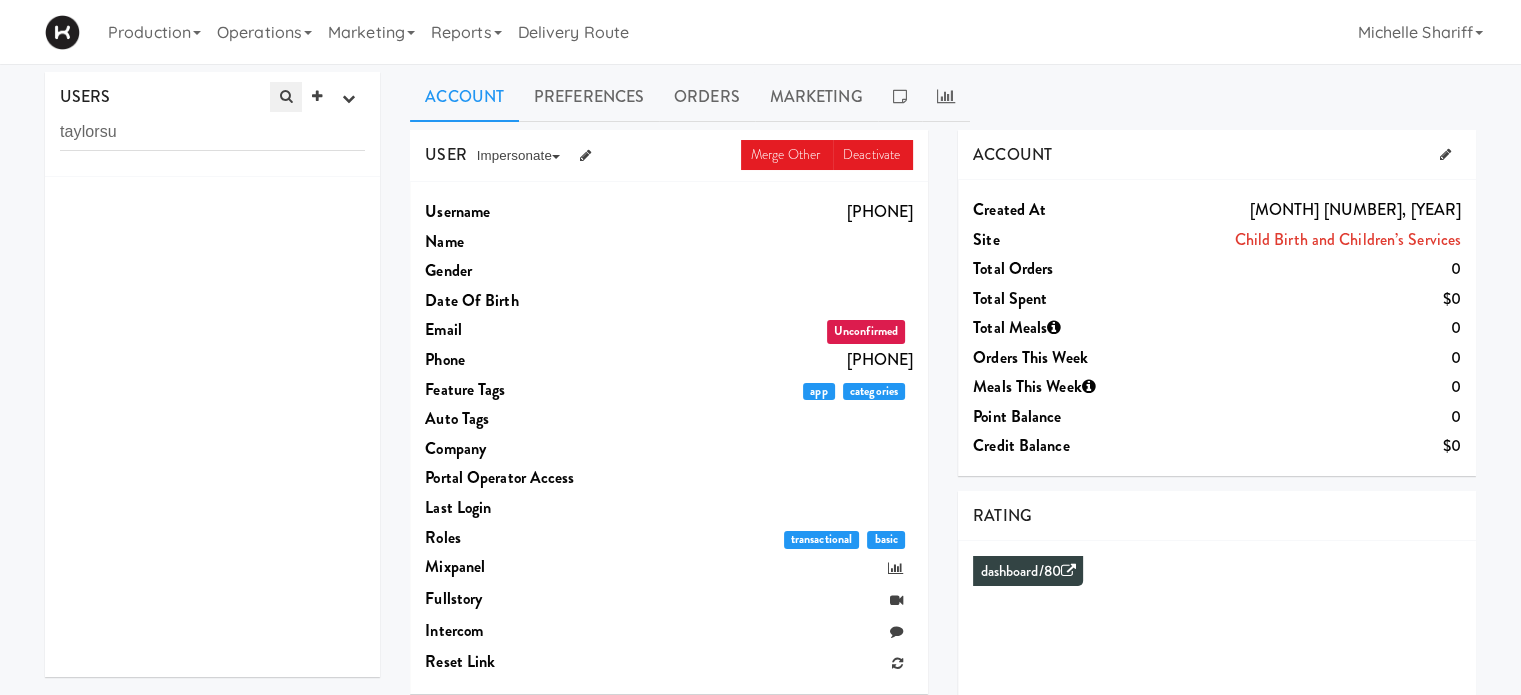 click at bounding box center [286, 96] 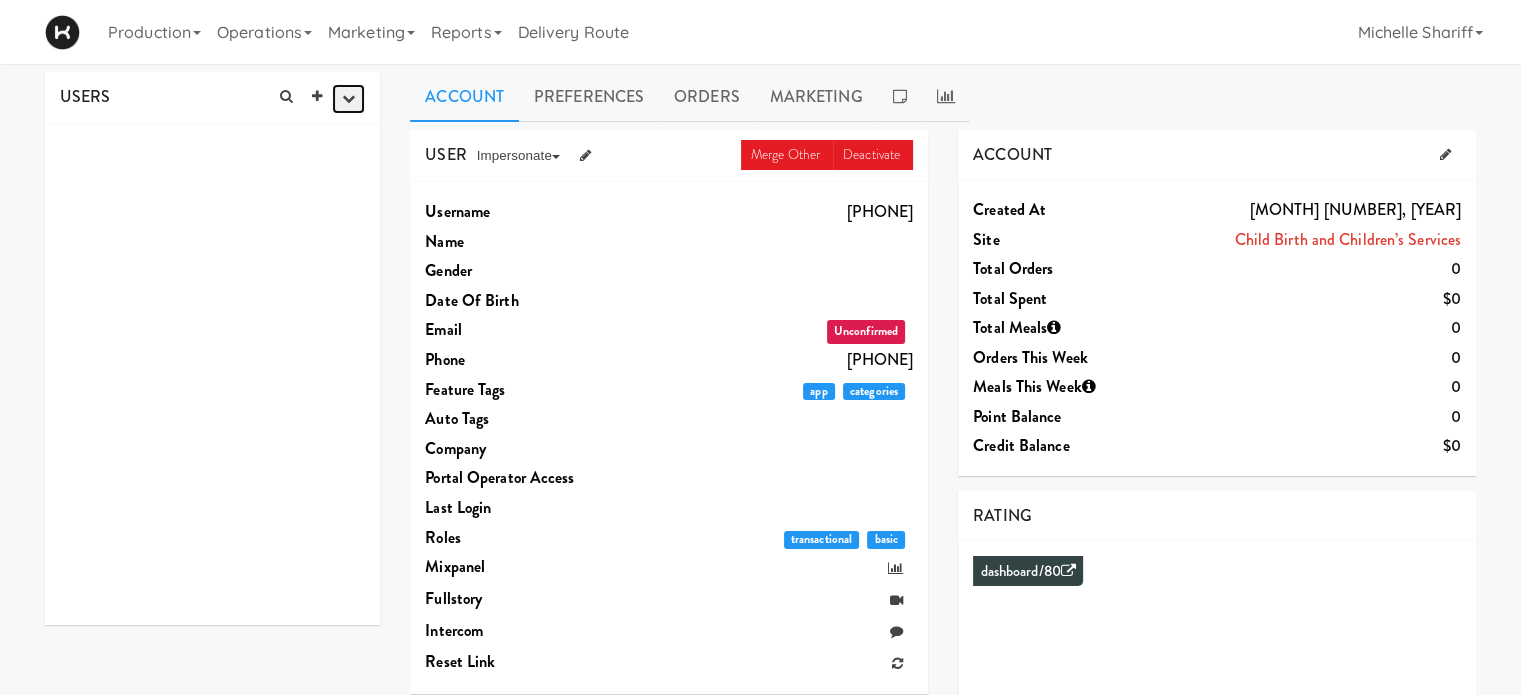 click at bounding box center (348, 98) 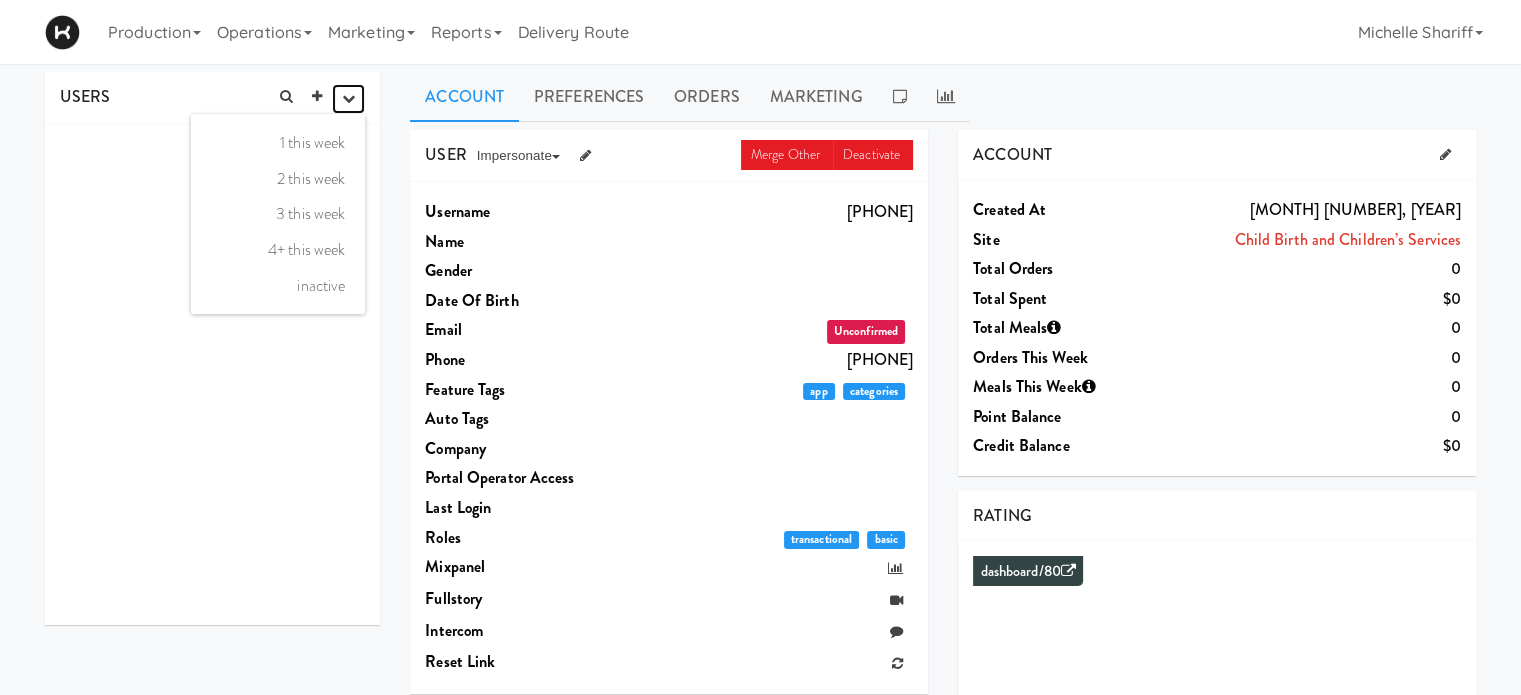 scroll, scrollTop: 129, scrollLeft: 0, axis: vertical 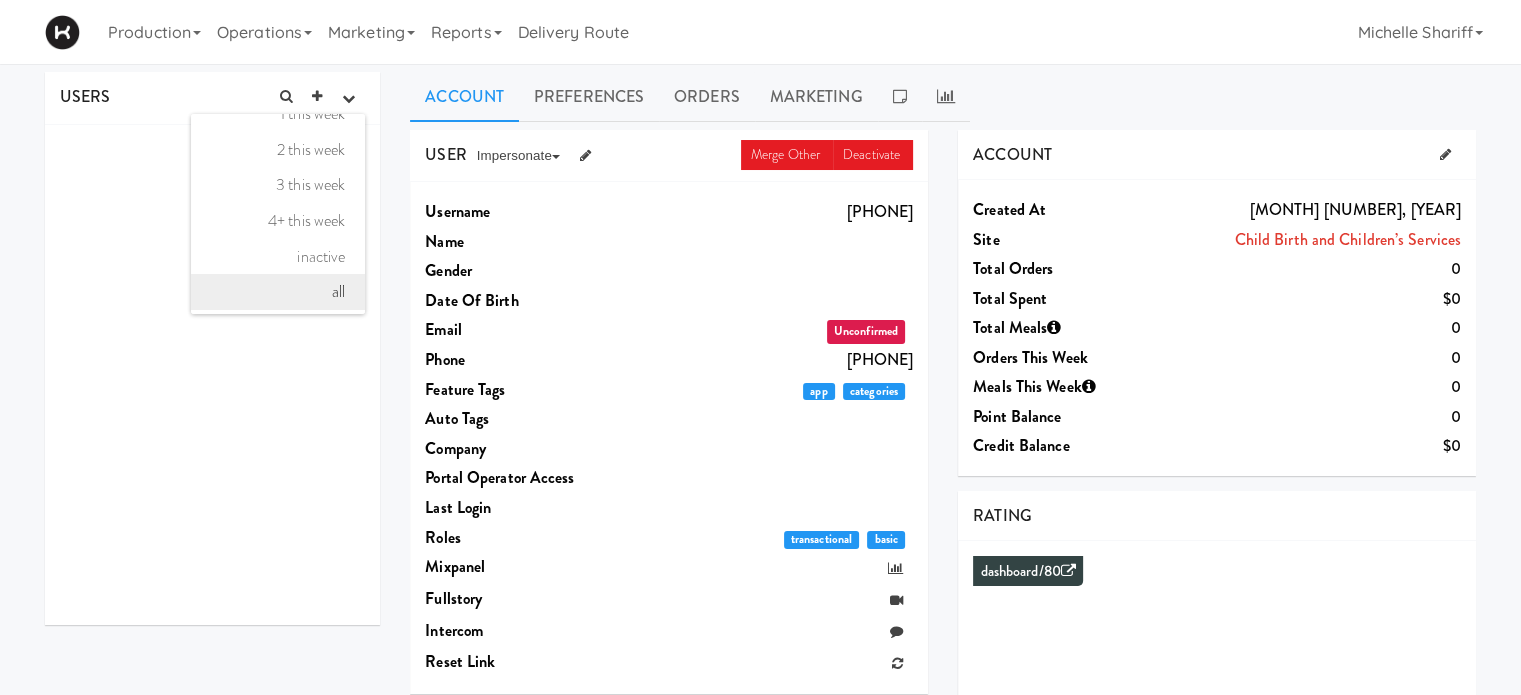 click on "all" at bounding box center [278, 292] 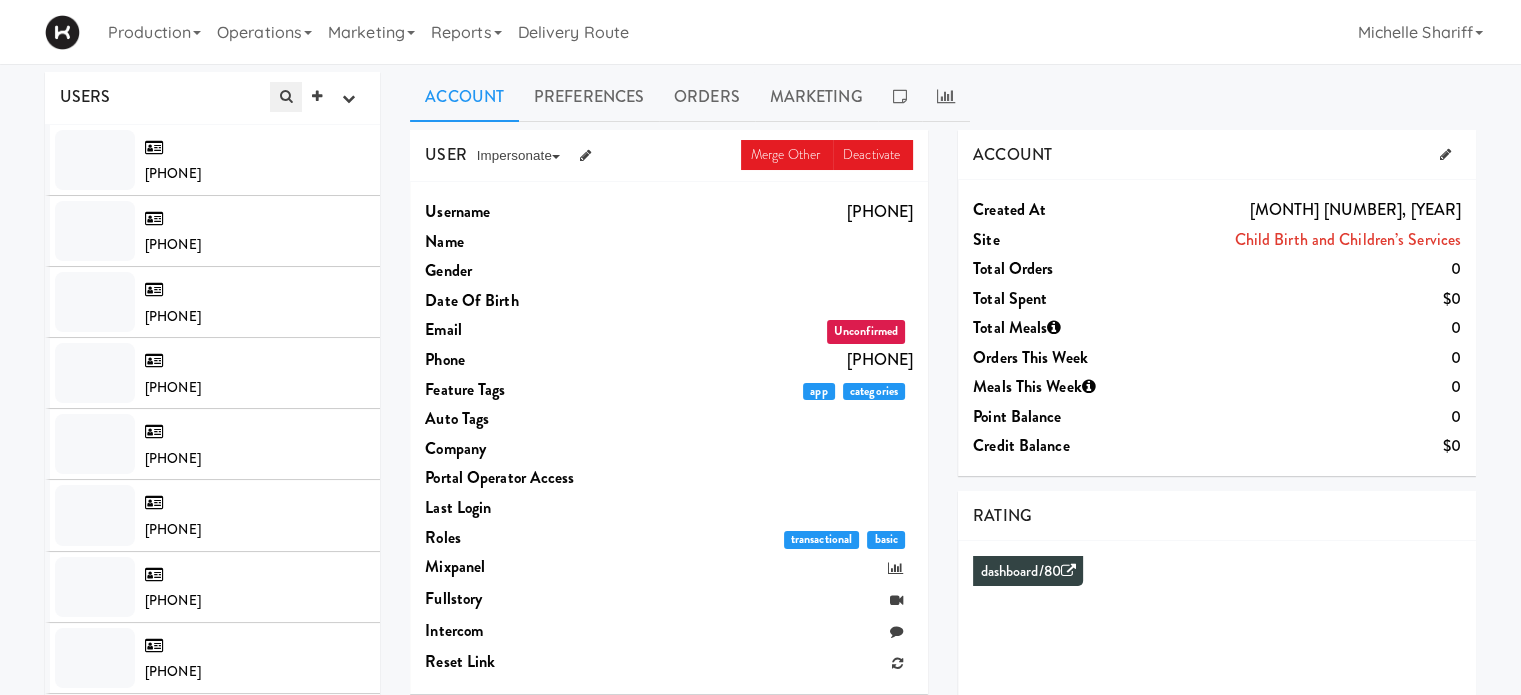 click at bounding box center (286, 96) 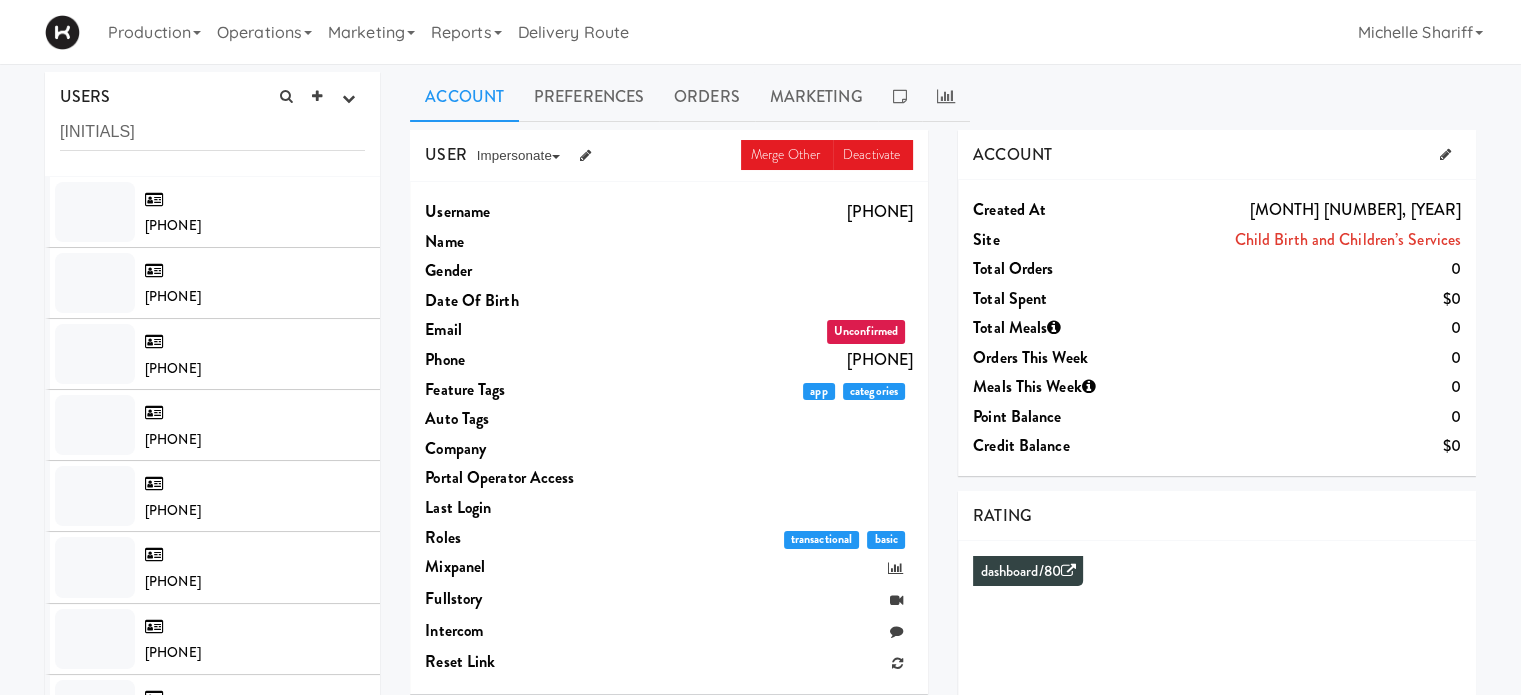 type on "r" 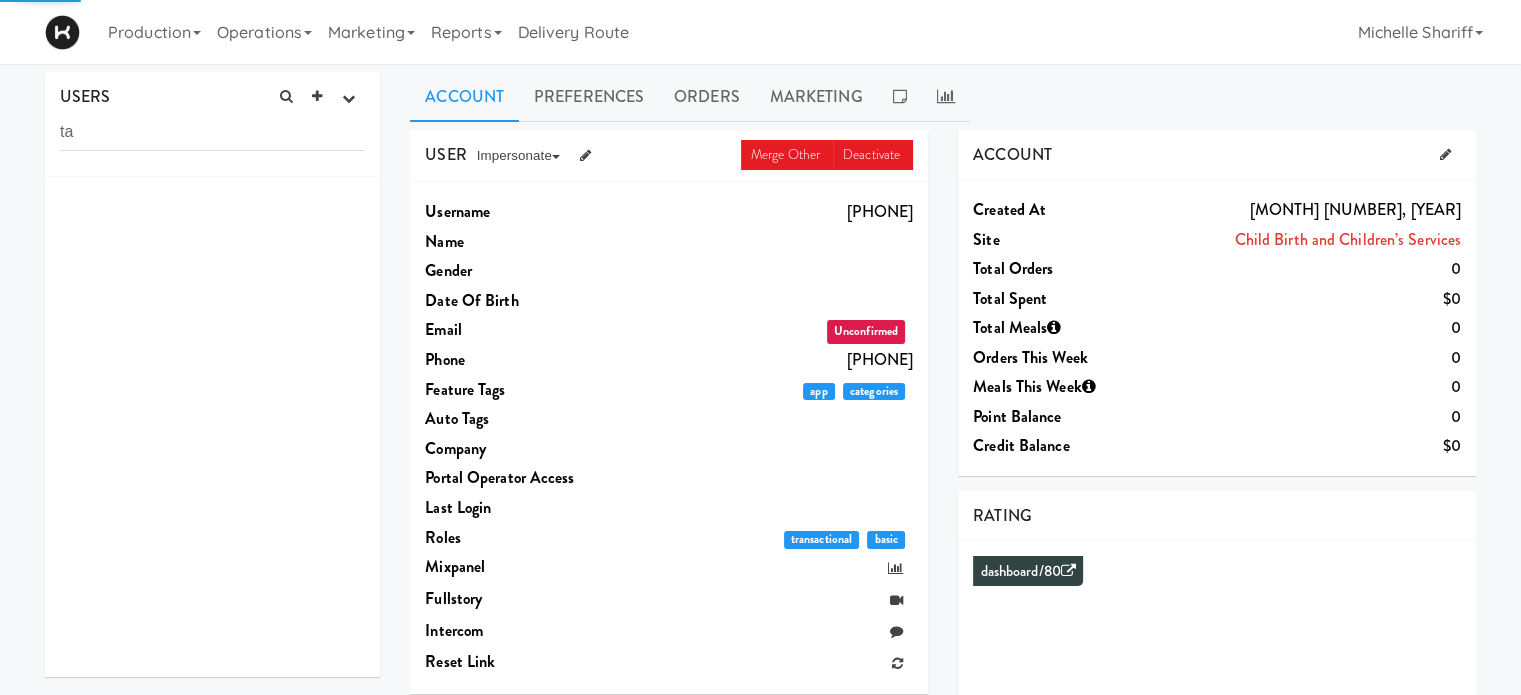 type on "t" 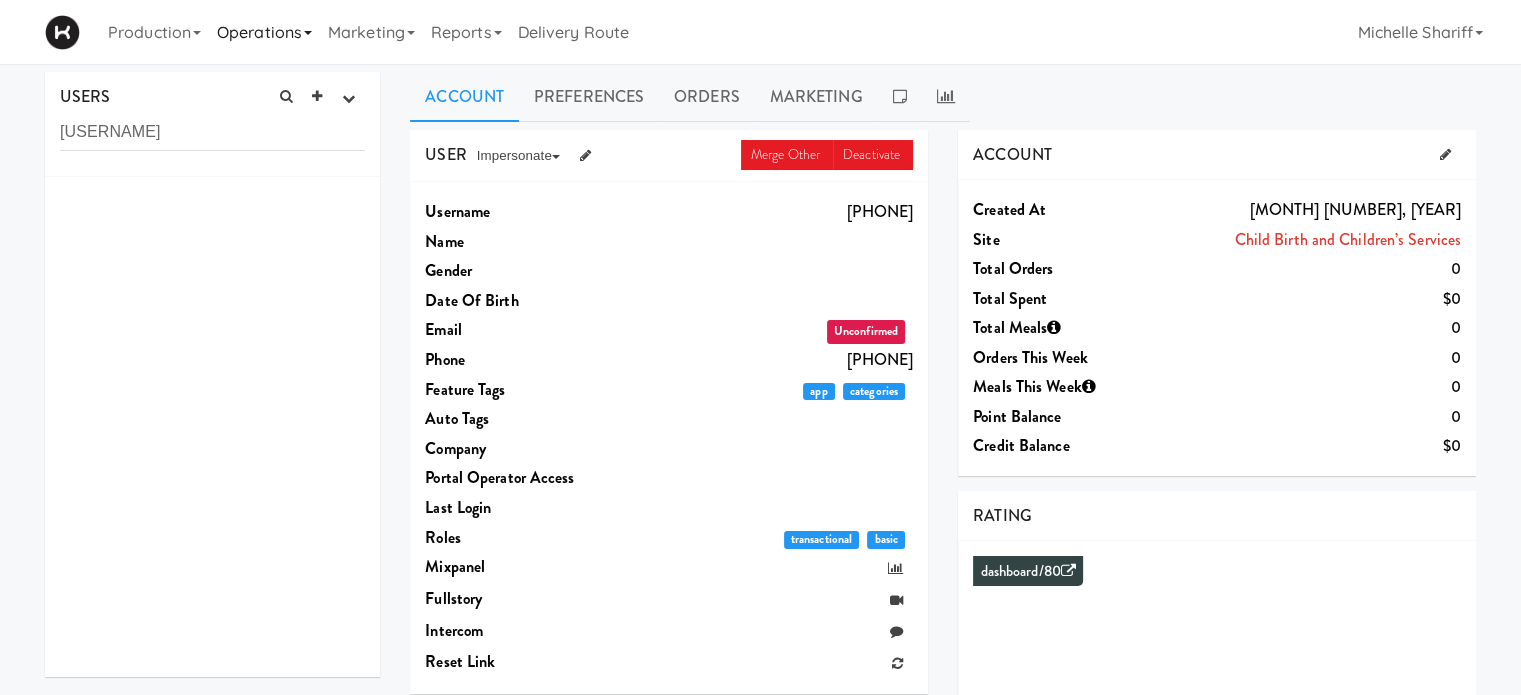 type on "[USERNAME]" 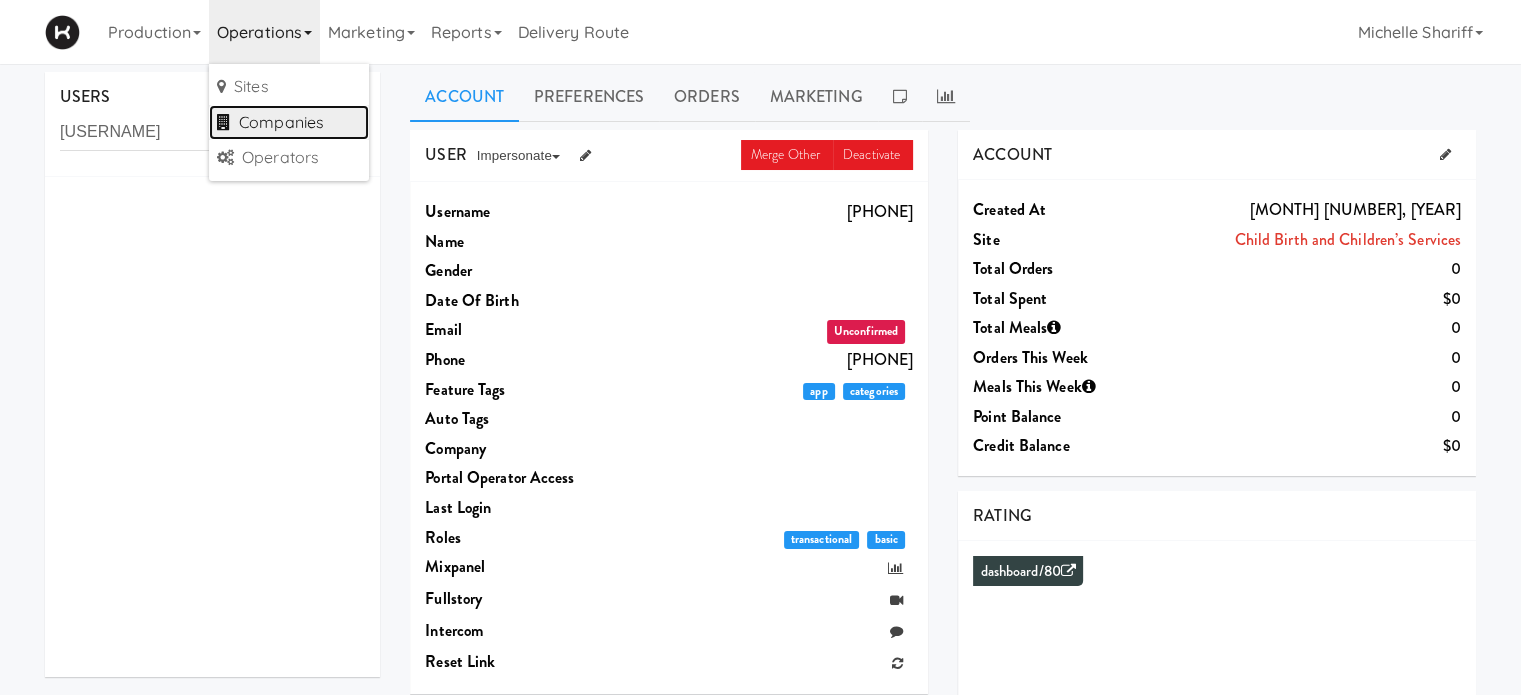 click on "Companies" at bounding box center (289, 123) 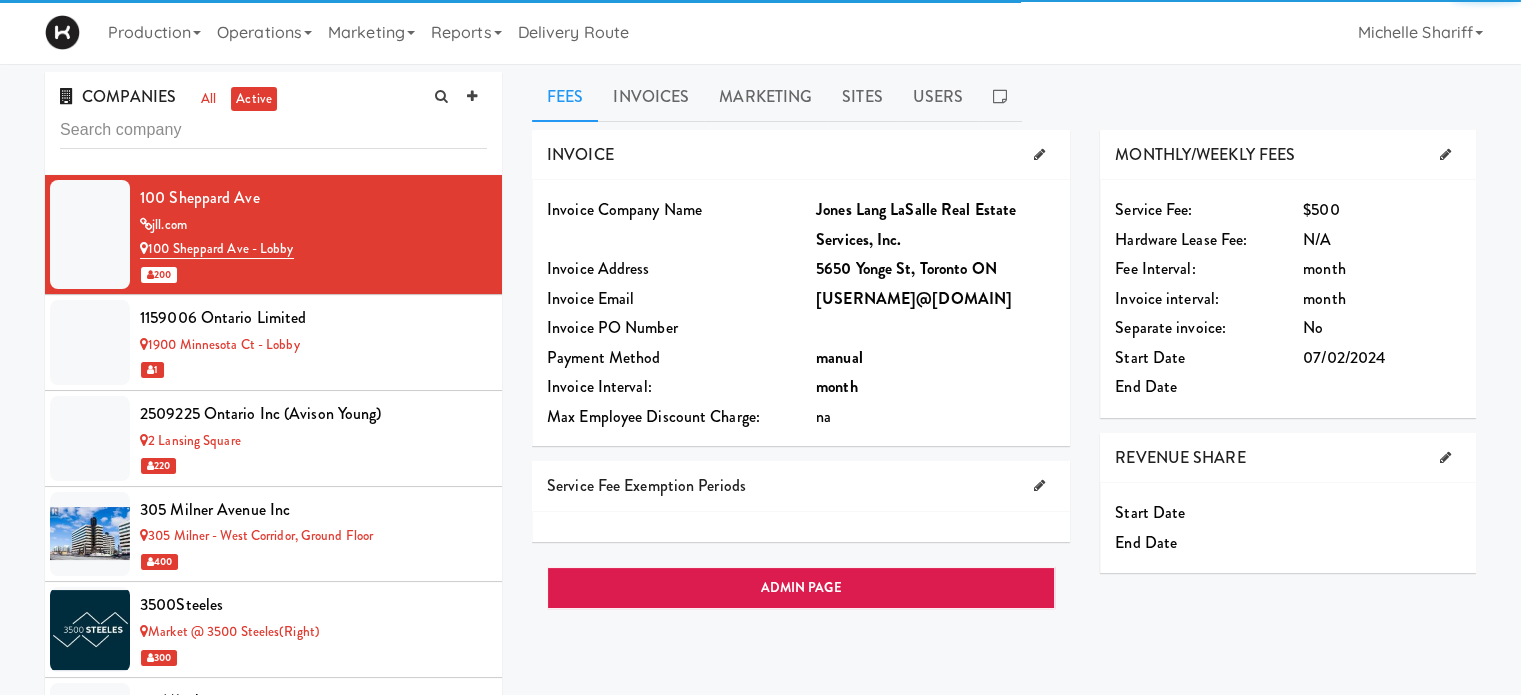 click at bounding box center [273, 130] 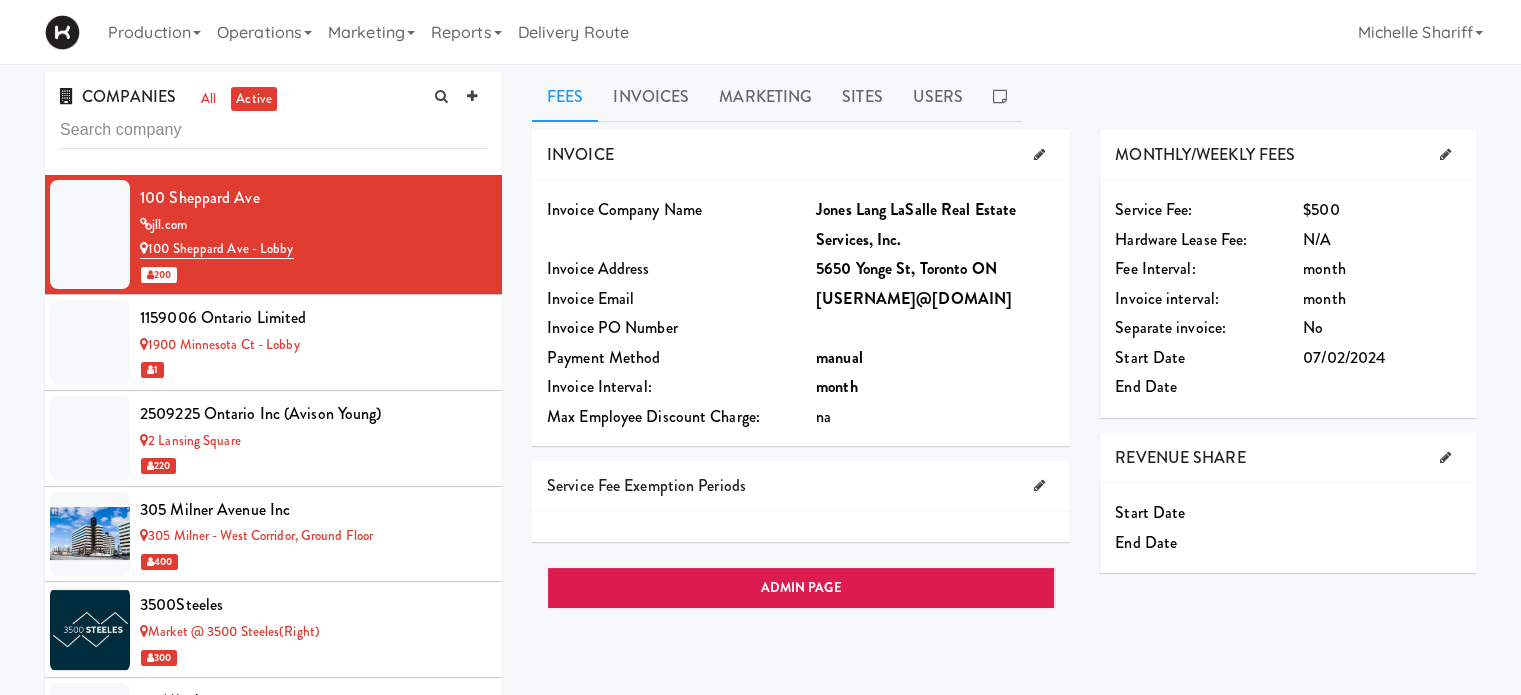 type on "t" 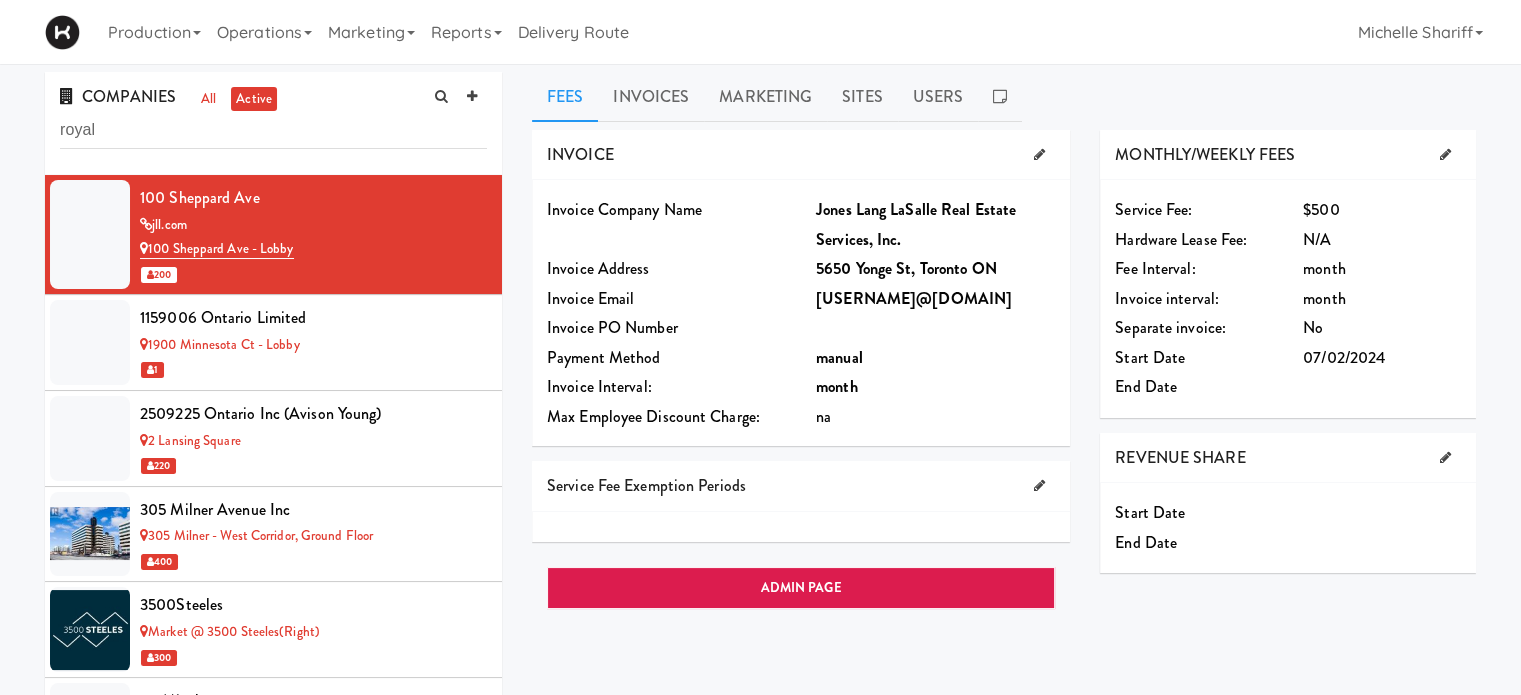 type on "royal" 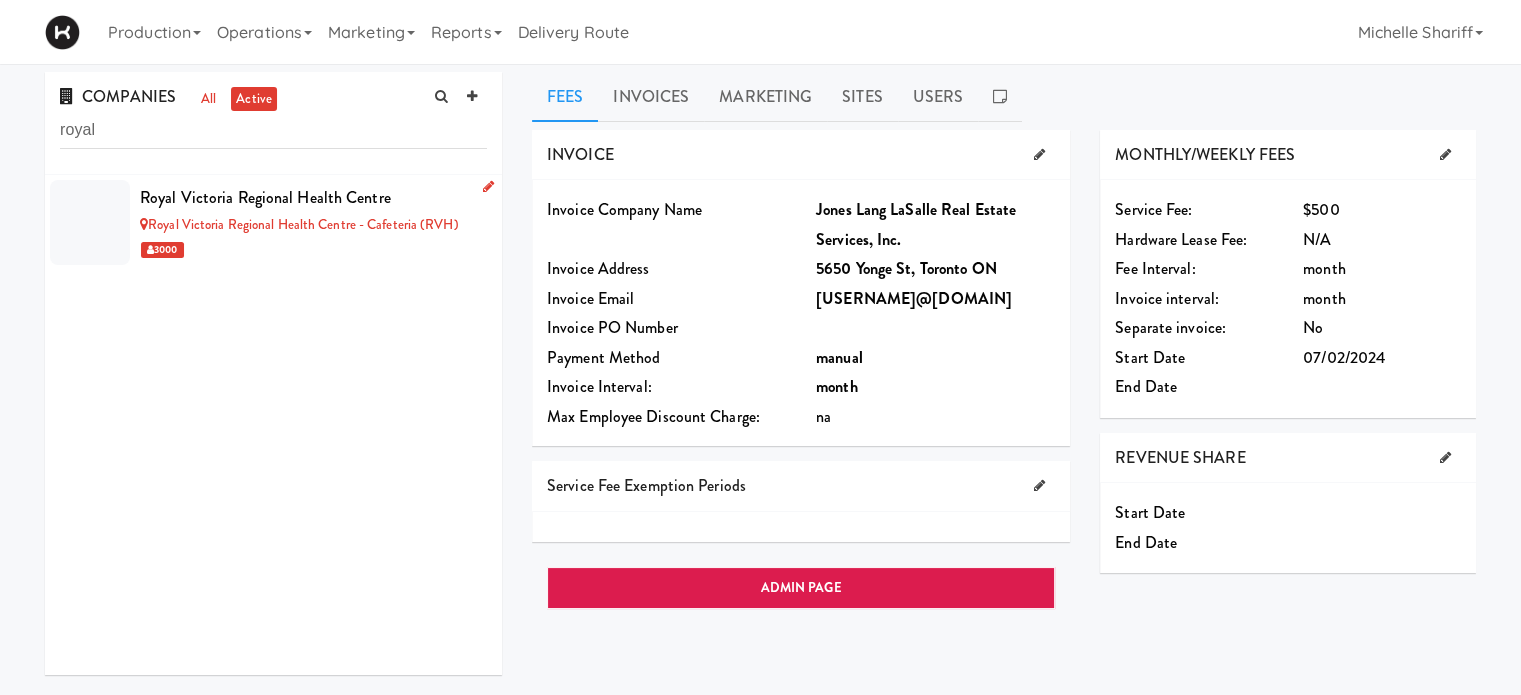 click at bounding box center [488, 186] 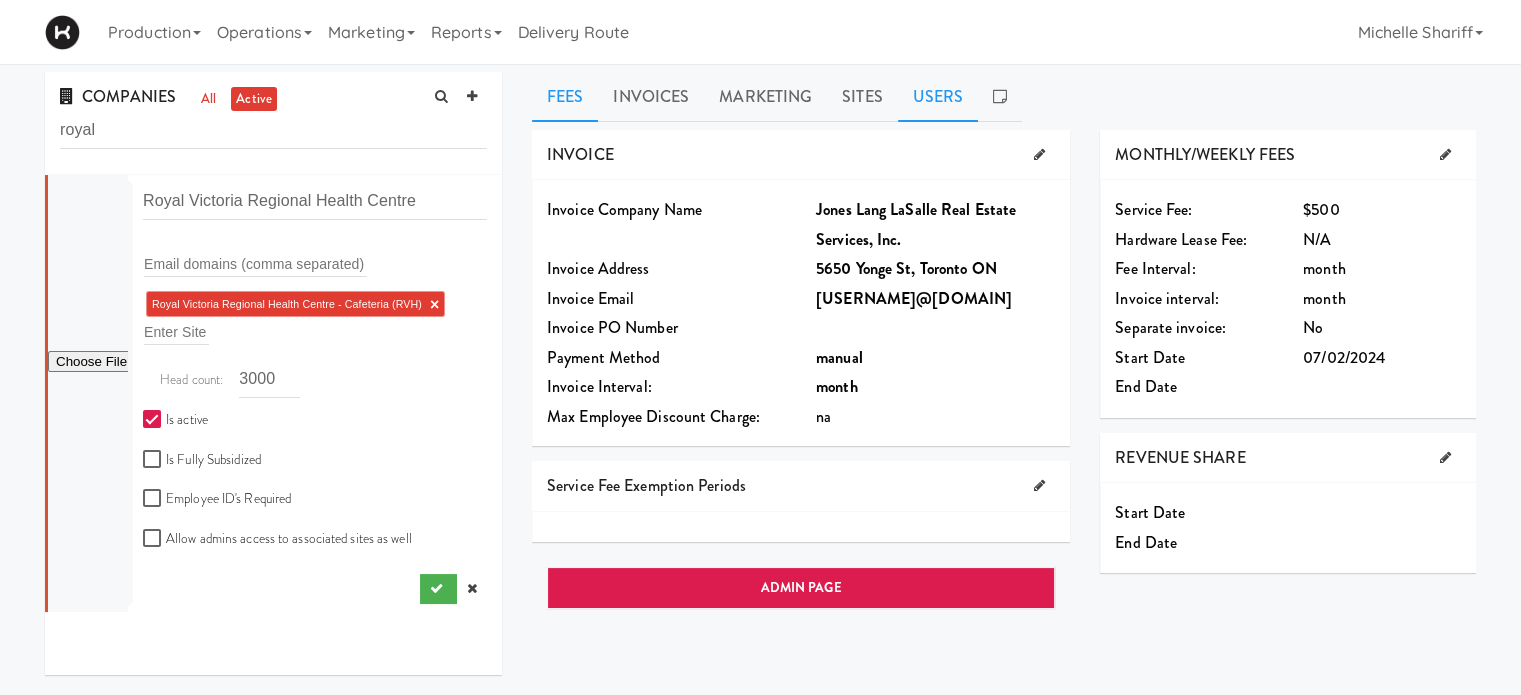 click on "Users" at bounding box center (938, 97) 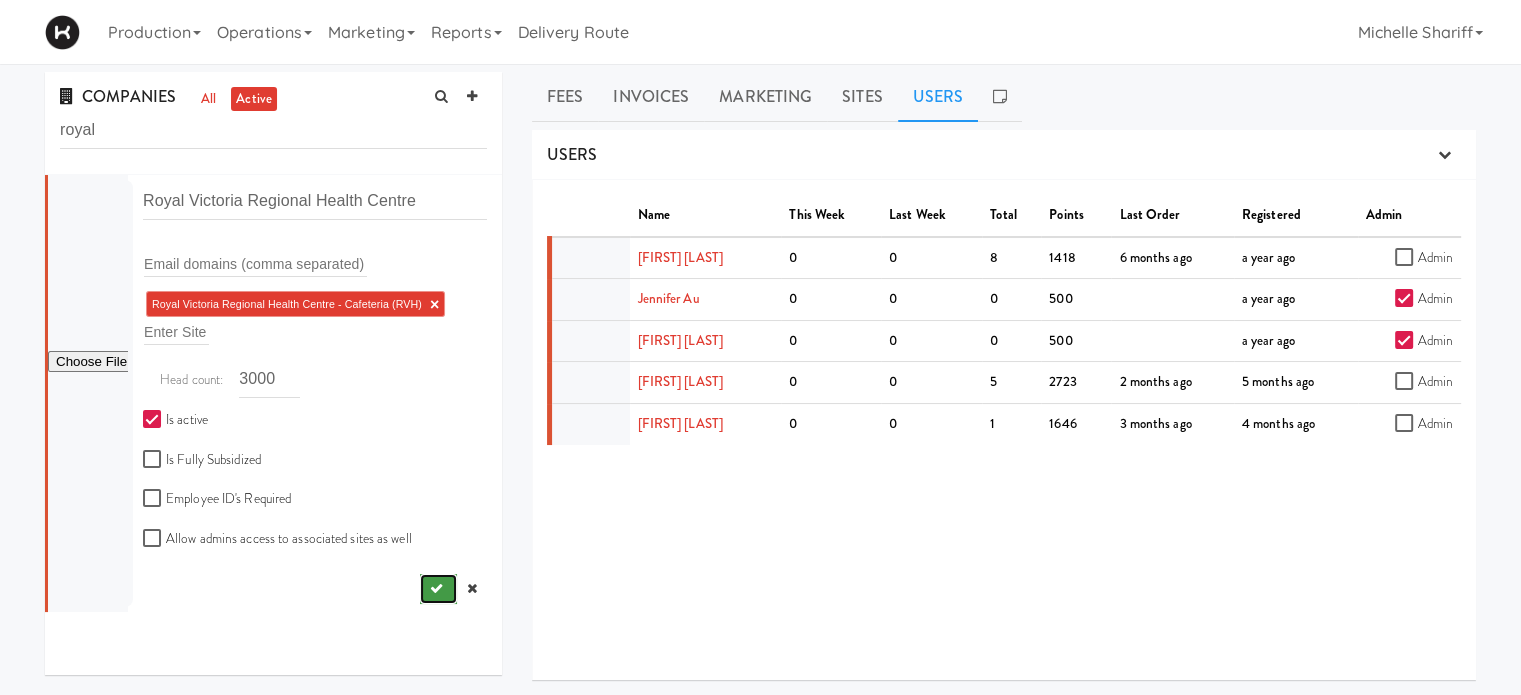 click at bounding box center (438, 589) 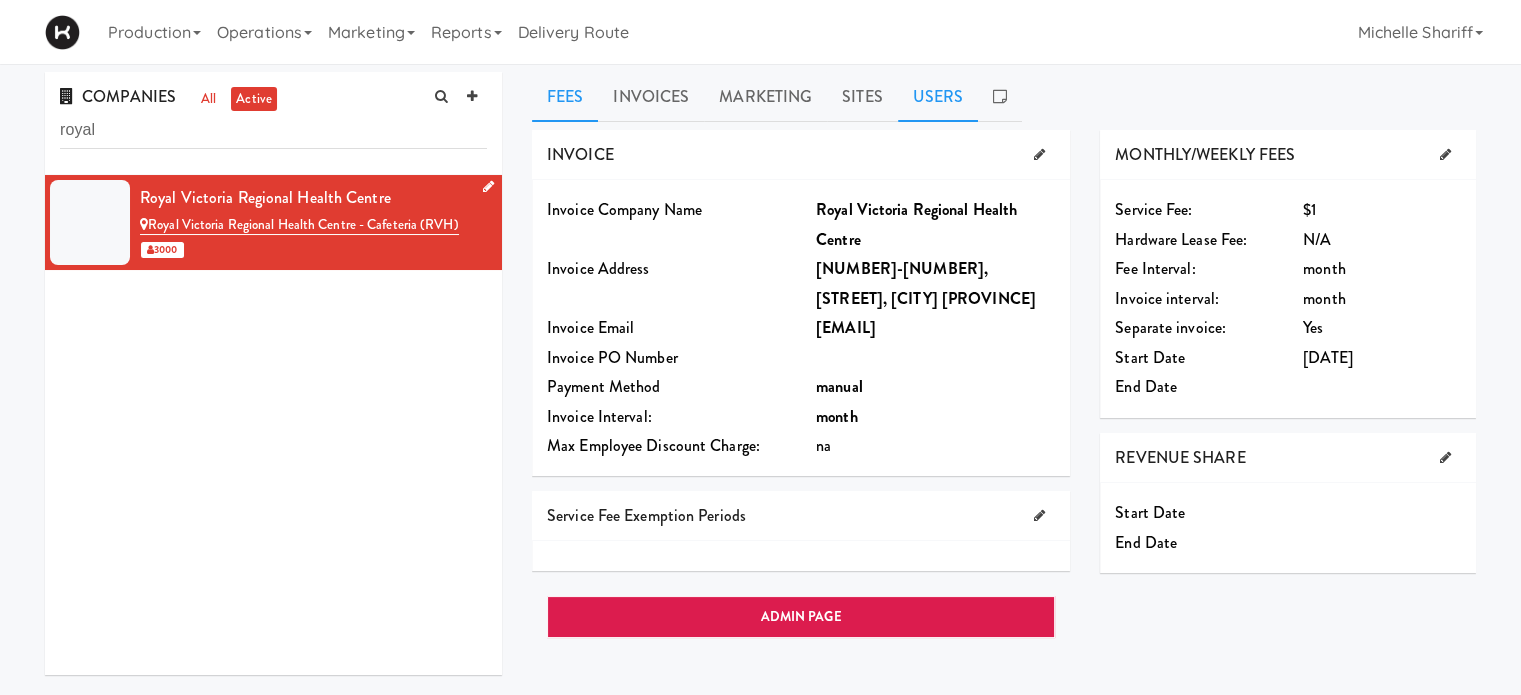 click on "Users" at bounding box center (938, 97) 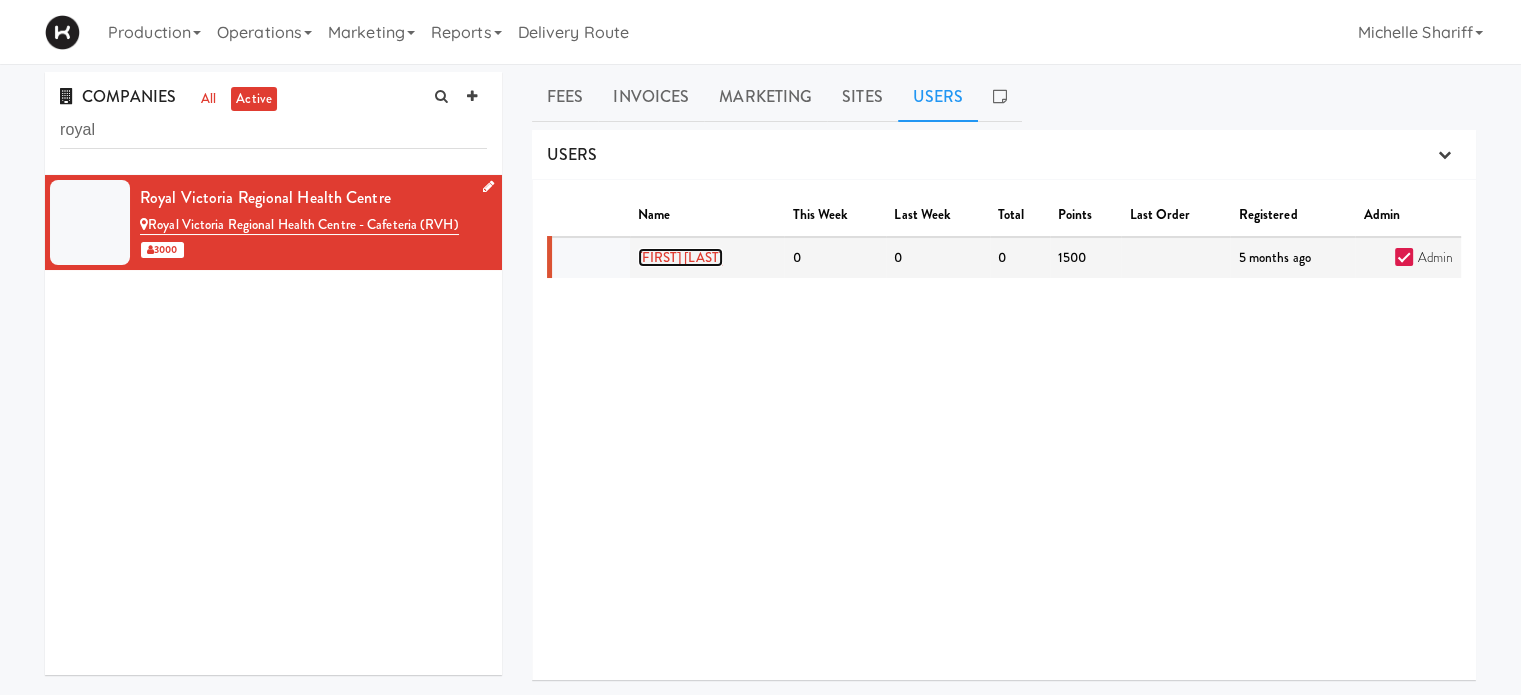 click on "[FIRST] [LAST]" at bounding box center [680, 257] 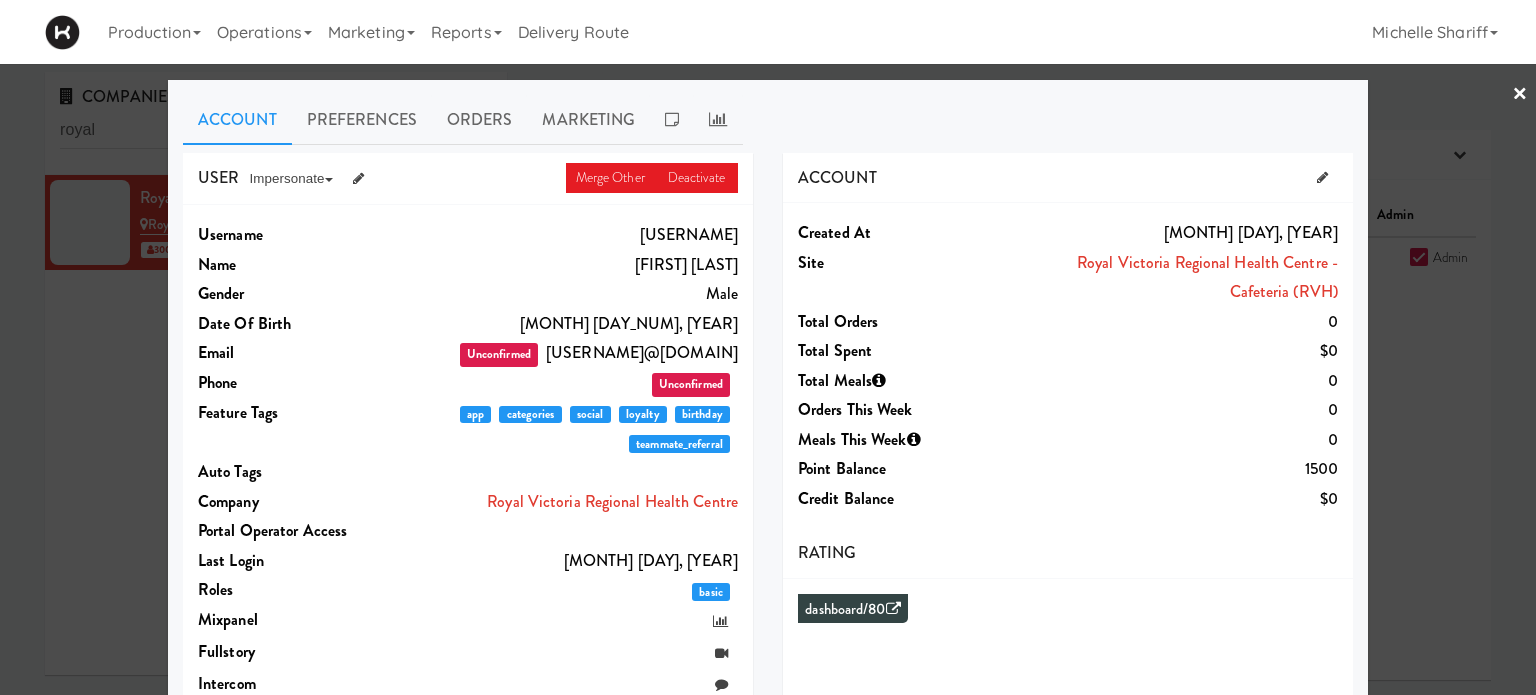 click on "×" at bounding box center (1520, 95) 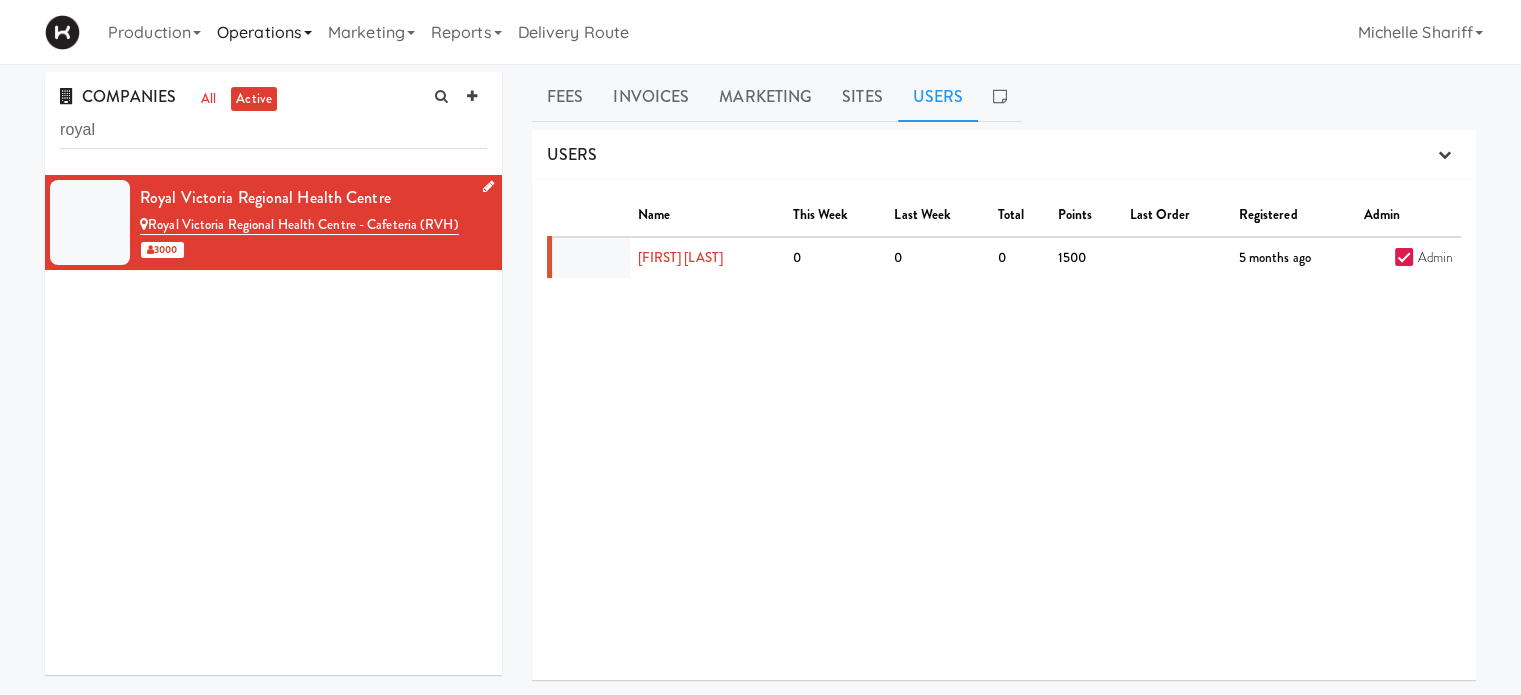 click on "Operations" at bounding box center (264, 32) 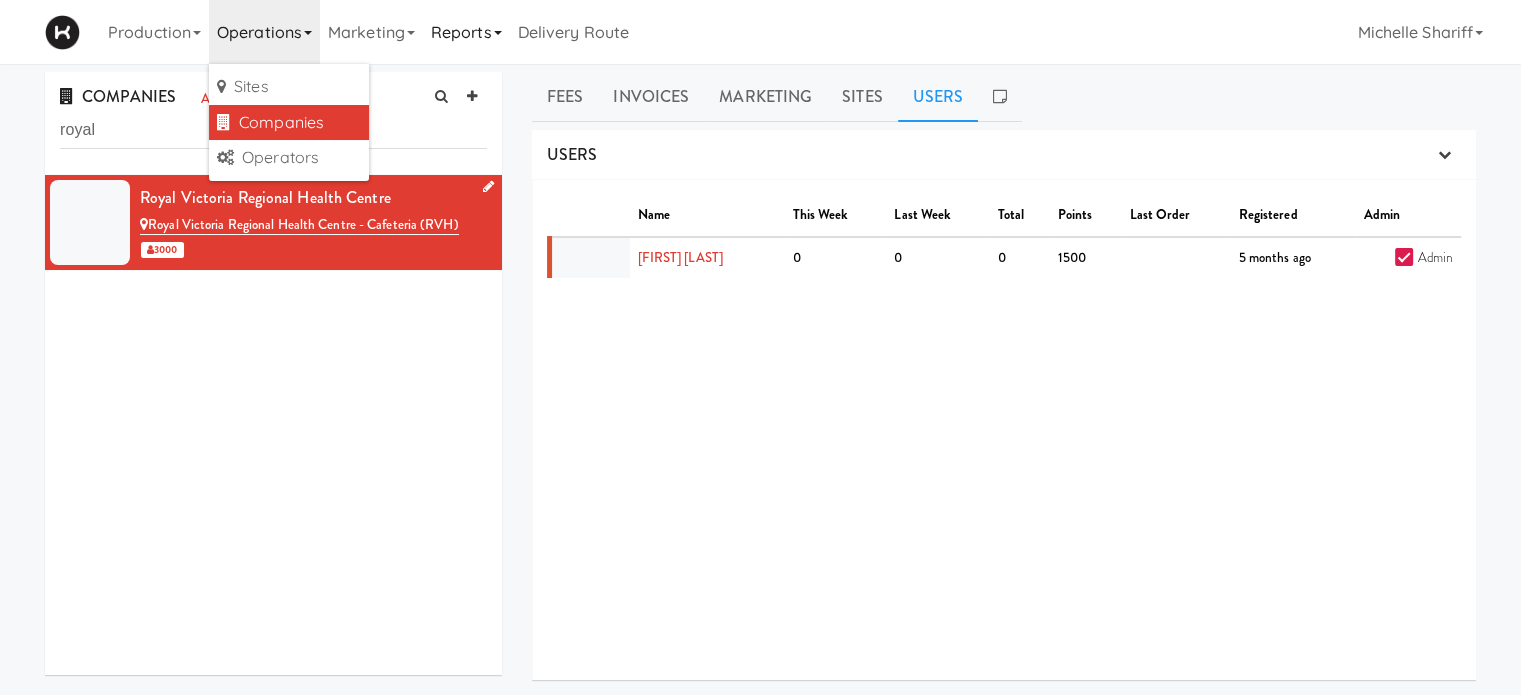 click on "Reports" at bounding box center (466, 32) 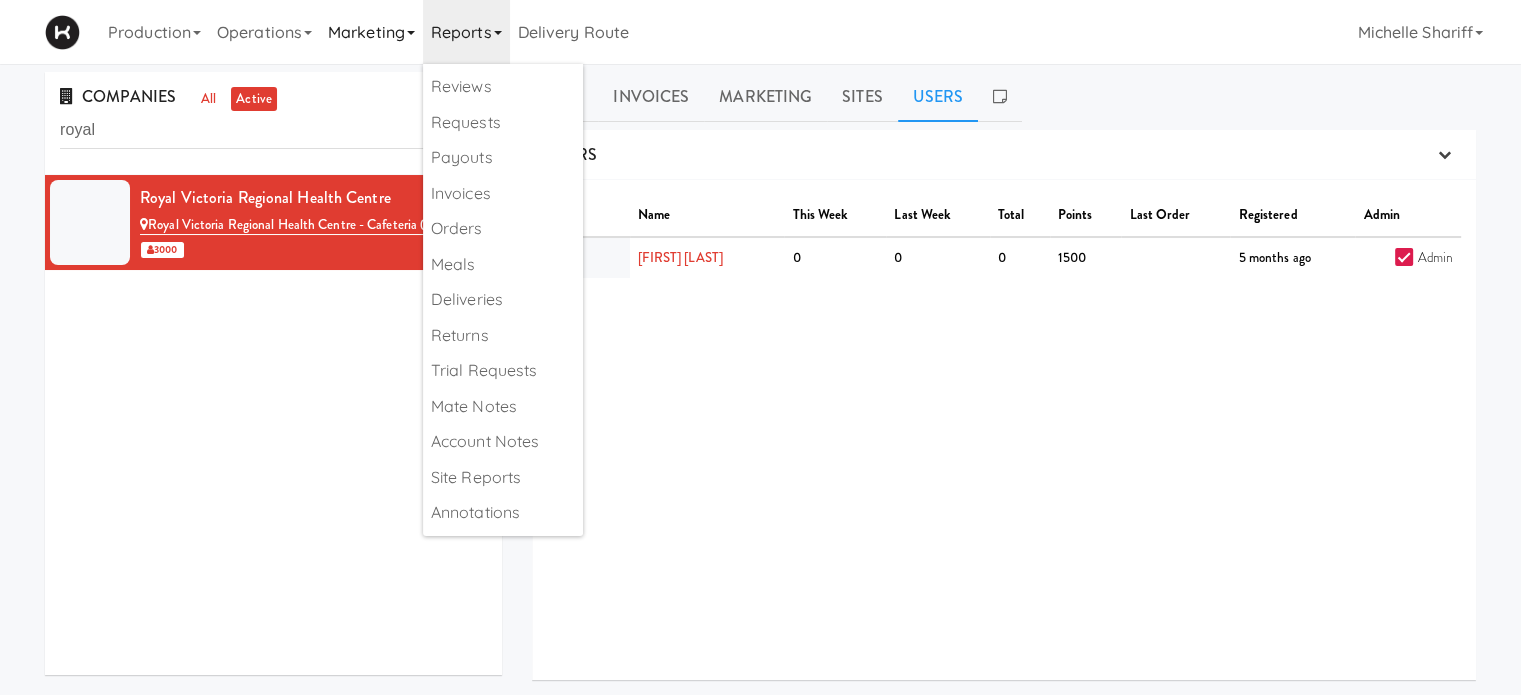 click on "Marketing" at bounding box center [371, 32] 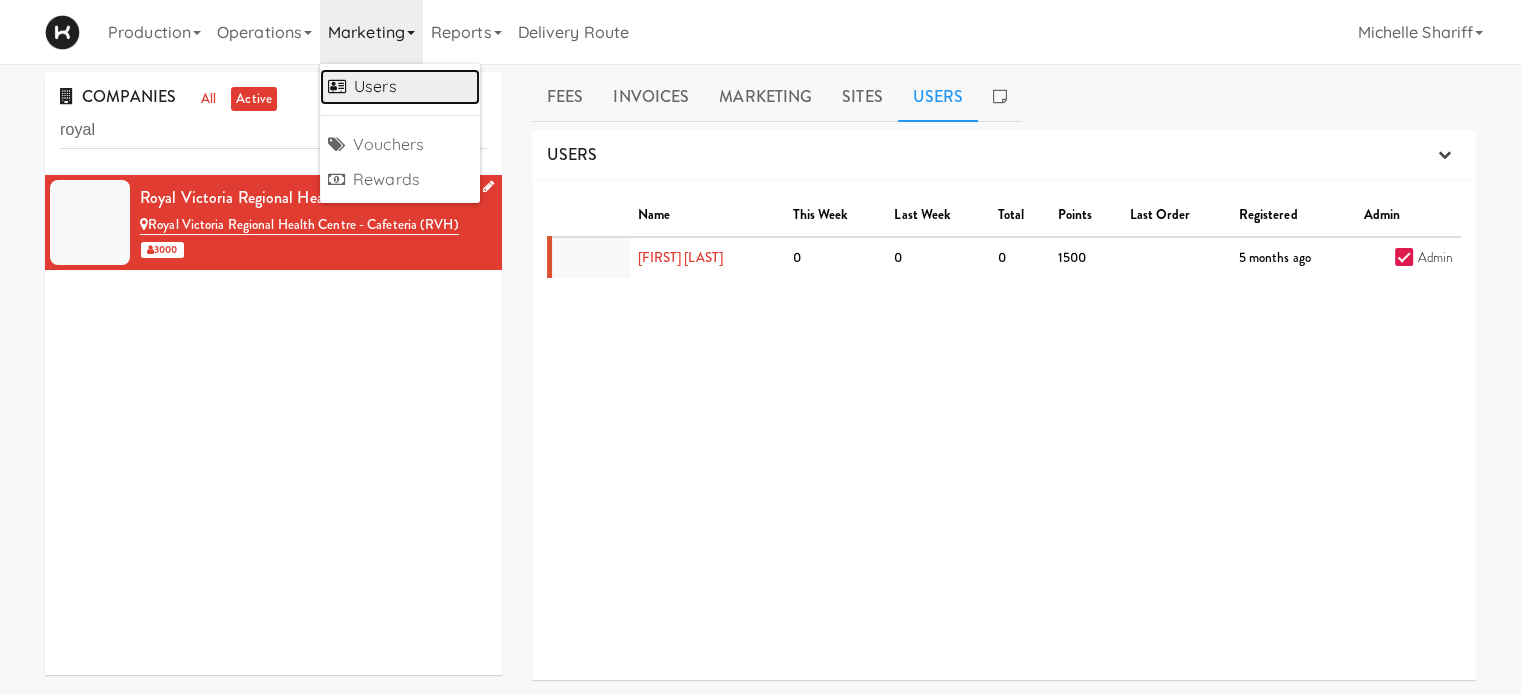 click on "Users" at bounding box center [400, 87] 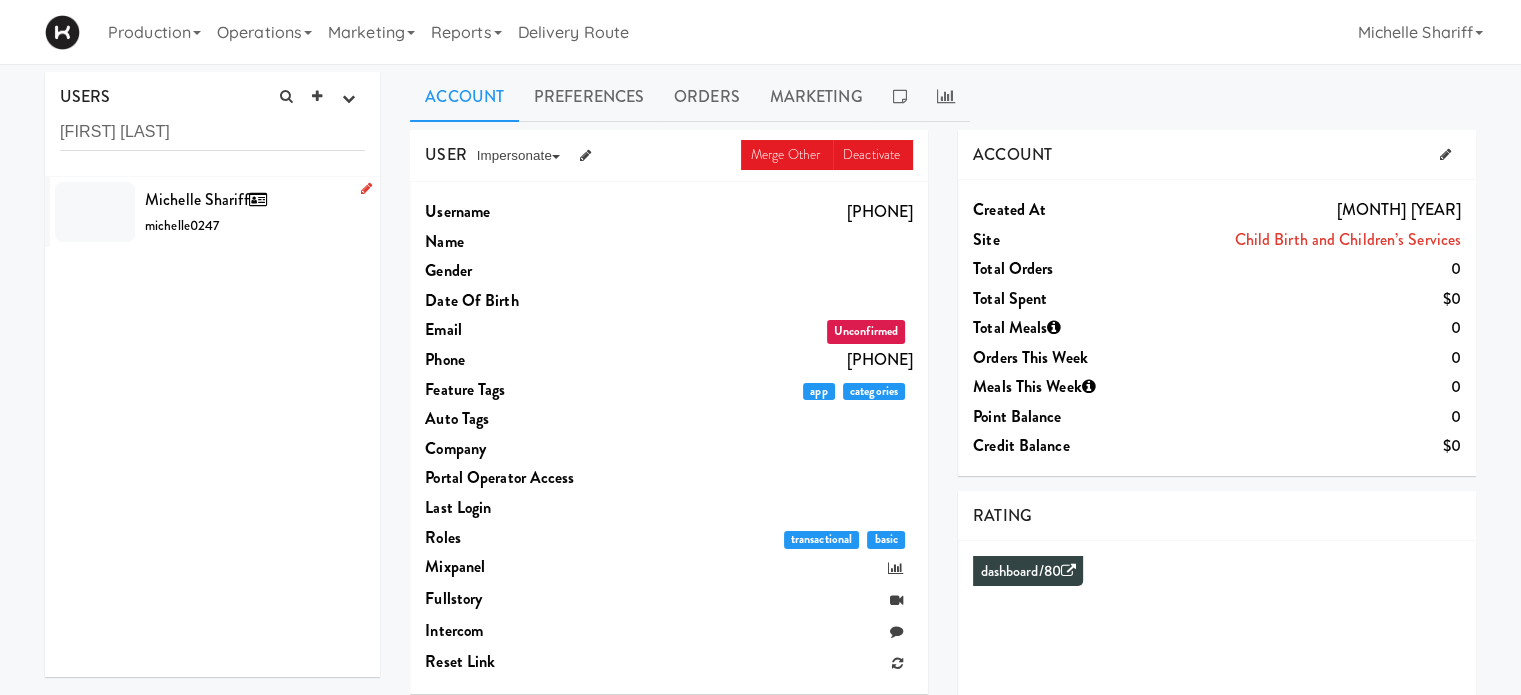 type on "[FIRST] [LAST]" 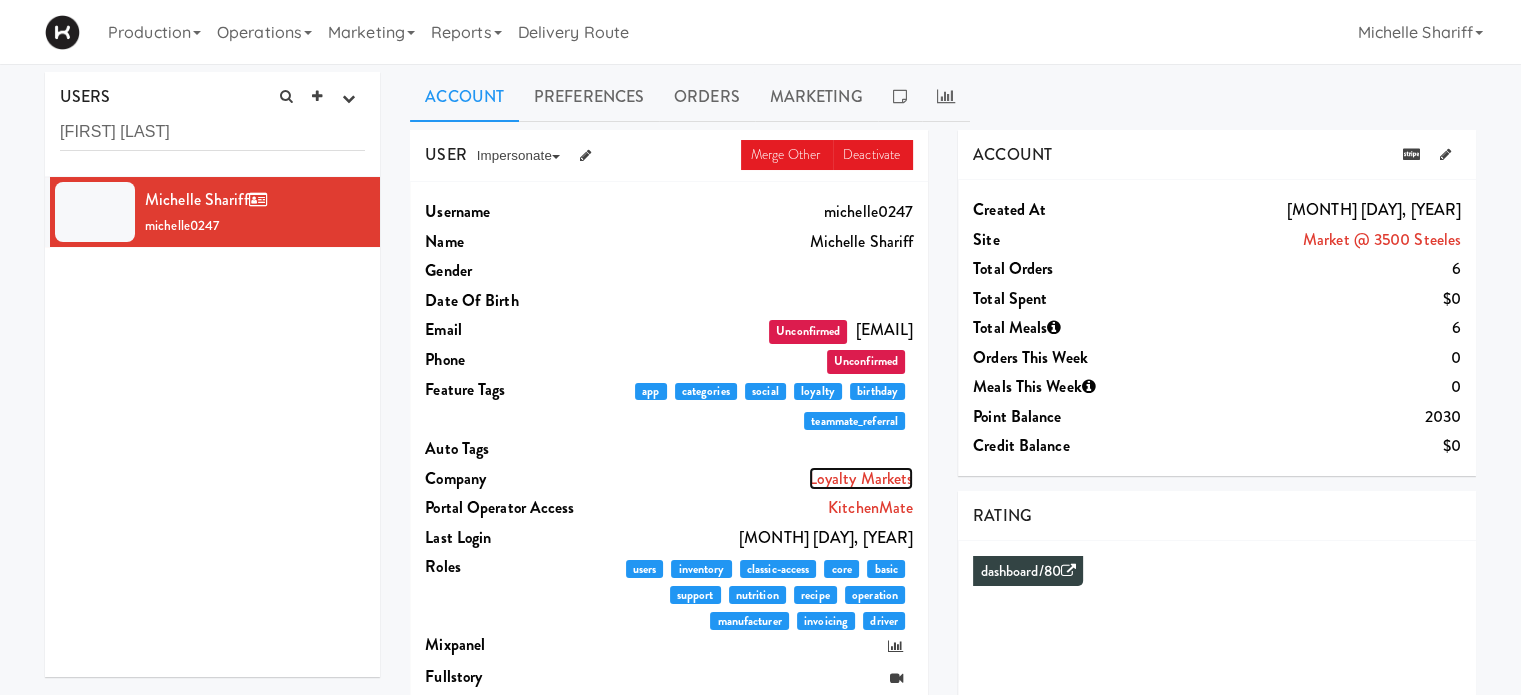 click on "Loyalty Markets" at bounding box center [861, 478] 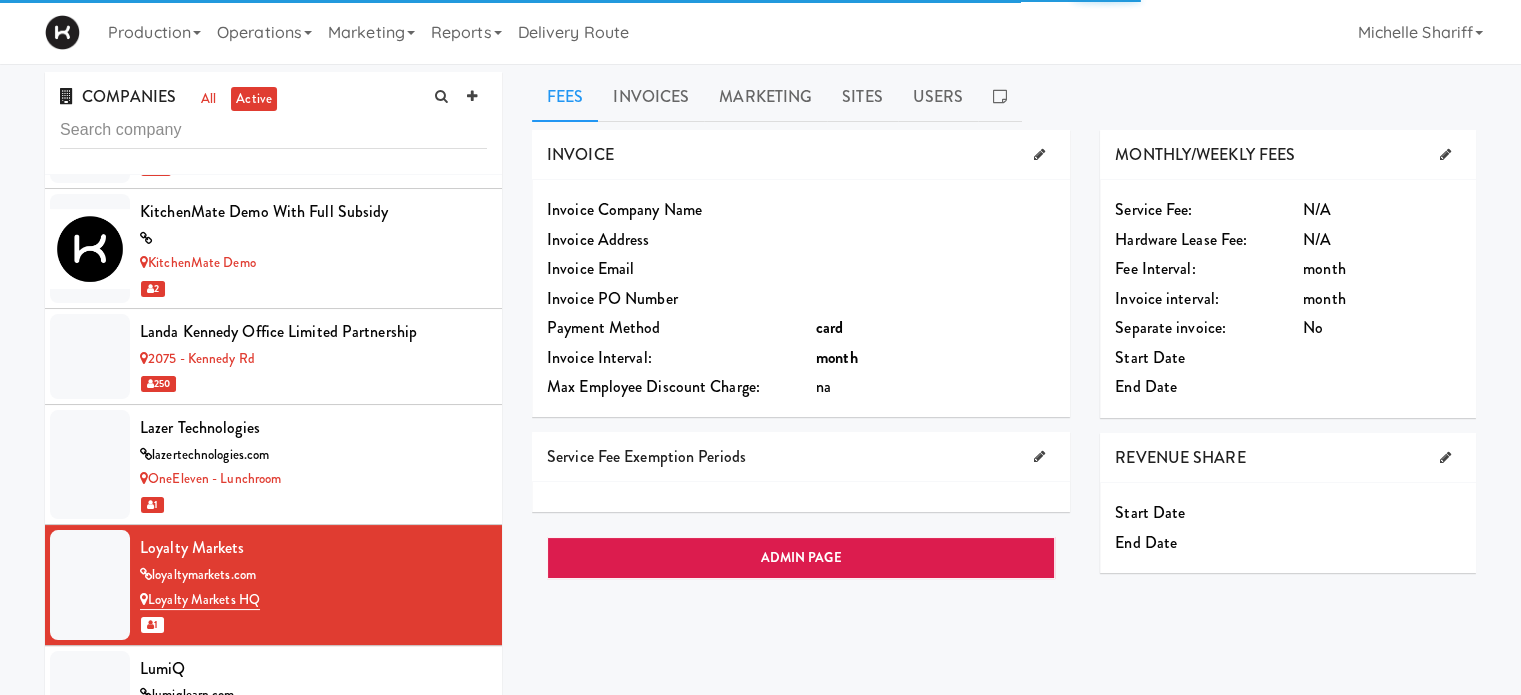 scroll, scrollTop: 8679, scrollLeft: 0, axis: vertical 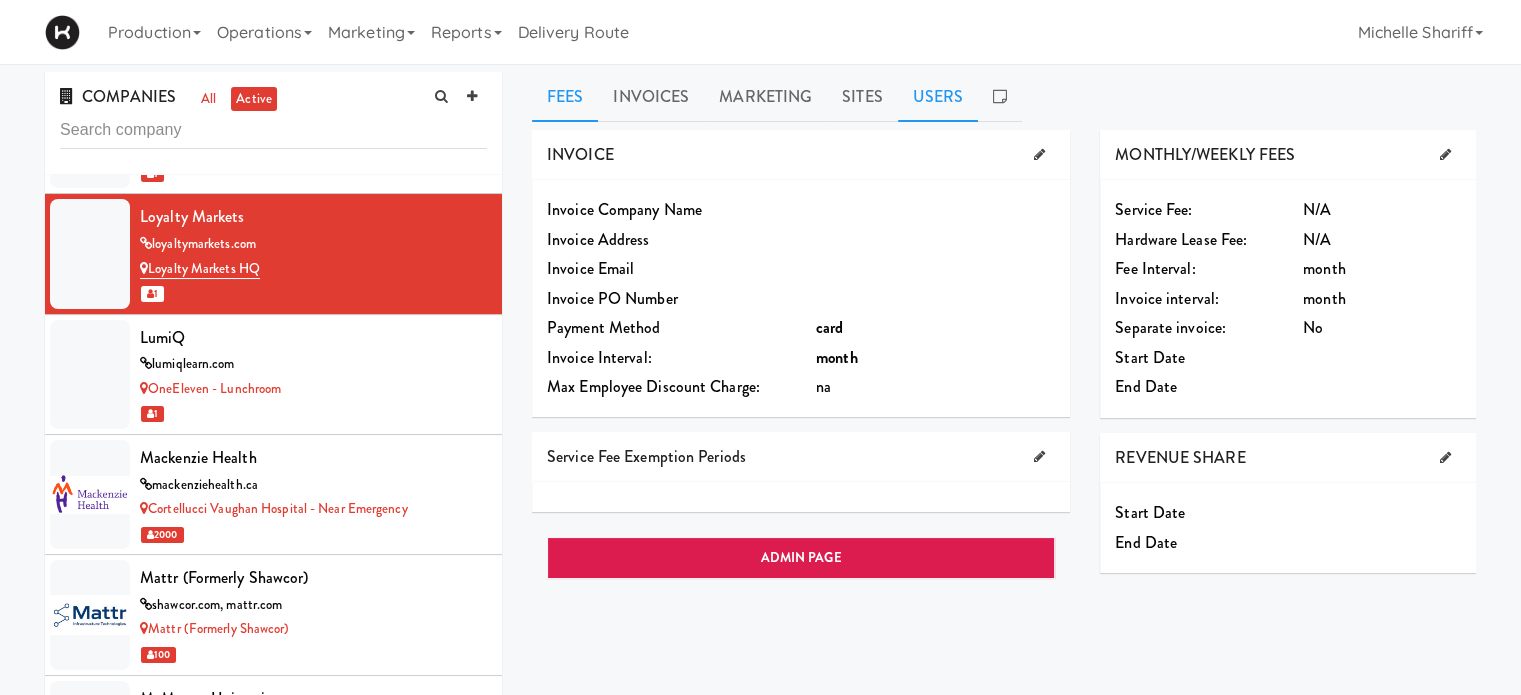 click on "Users" at bounding box center [938, 97] 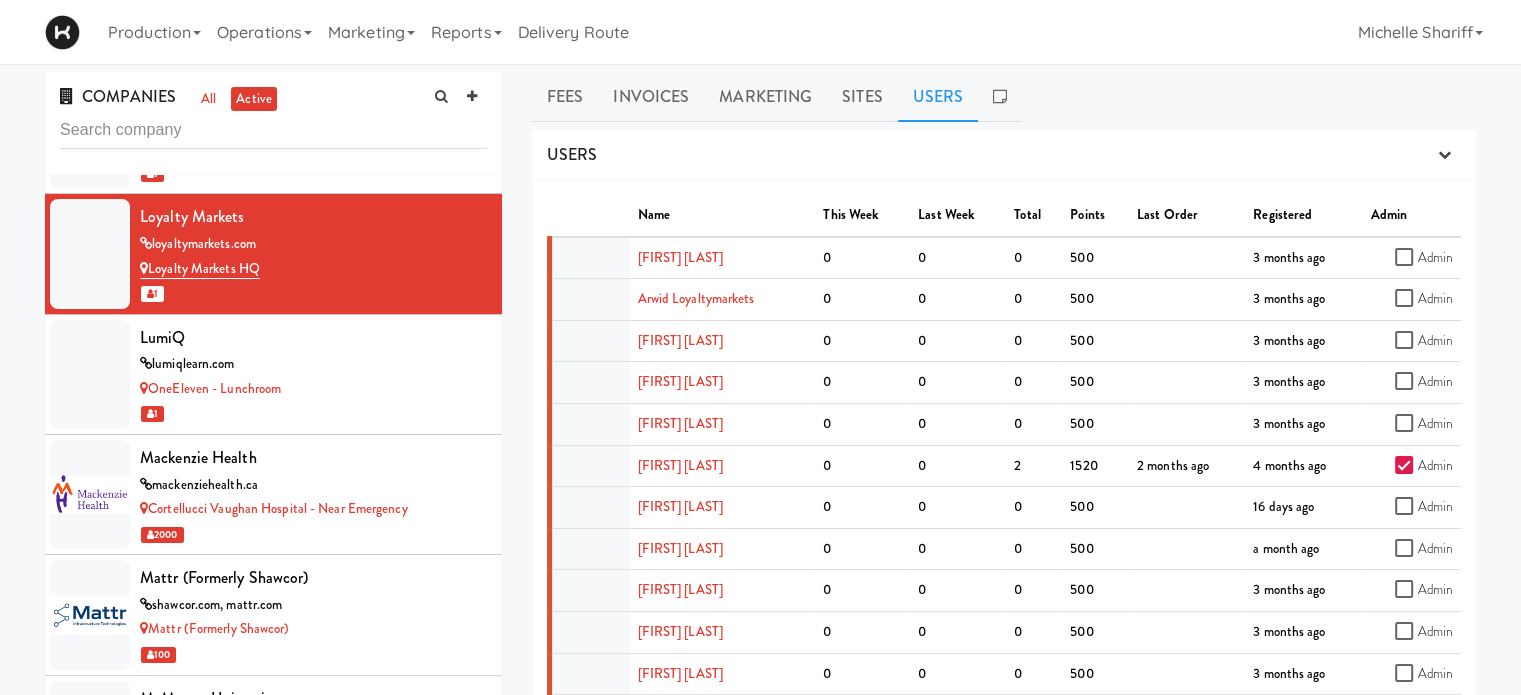 scroll, scrollTop: 51, scrollLeft: 0, axis: vertical 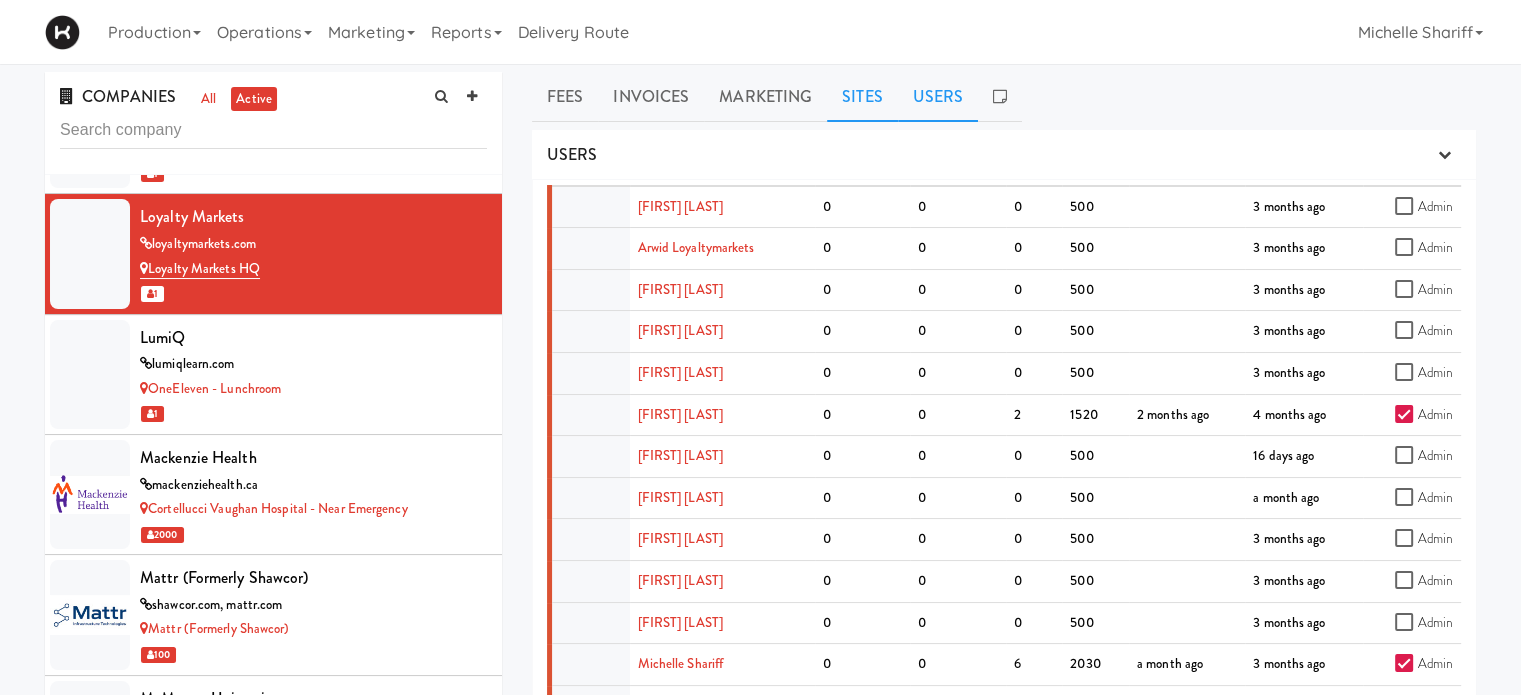 click on "Sites" at bounding box center (862, 97) 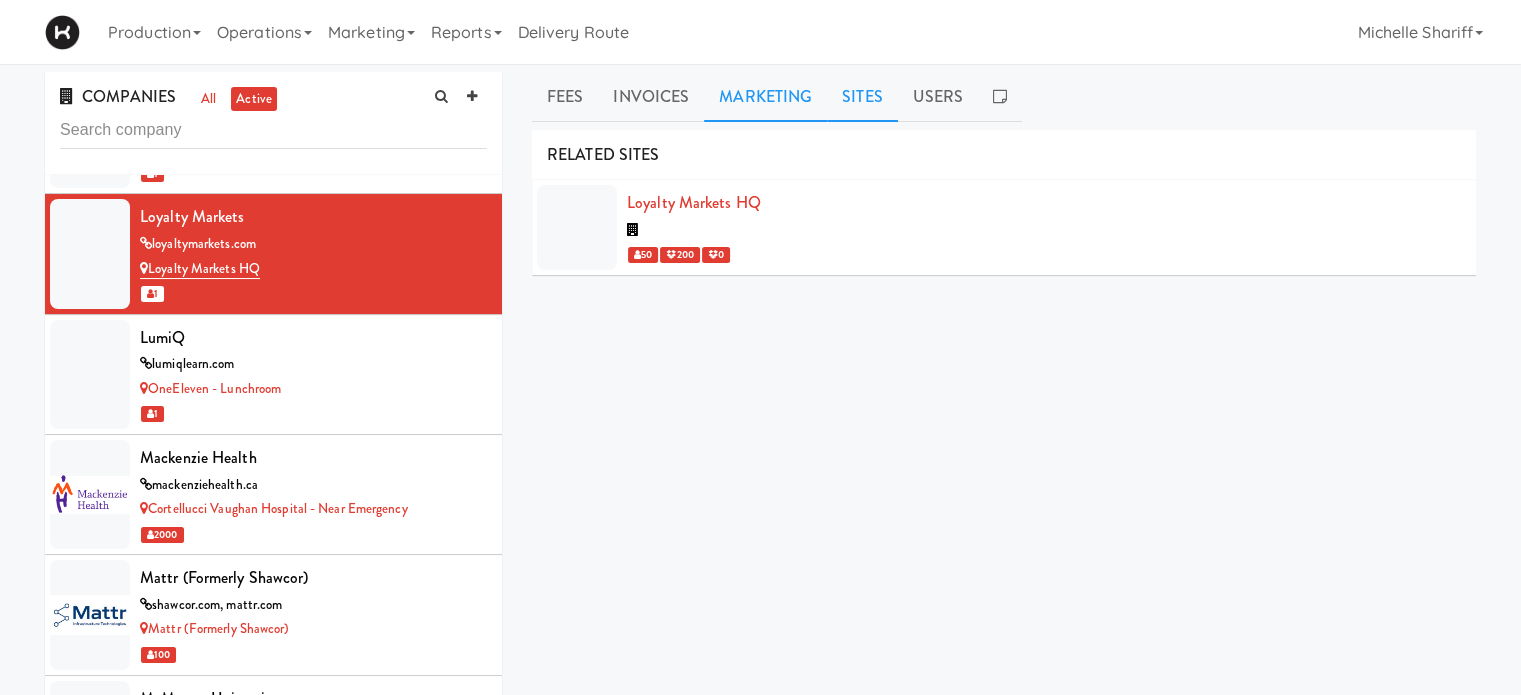 click on "Marketing" at bounding box center [765, 97] 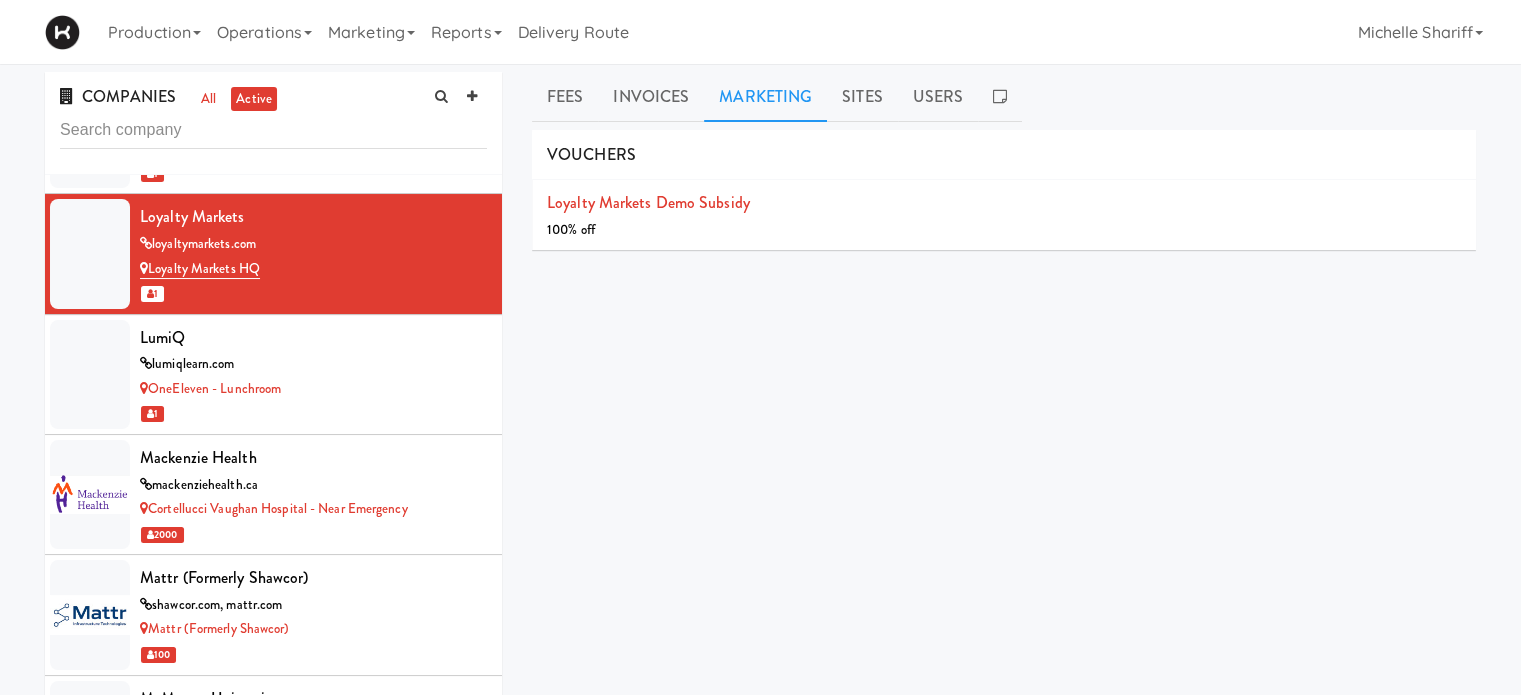 click on "Production     Menus    Manufacturers    Inventory Plans    Routing    Deliveries  Delivery Planner Operations     Sites    Companies    Operators Marketing     Users    Vouchers    Rewards Reports  Reviews Requests Payouts Invoices Orders Meals Deliveries Returns Trial Requests Mate Notes Account Notes Site Reports Annotations Delivery Route [FIRST] [LAST]
Logged in as  [USERNAME] Logout" at bounding box center [760, 32] 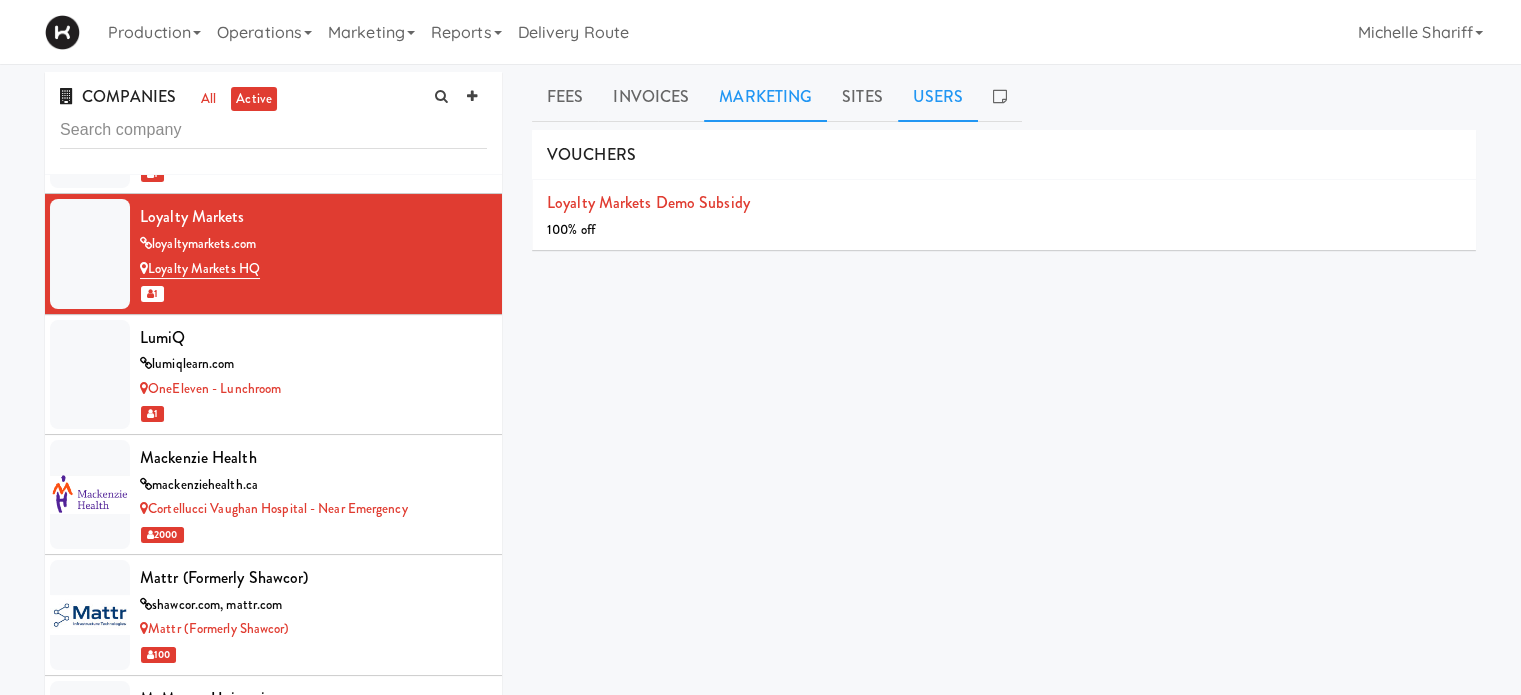 click on "Users" at bounding box center (938, 97) 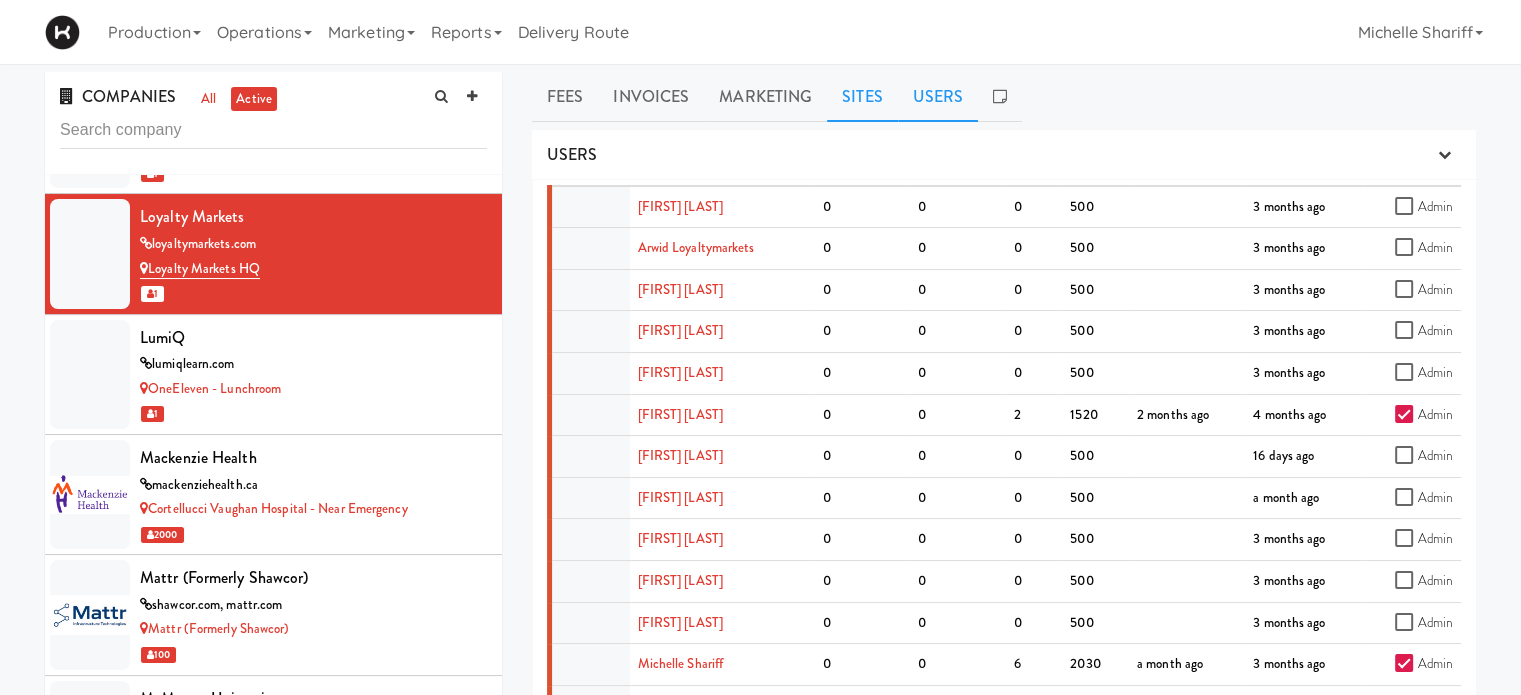 click on "Sites" at bounding box center (862, 97) 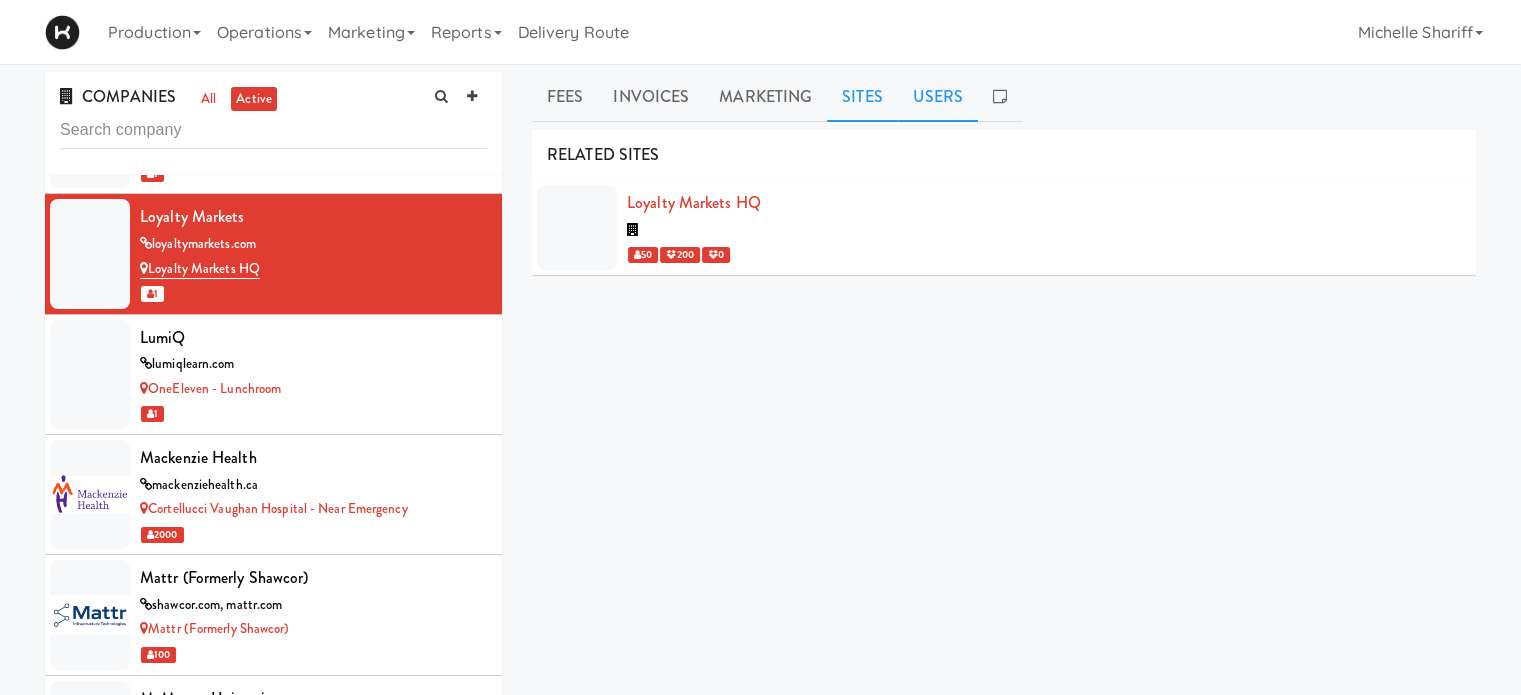 click on "Users" at bounding box center (938, 97) 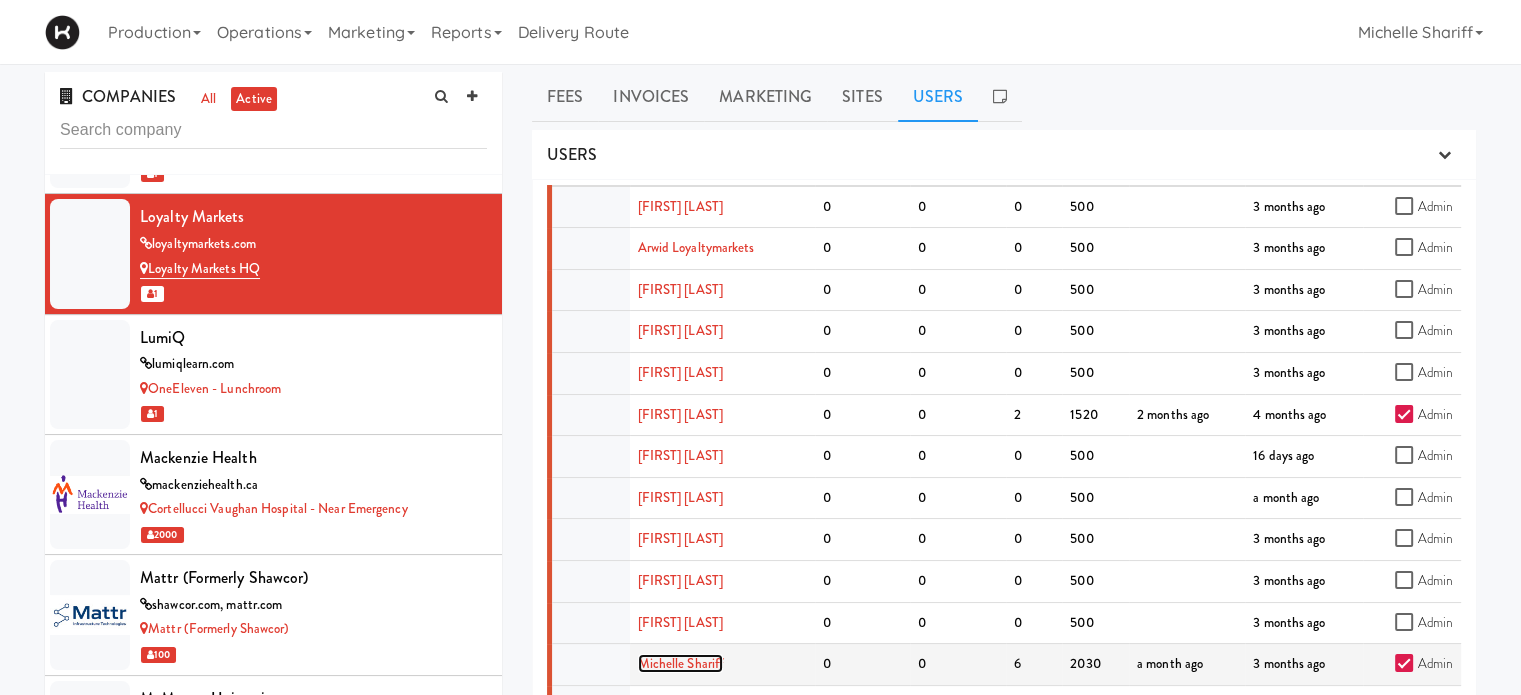 click on "Michelle Shariff" at bounding box center [681, 663] 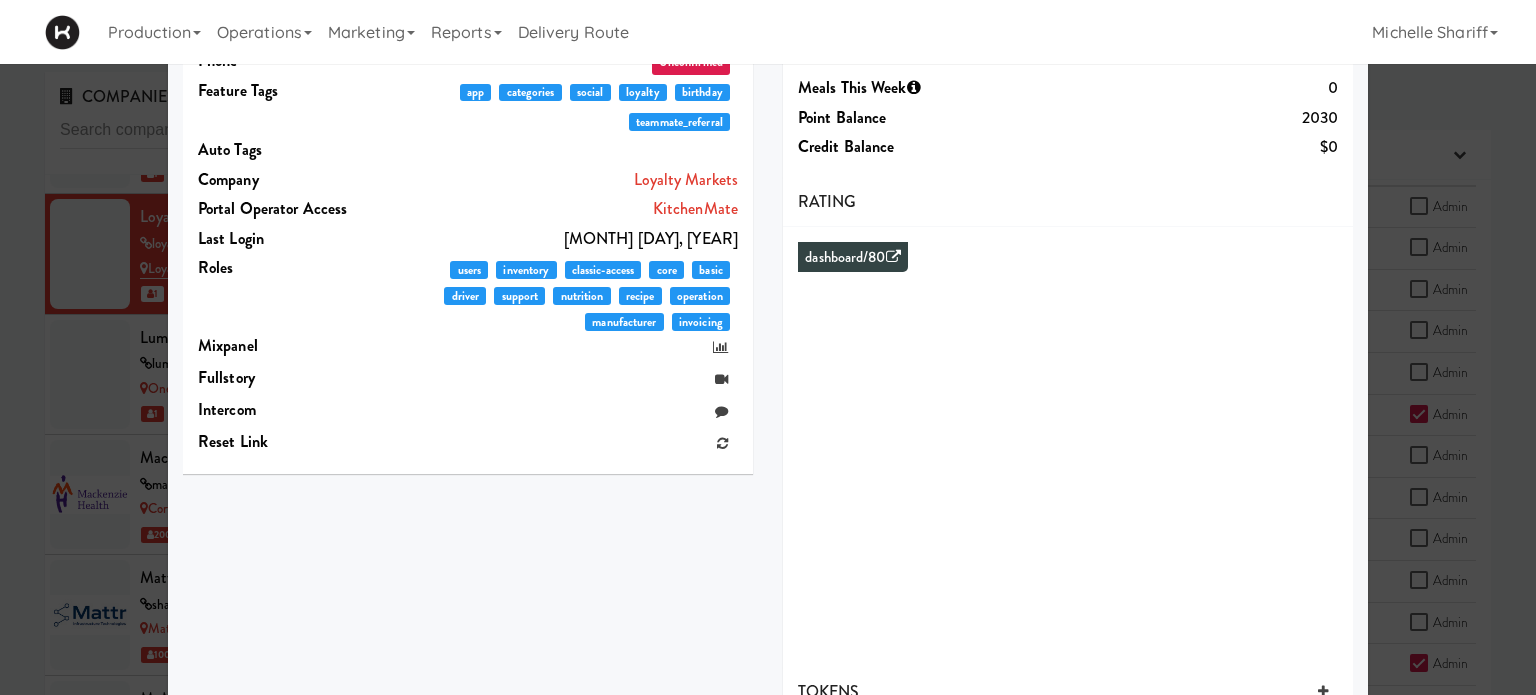 scroll, scrollTop: 388, scrollLeft: 0, axis: vertical 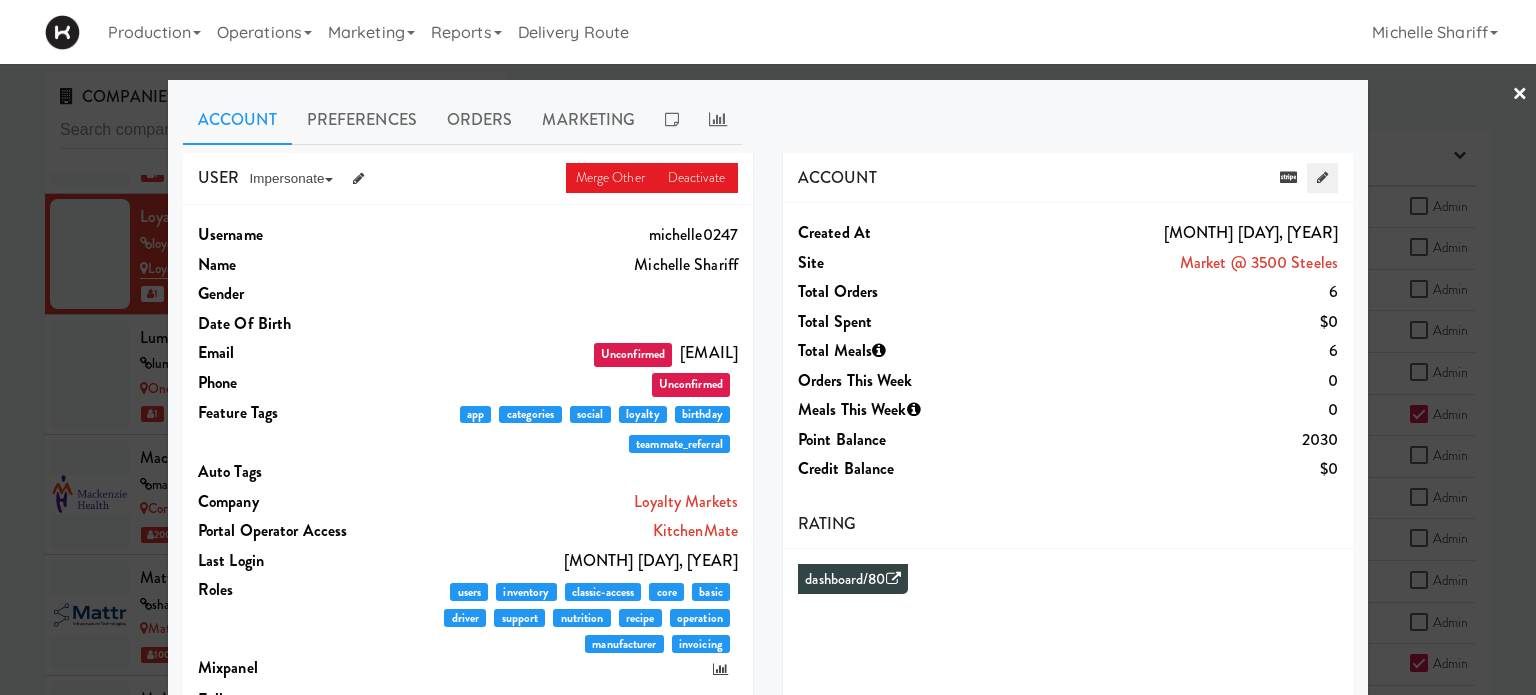 click at bounding box center (1322, 177) 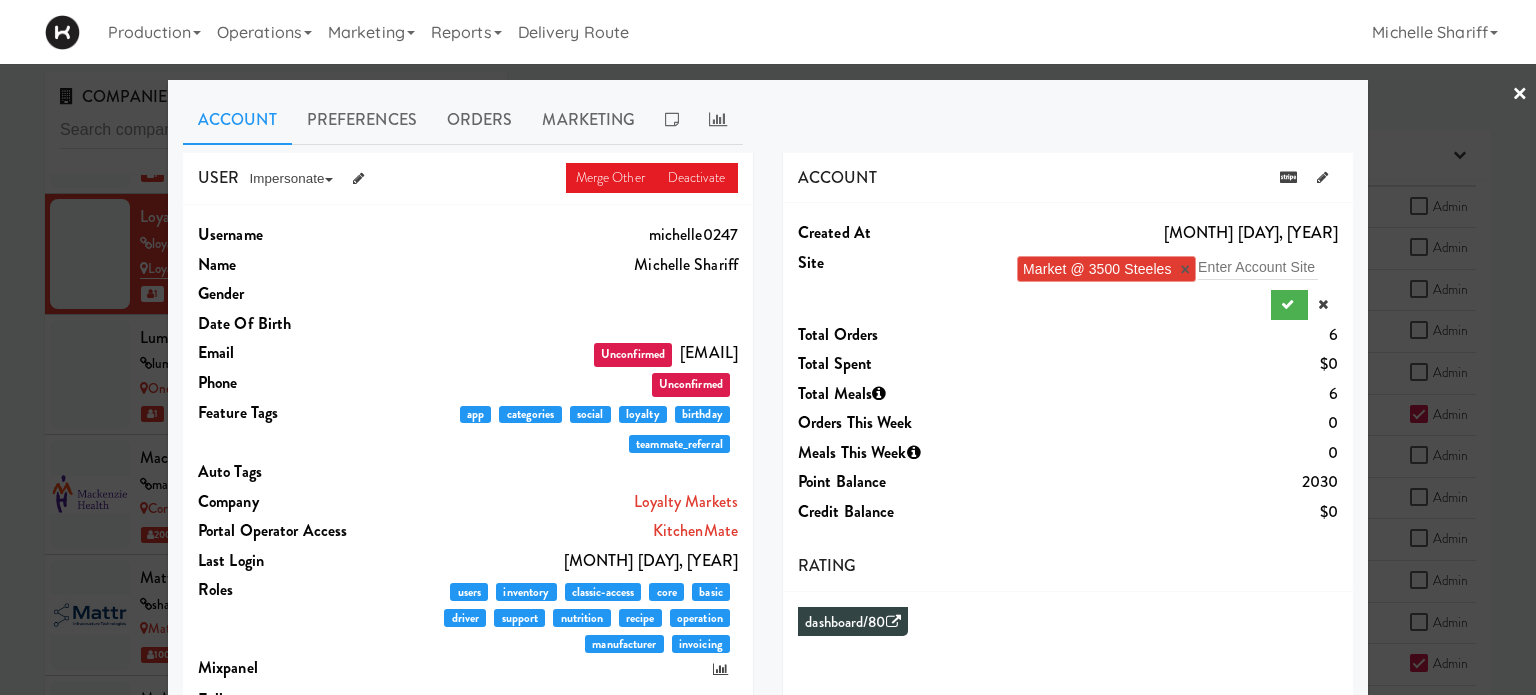 click on "Market @ [NUMBER] [STREET]   ×" at bounding box center [1106, 269] 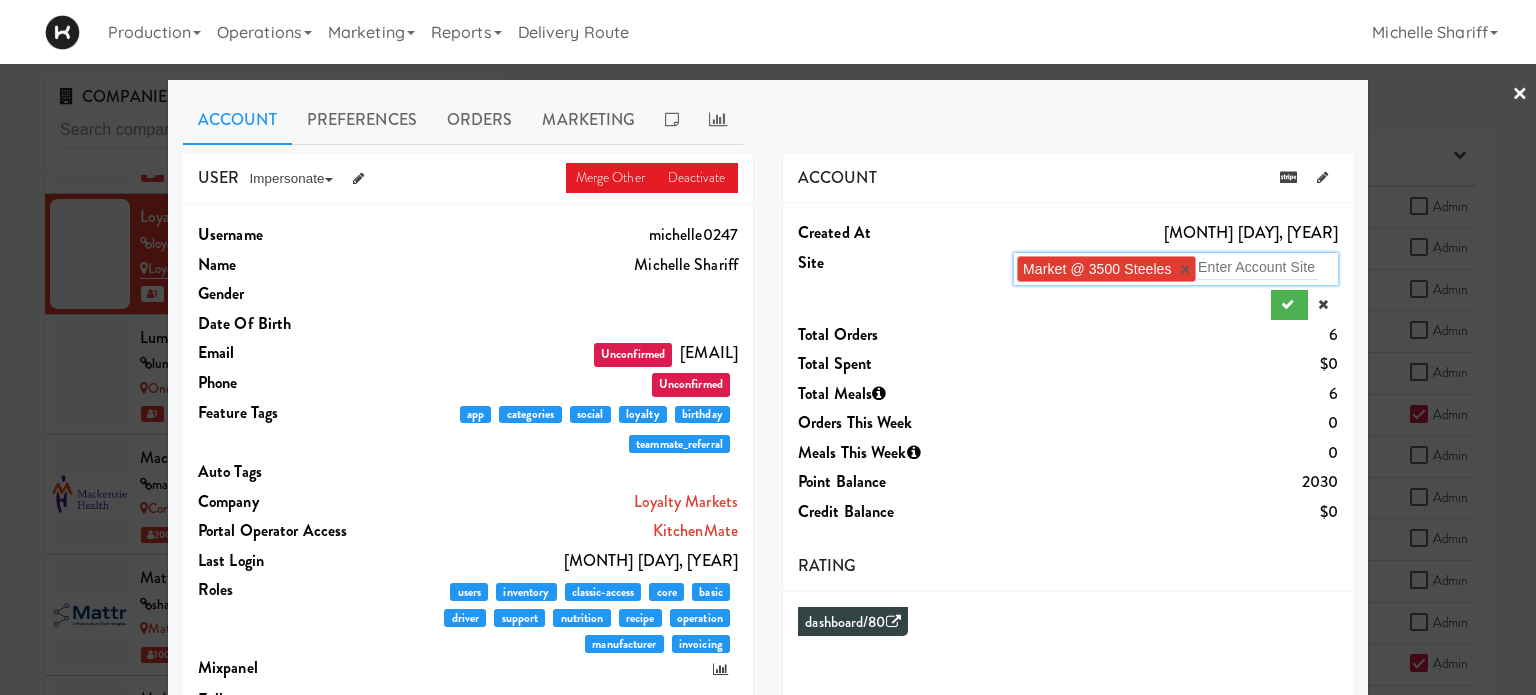 click on "×" at bounding box center (1185, 269) 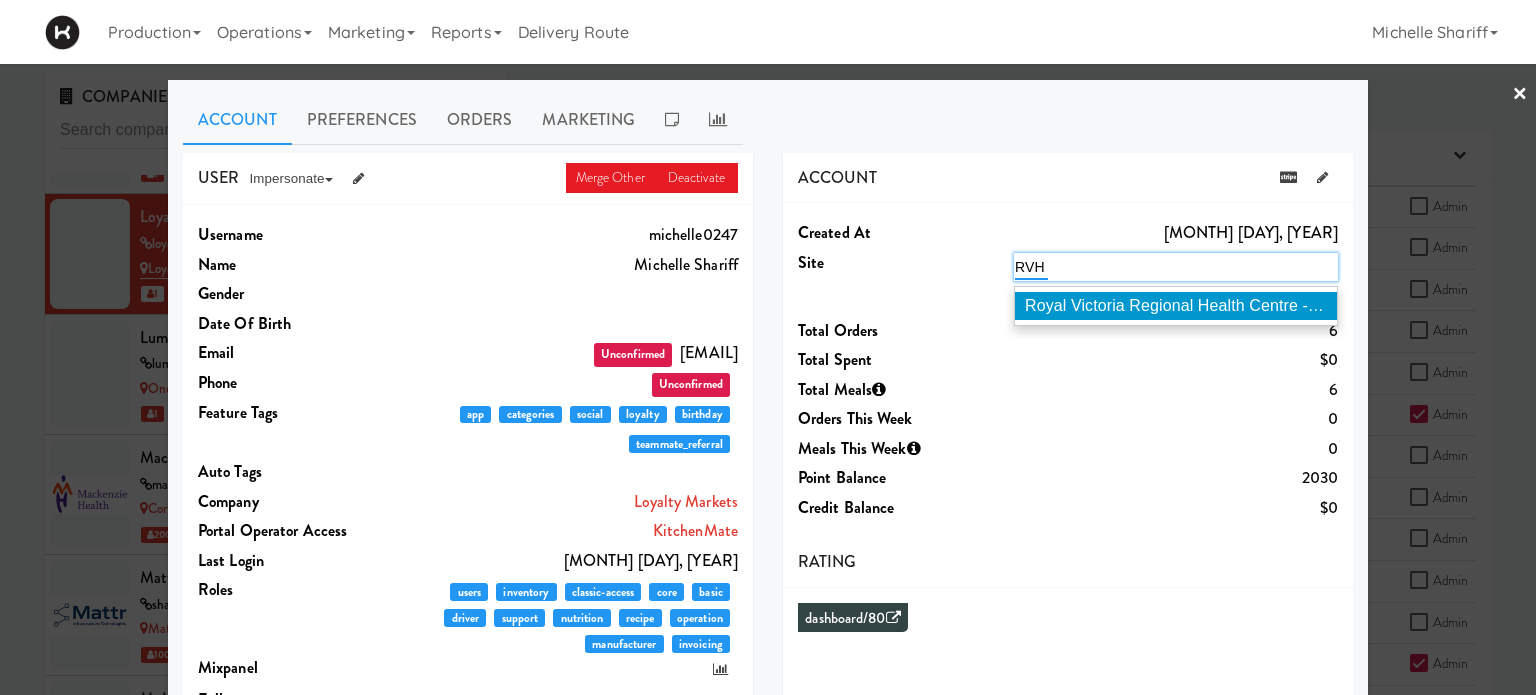 type on "RVH" 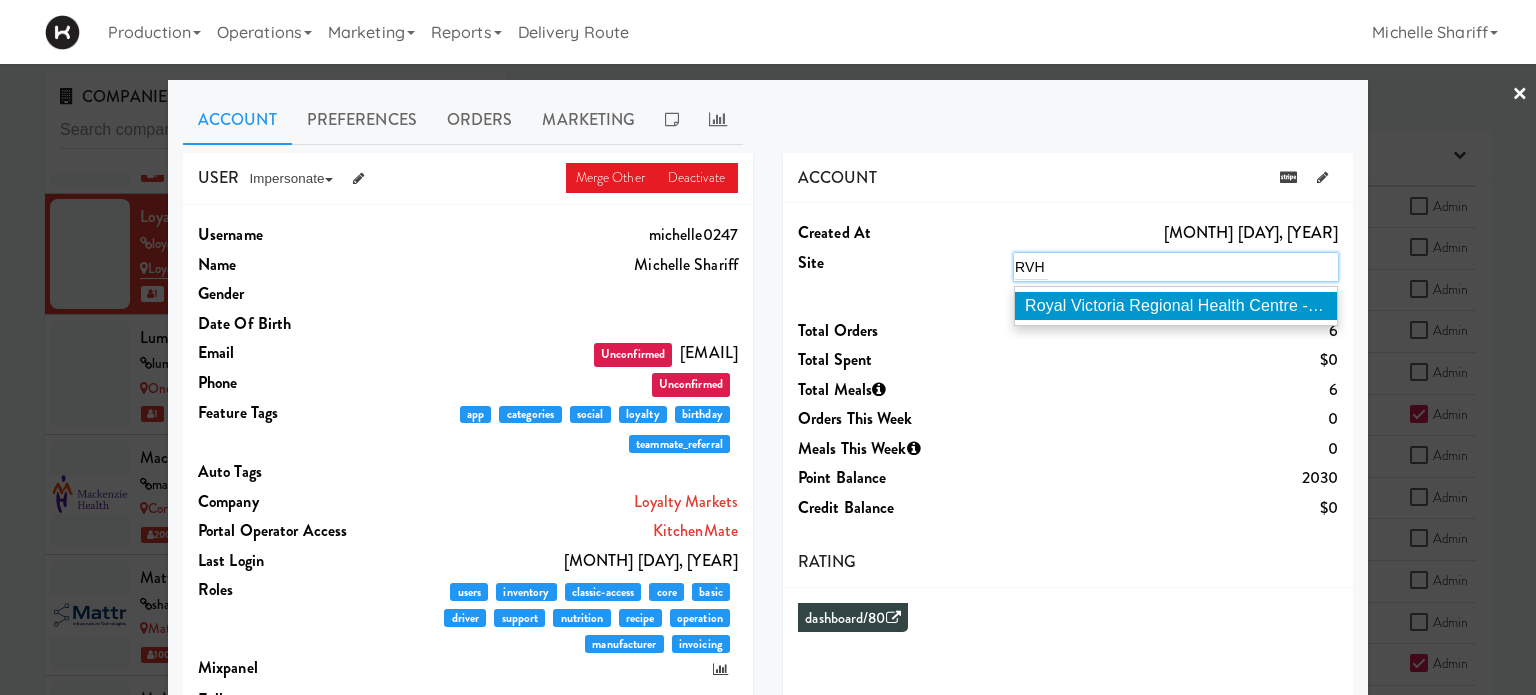 click on "Royal Victoria Regional Health Centre - Cafeteria ( RVH )" at bounding box center [1226, 305] 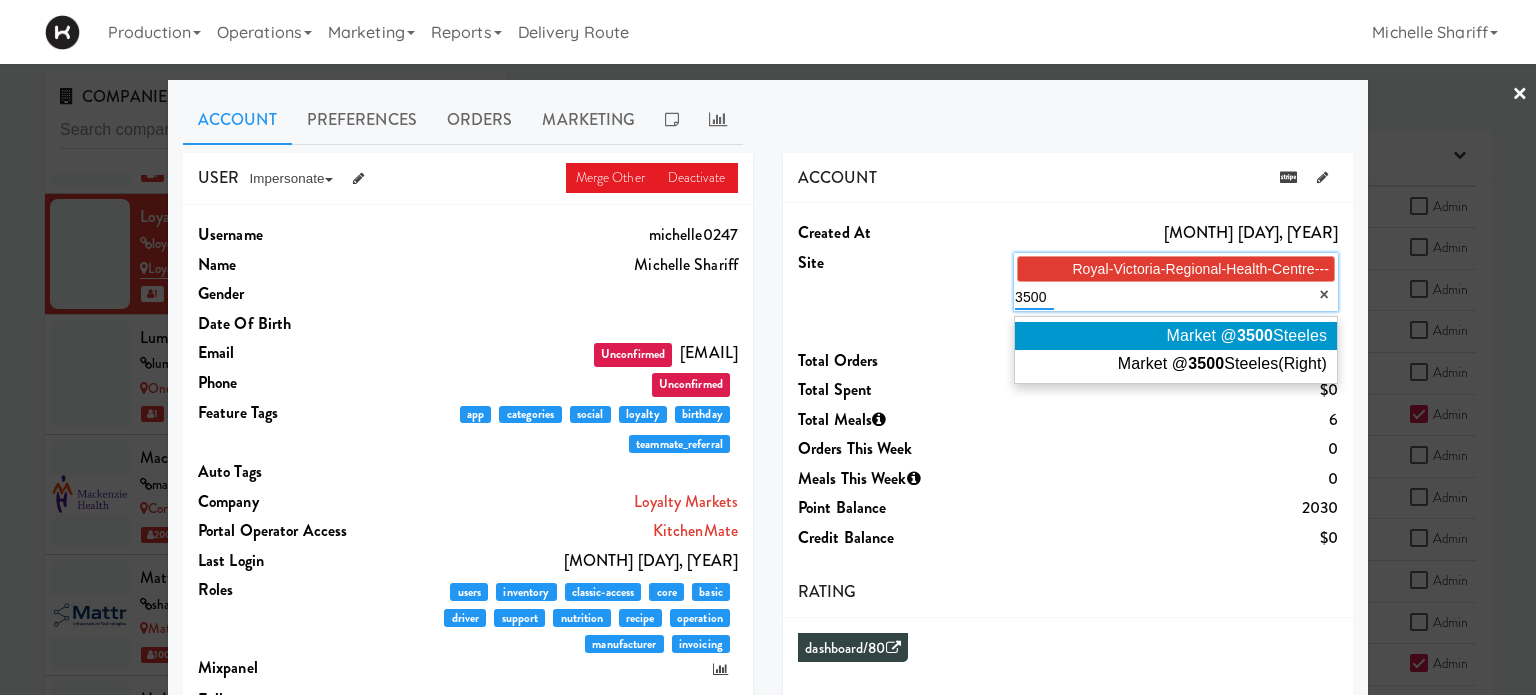 type on "3500" 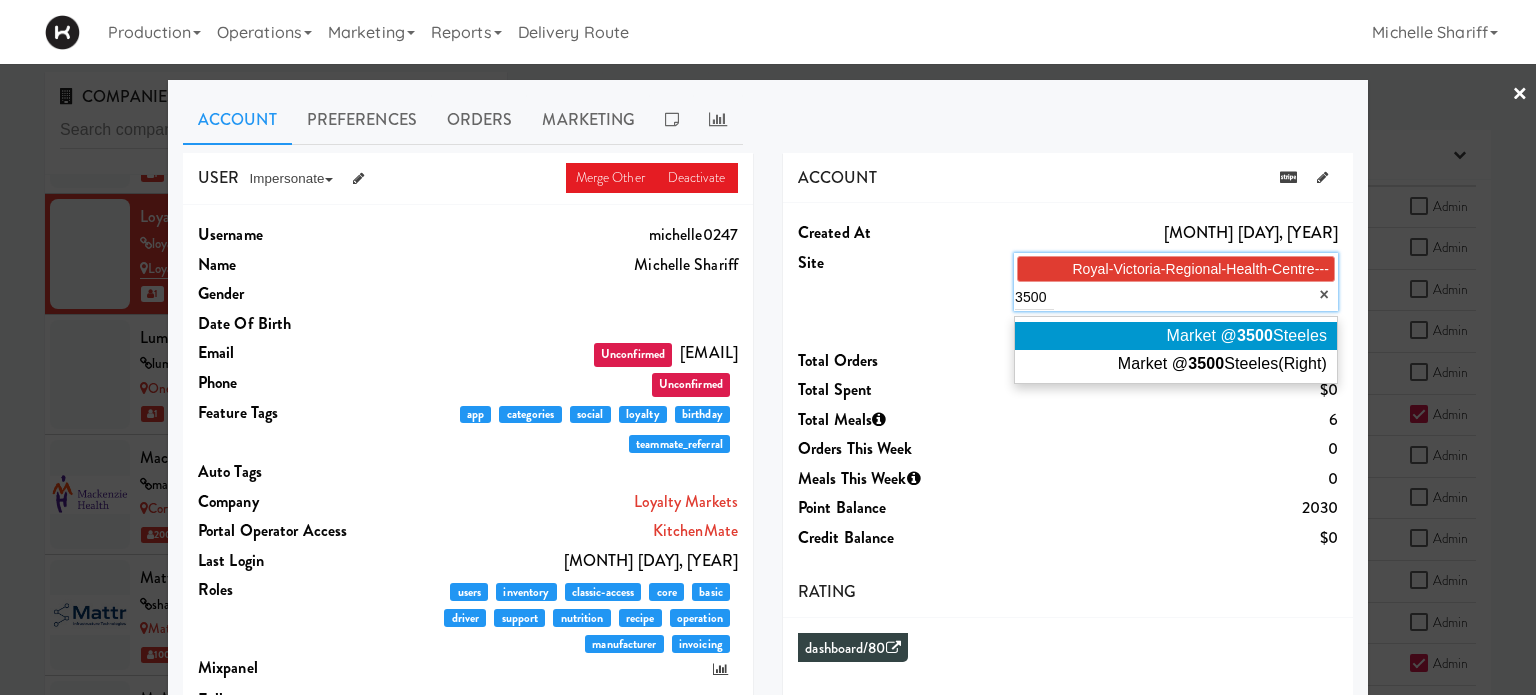 click on "3500" at bounding box center [1255, 335] 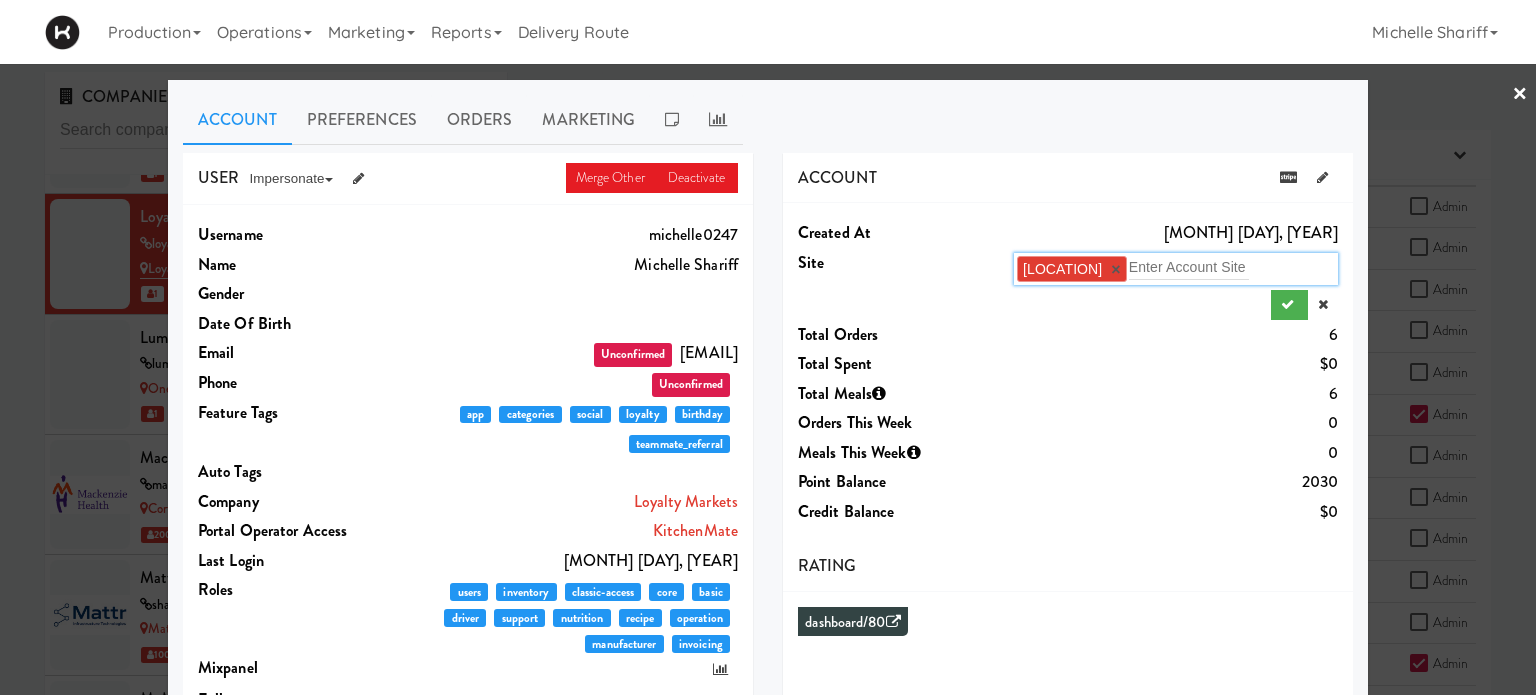click on "×" at bounding box center [1115, 269] 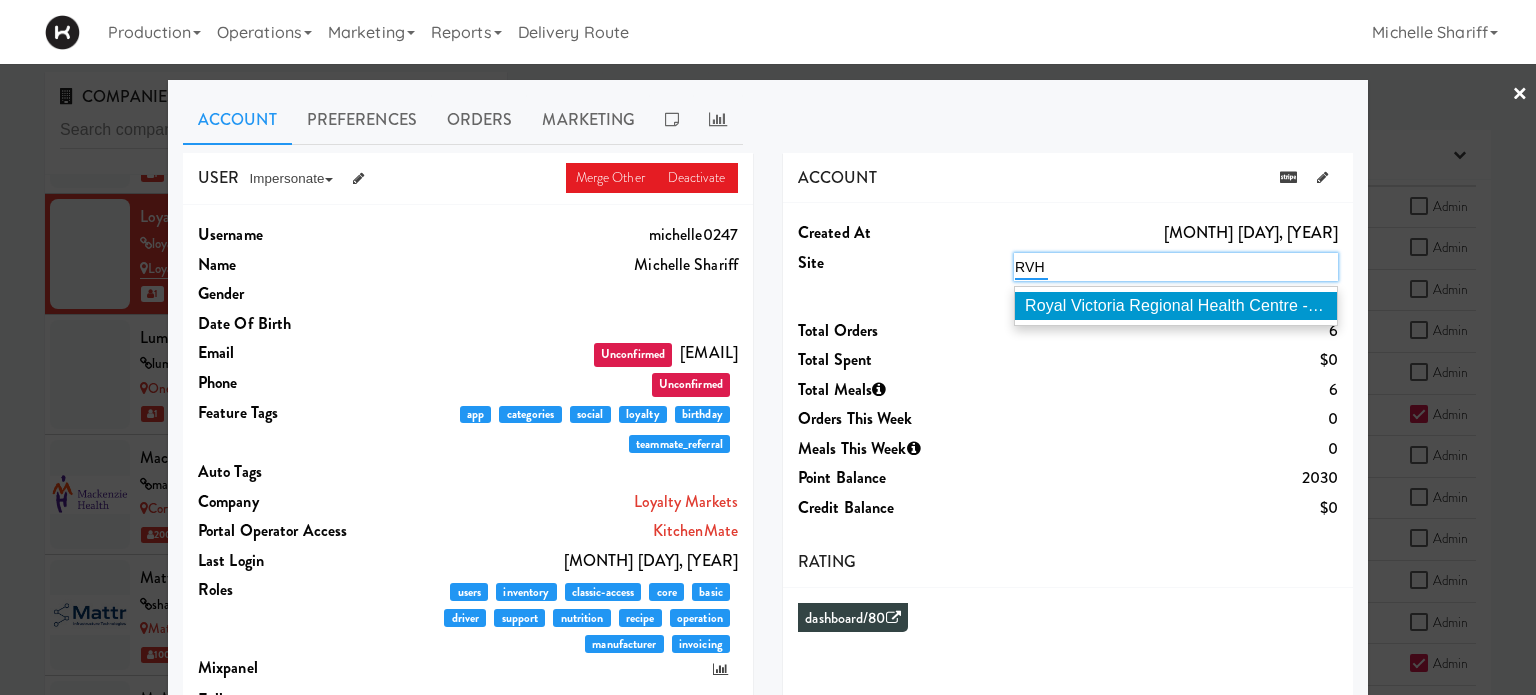 type on "RVH" 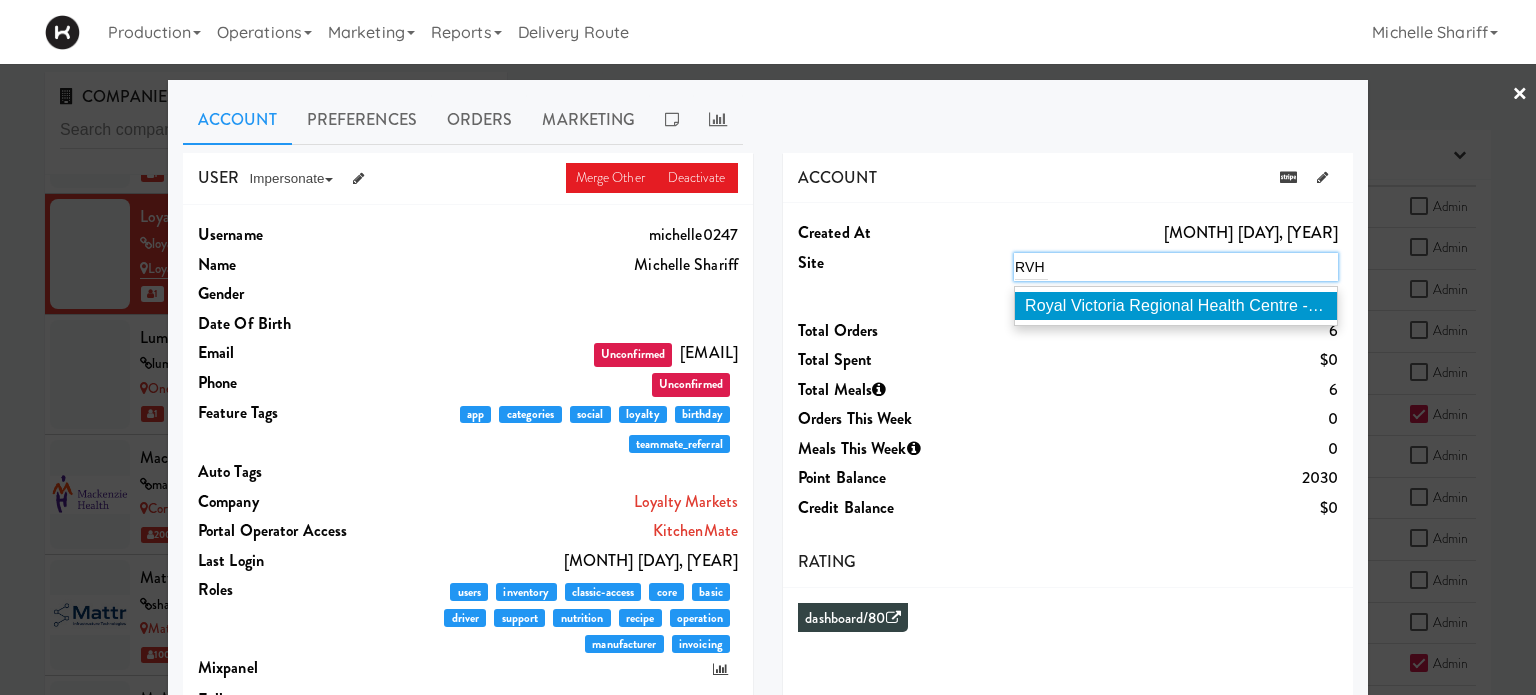 click on "Royal Victoria Regional Health Centre - Cafeteria ( RVH )" at bounding box center [1226, 305] 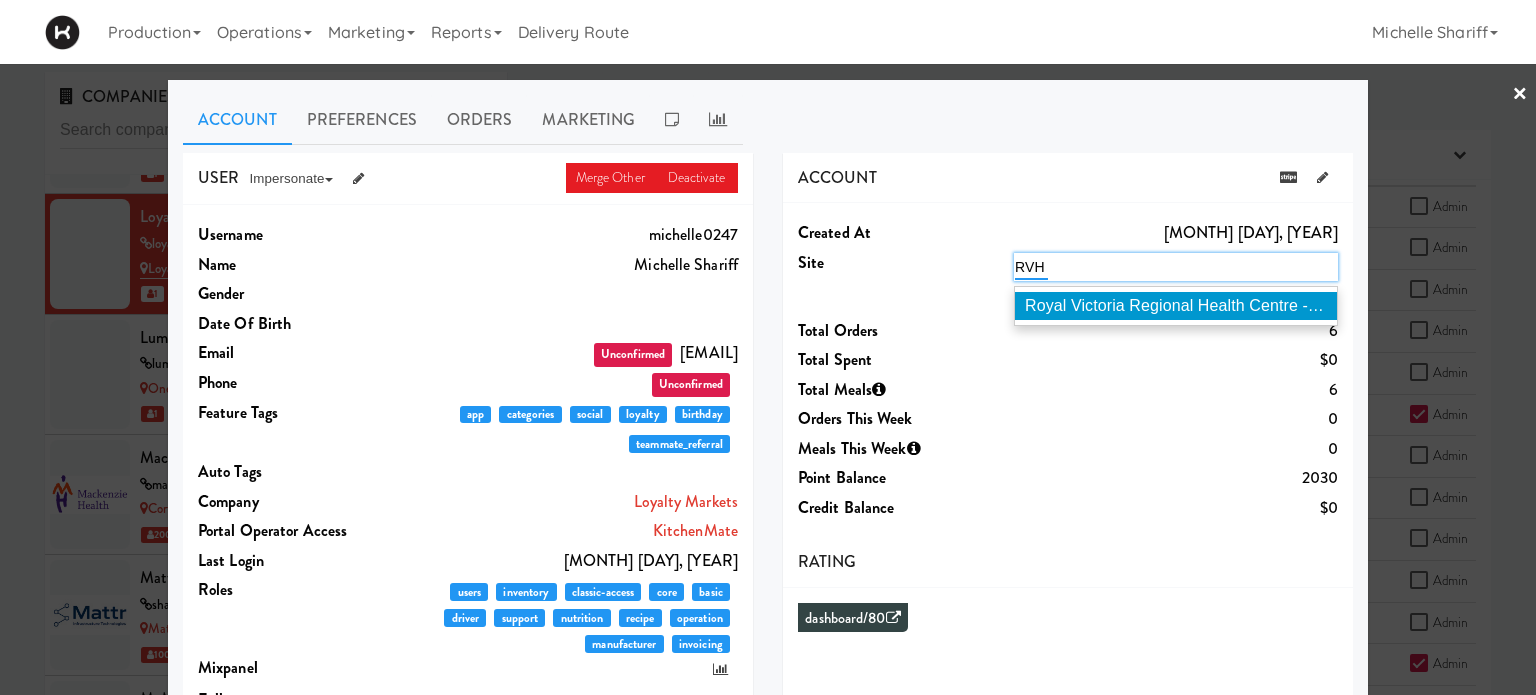 type 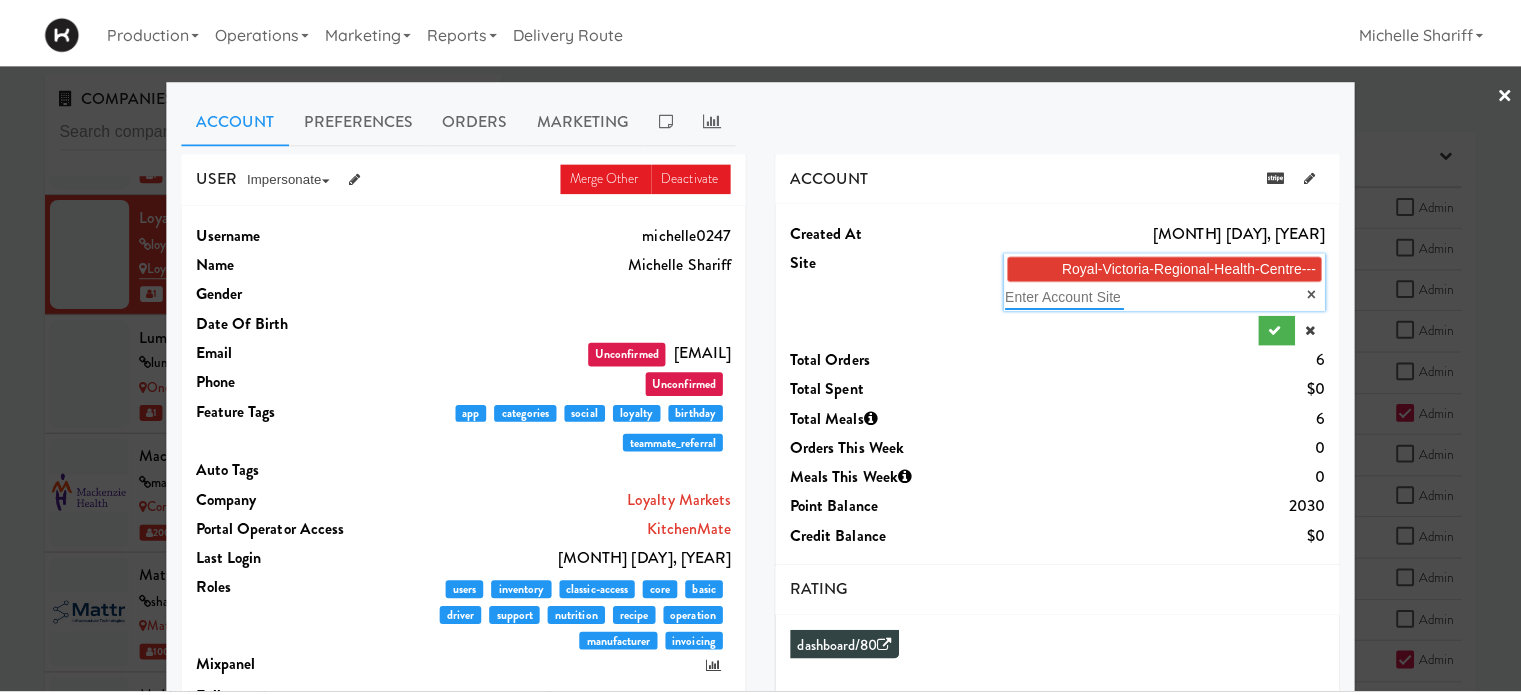 scroll, scrollTop: 50, scrollLeft: 0, axis: vertical 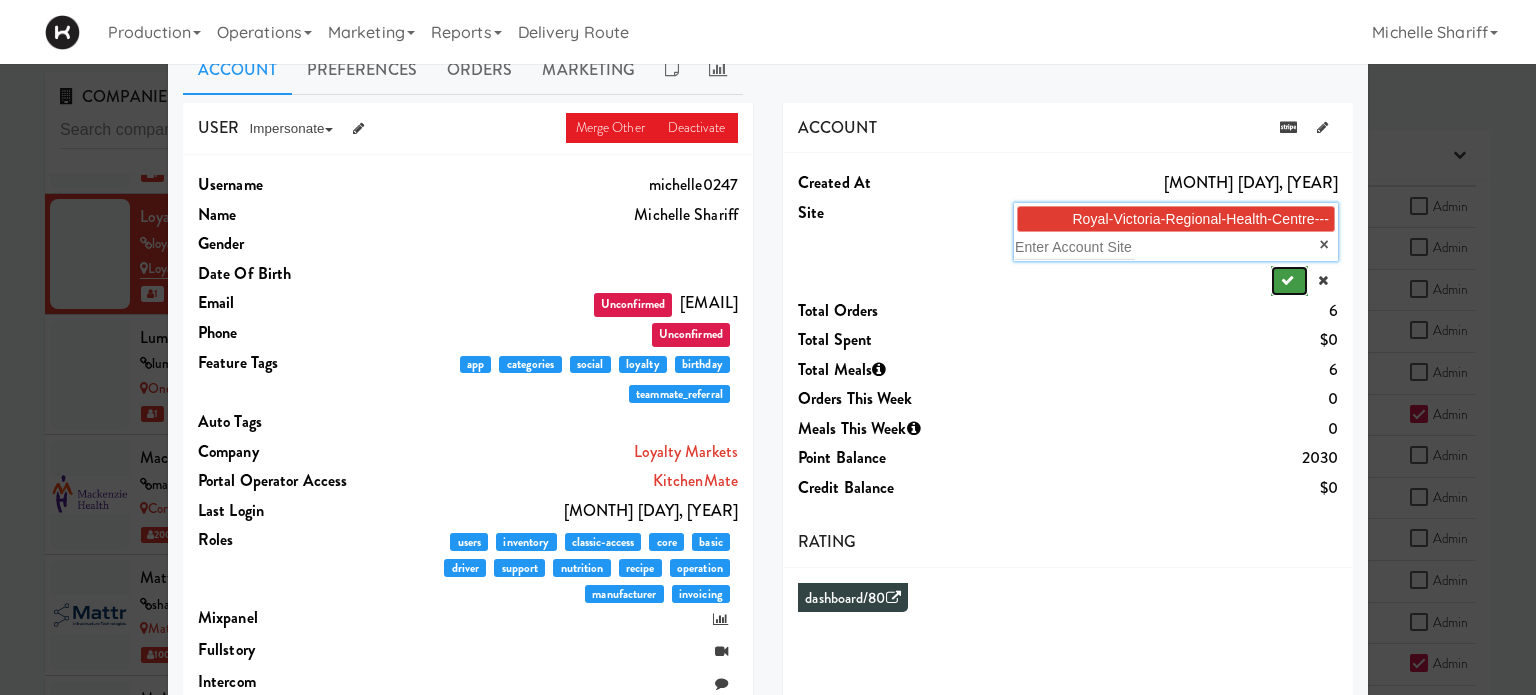 click at bounding box center [1287, 280] 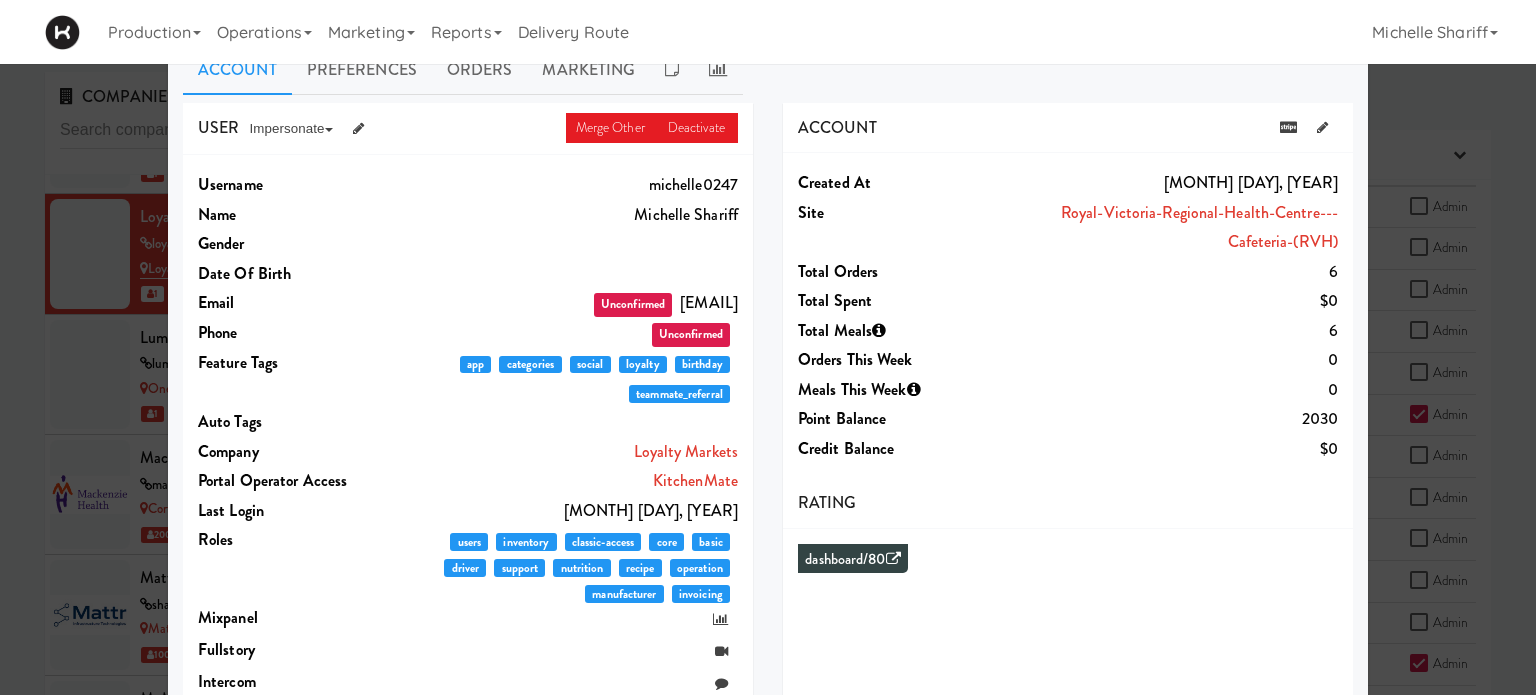 click at bounding box center (768, 347) 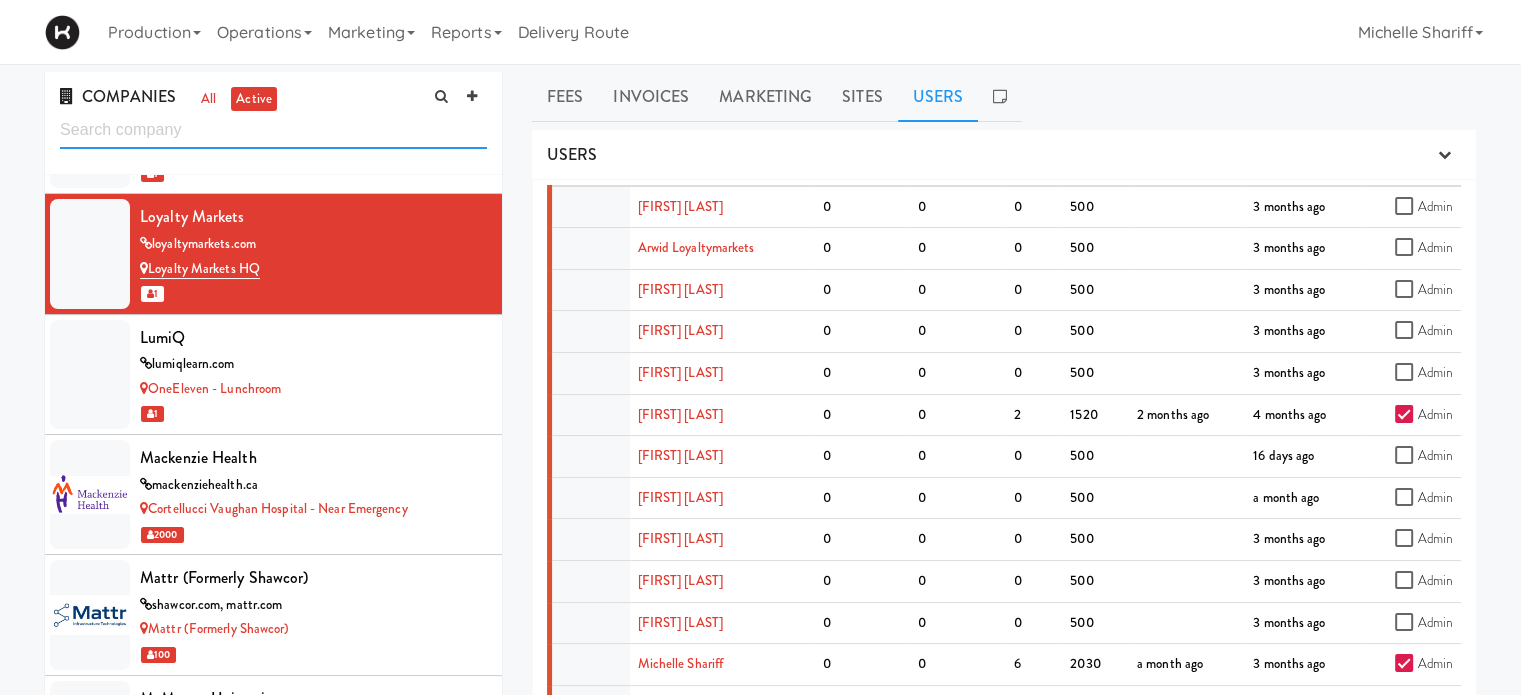 click at bounding box center [273, 130] 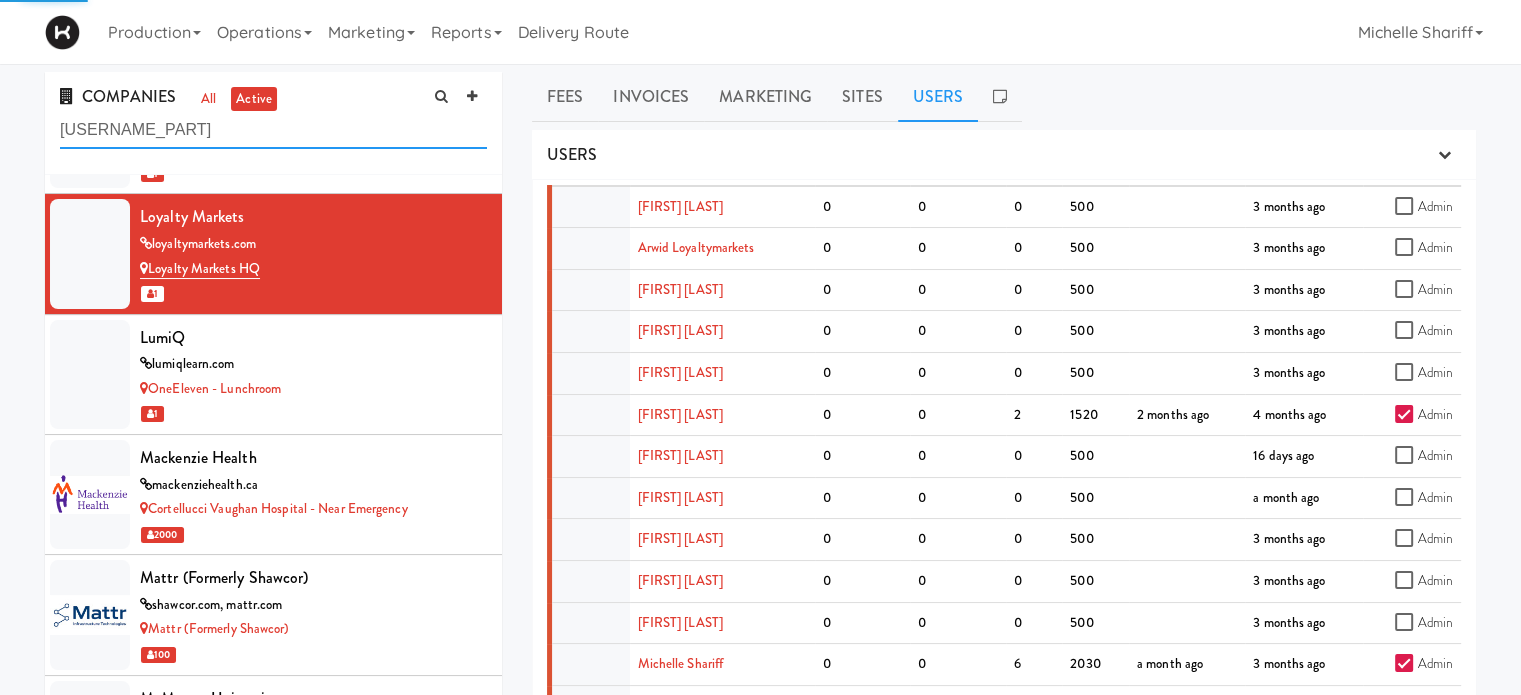 scroll, scrollTop: 0, scrollLeft: 0, axis: both 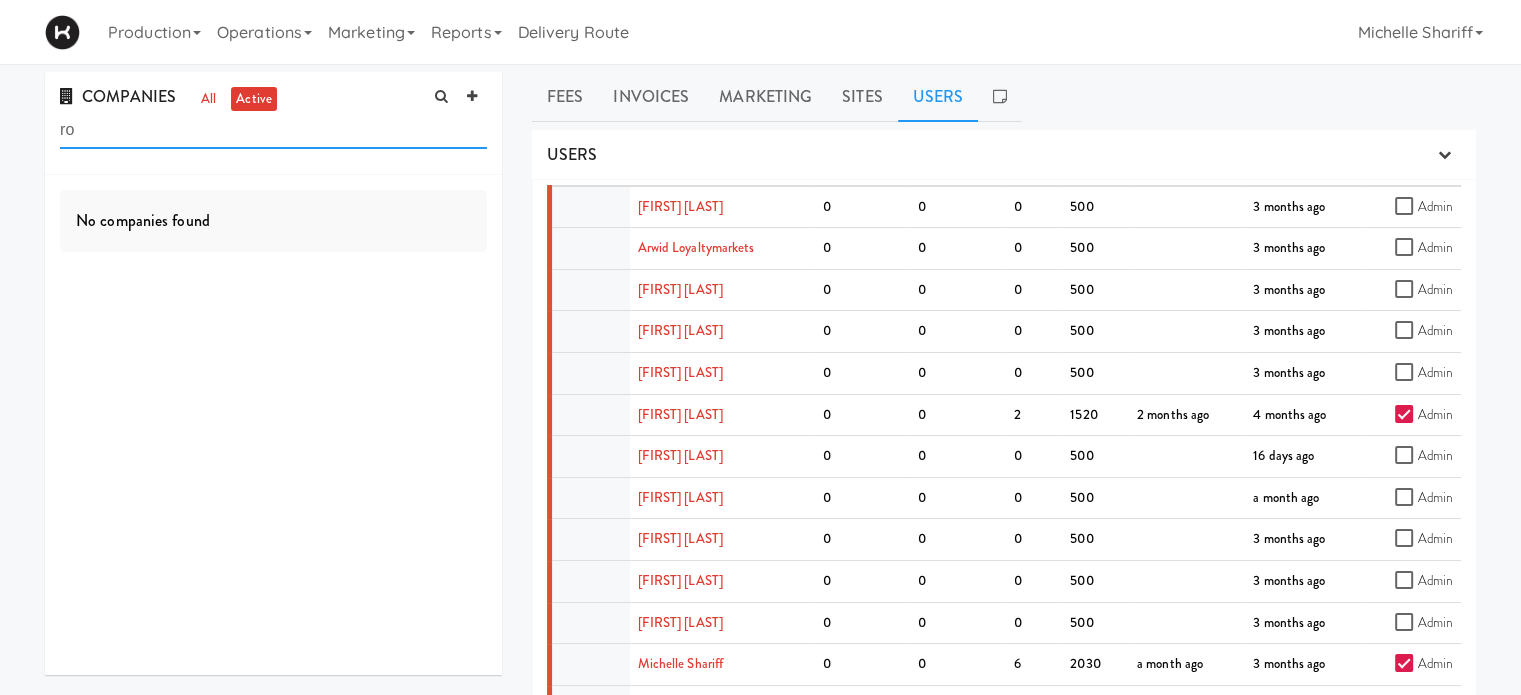 type on "r" 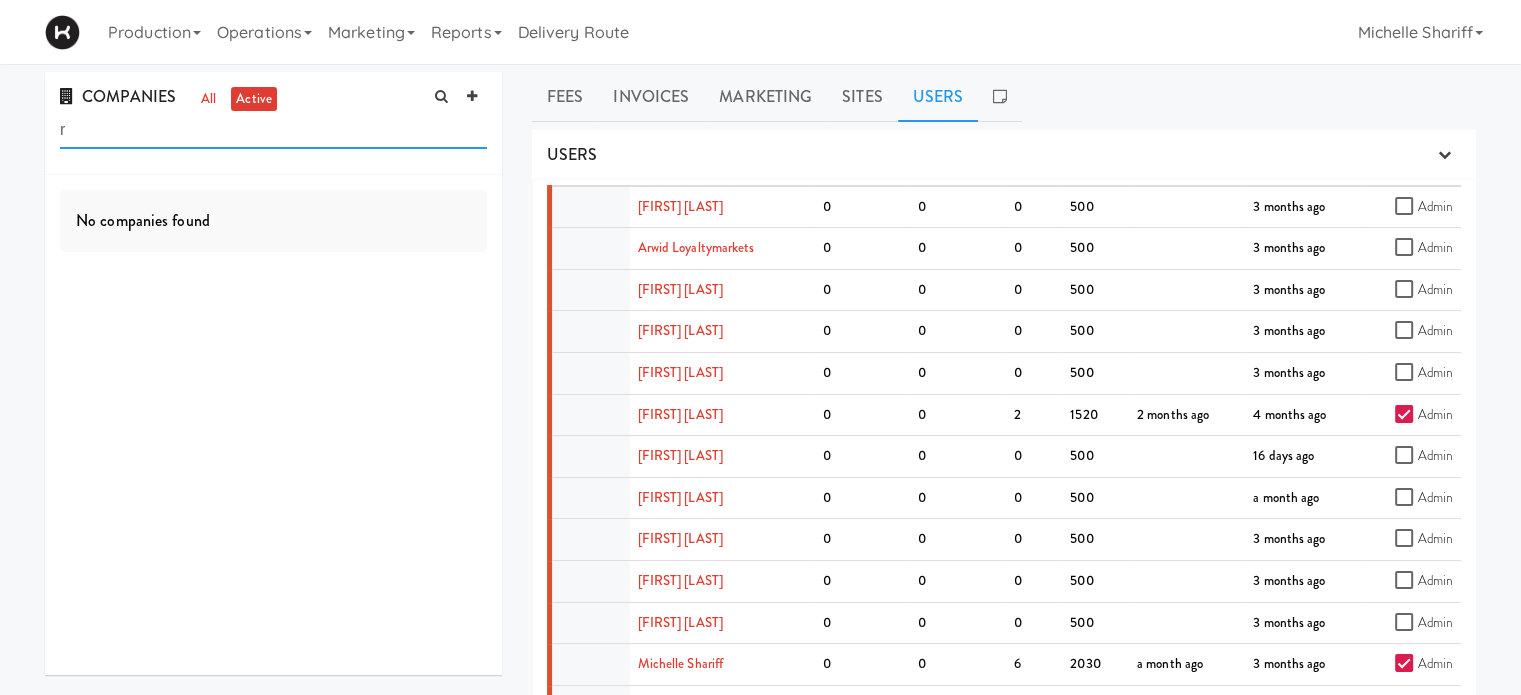 type 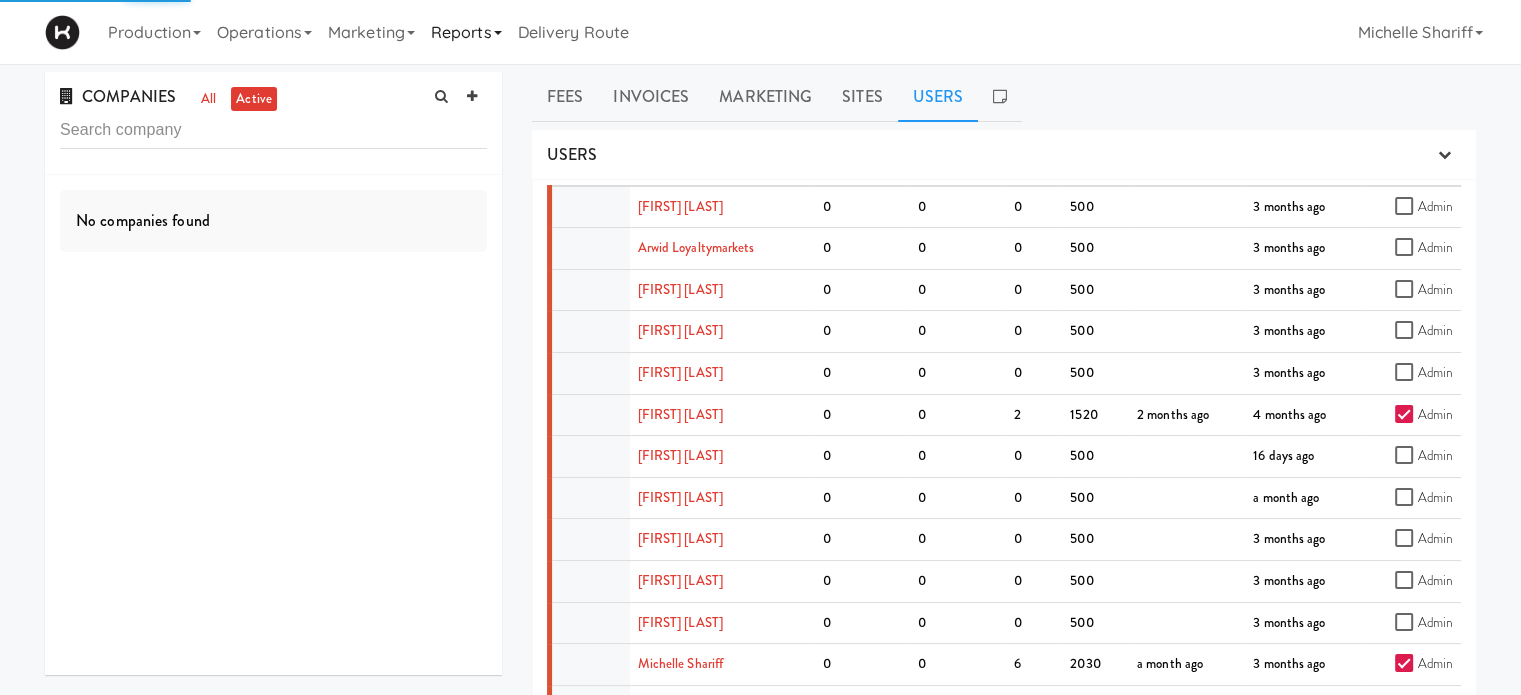 click on "Reports" at bounding box center (466, 32) 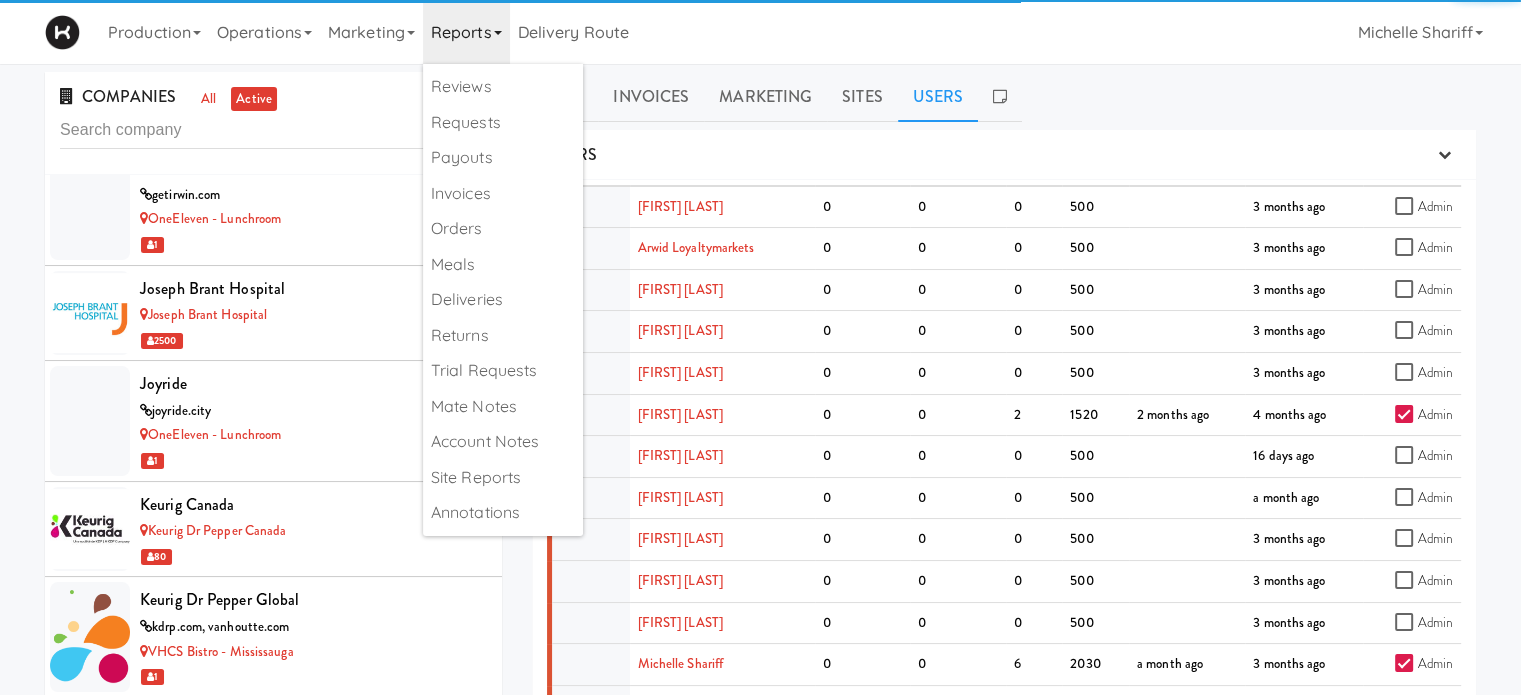 scroll, scrollTop: 8679, scrollLeft: 0, axis: vertical 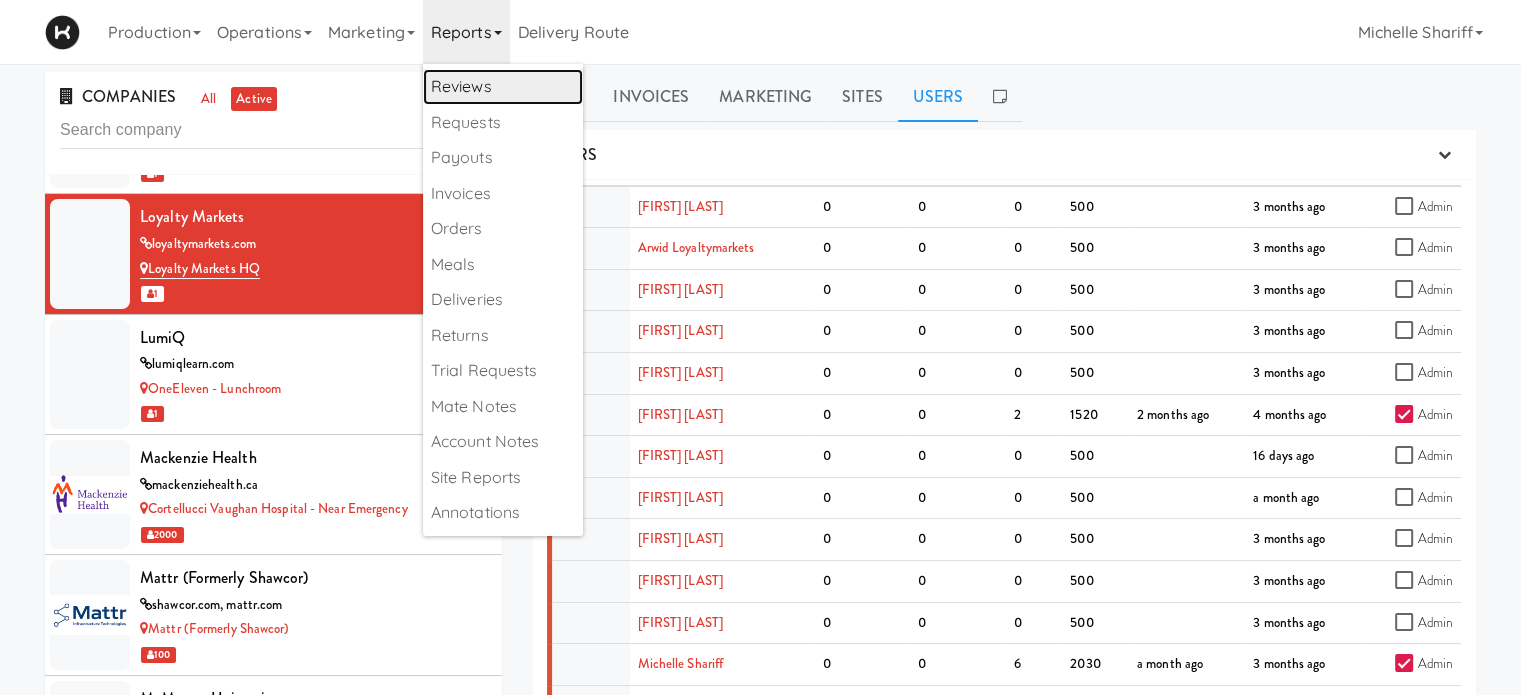 click on "Reviews" at bounding box center [503, 87] 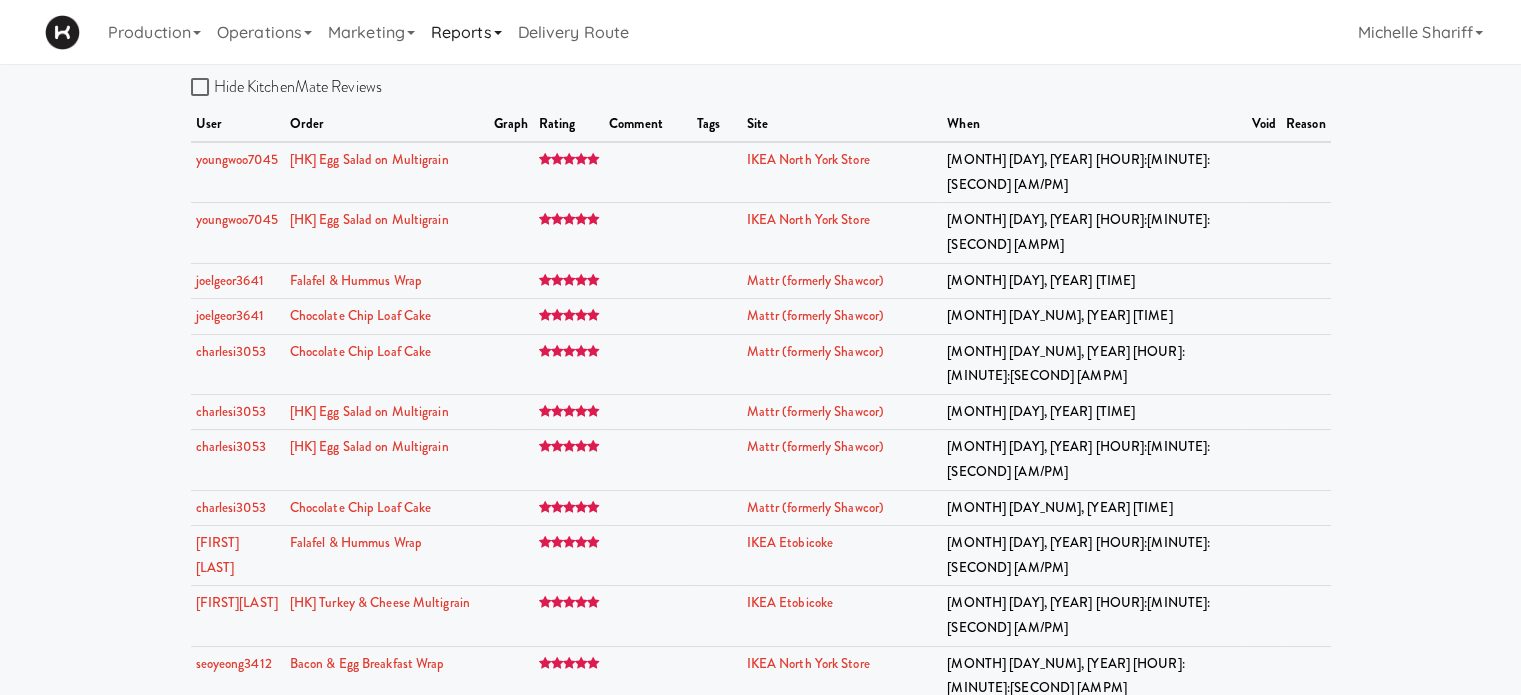 click at bounding box center [498, 33] 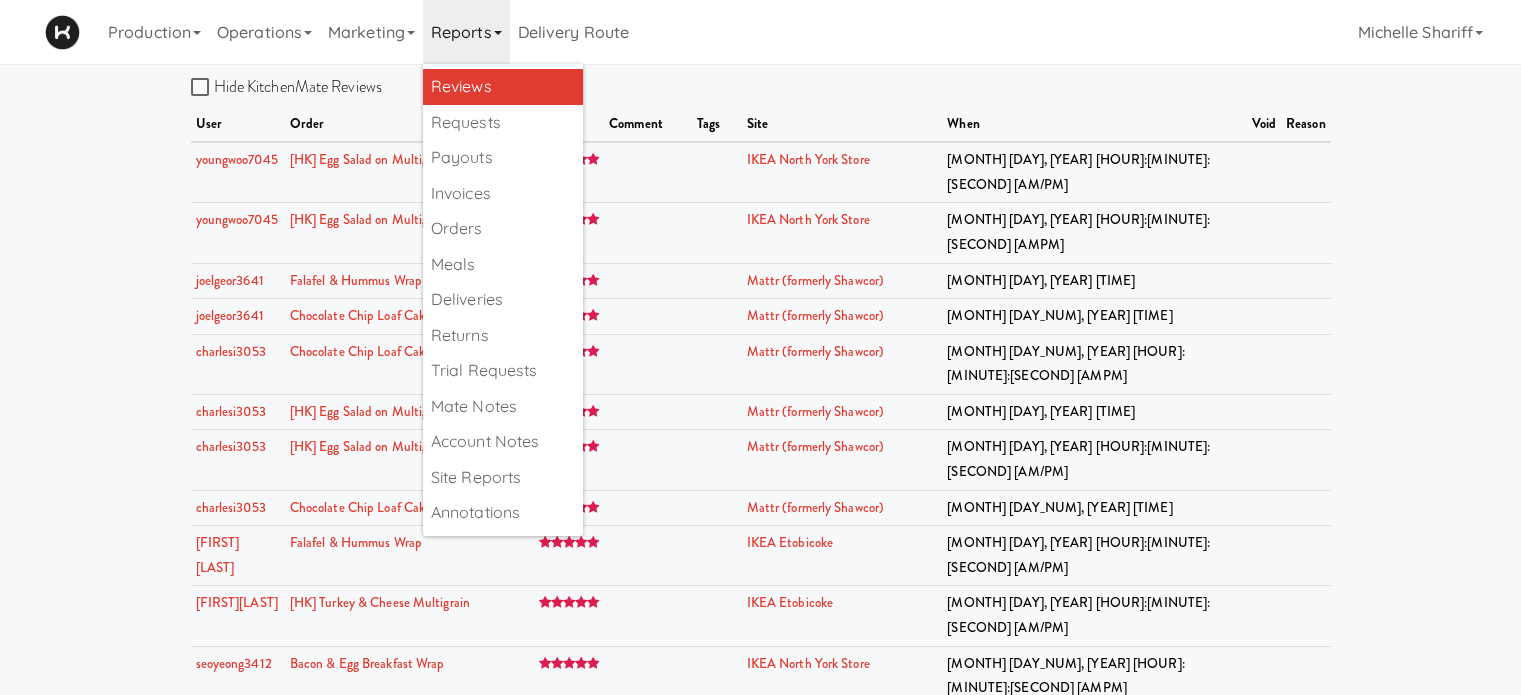 click at bounding box center [498, 33] 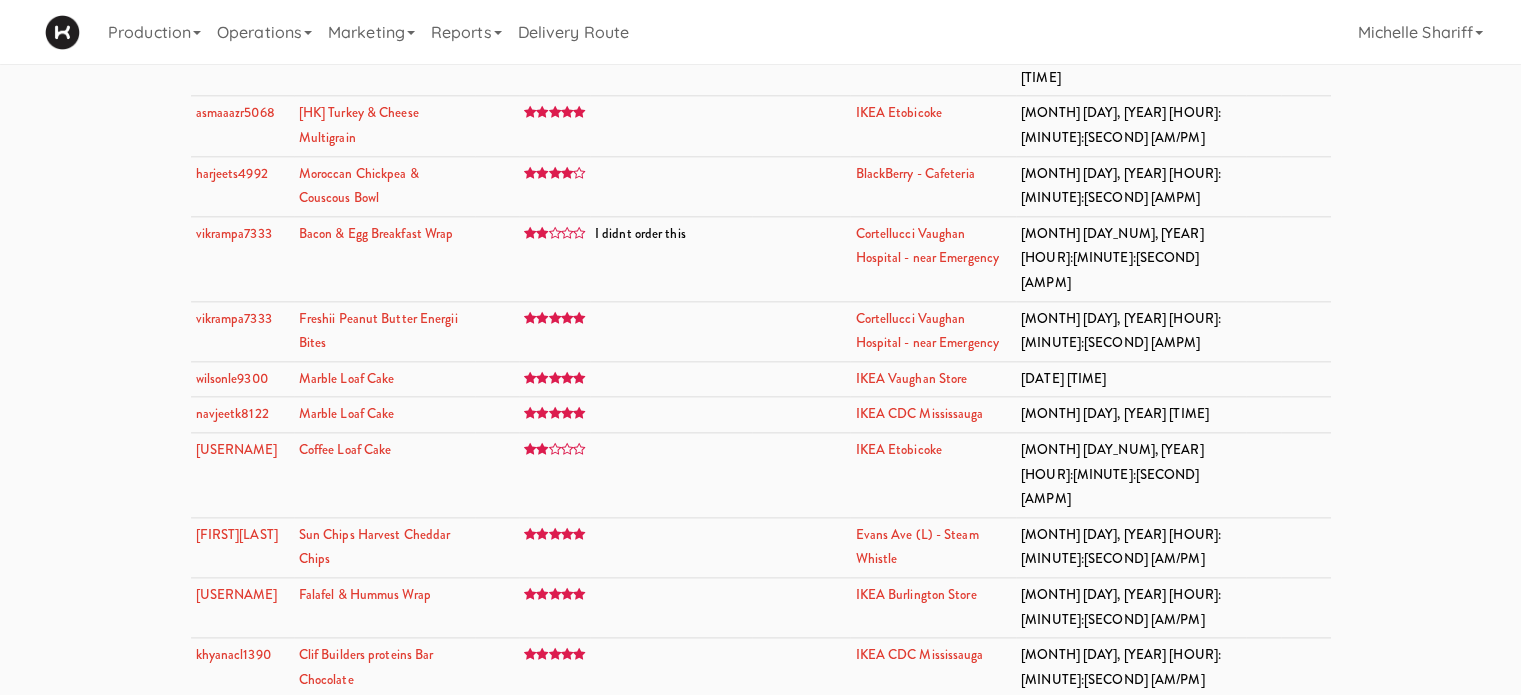 scroll, scrollTop: 2349, scrollLeft: 0, axis: vertical 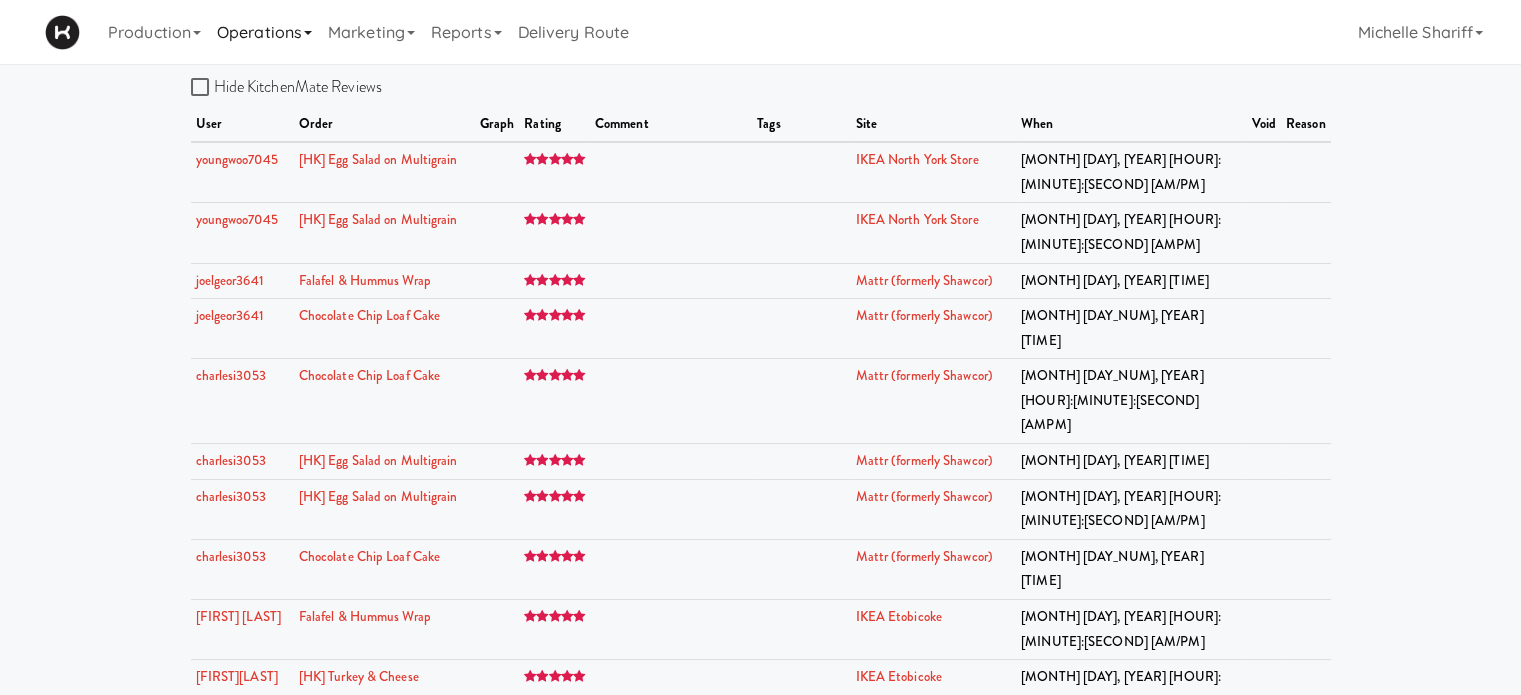 click on "Operations" at bounding box center [264, 32] 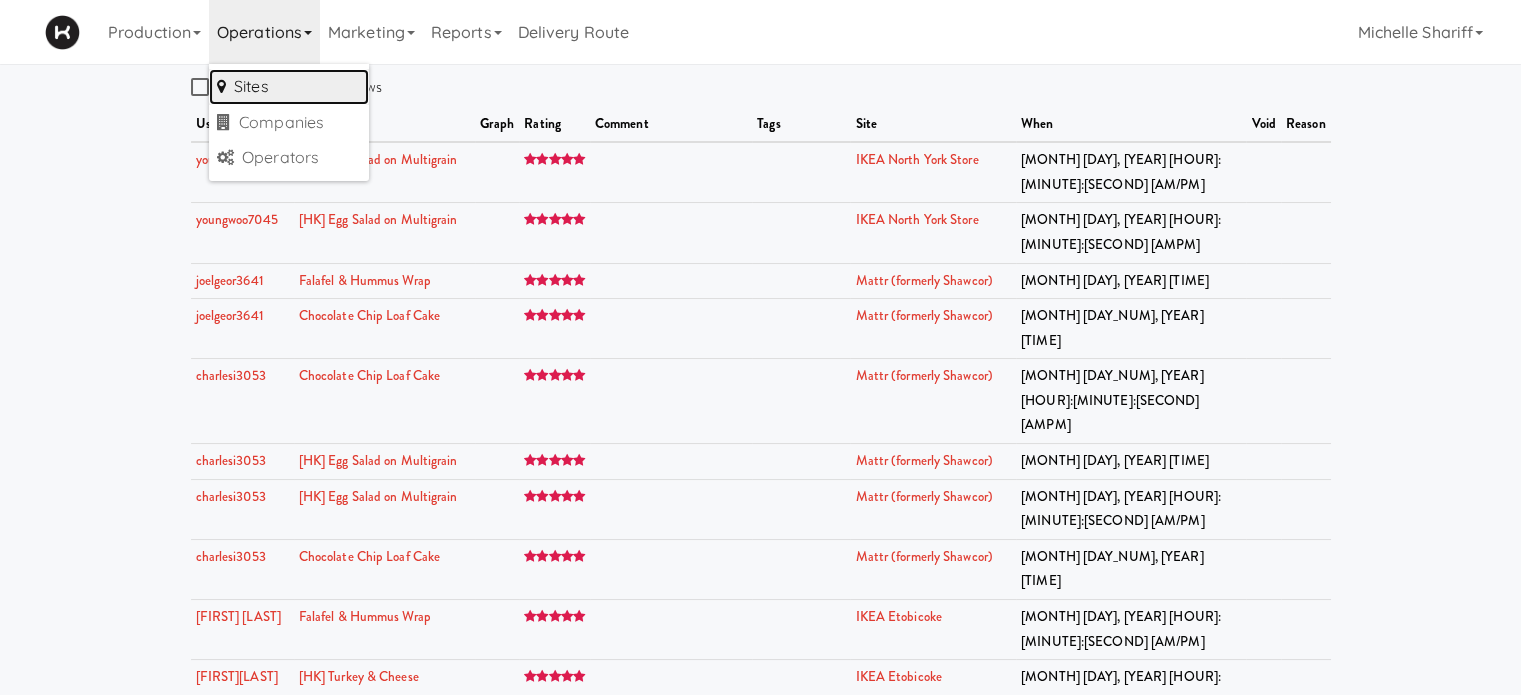 click on "Sites" at bounding box center [289, 87] 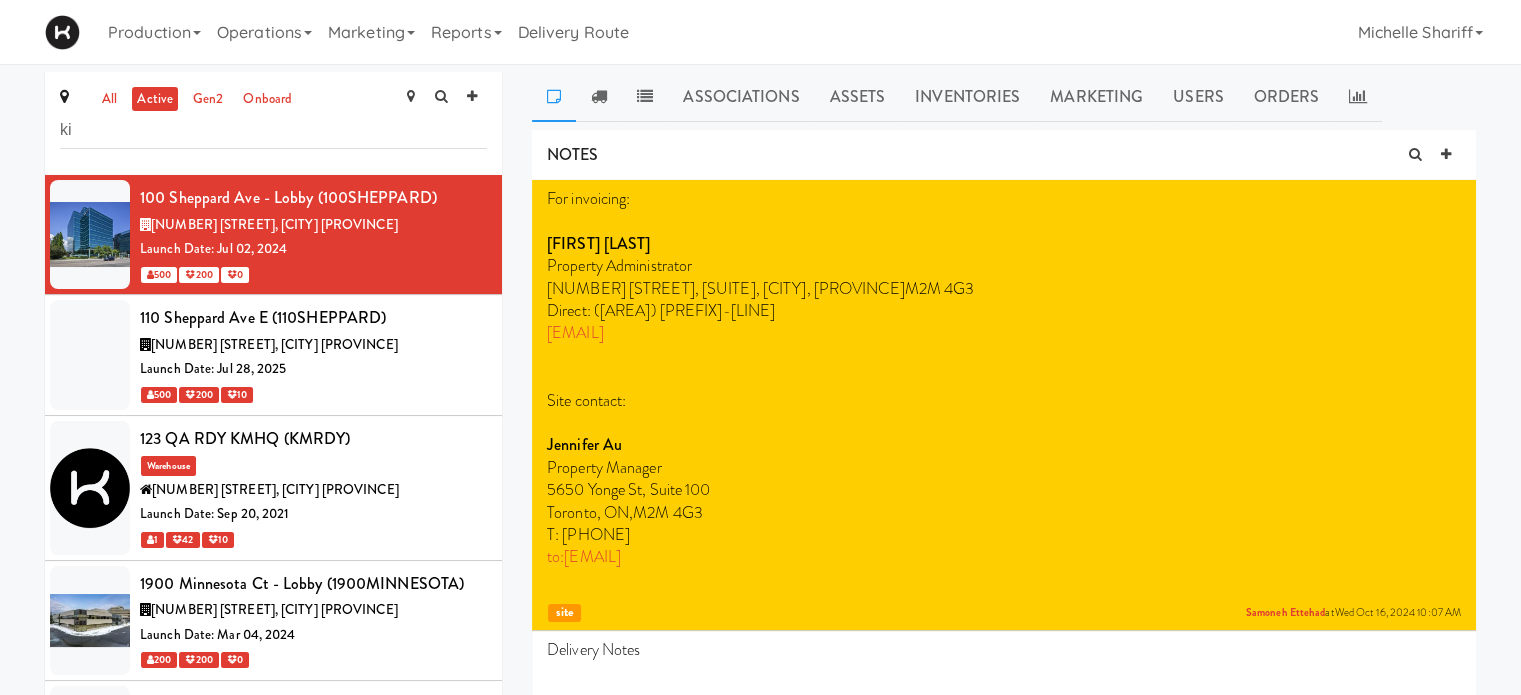 type on "k" 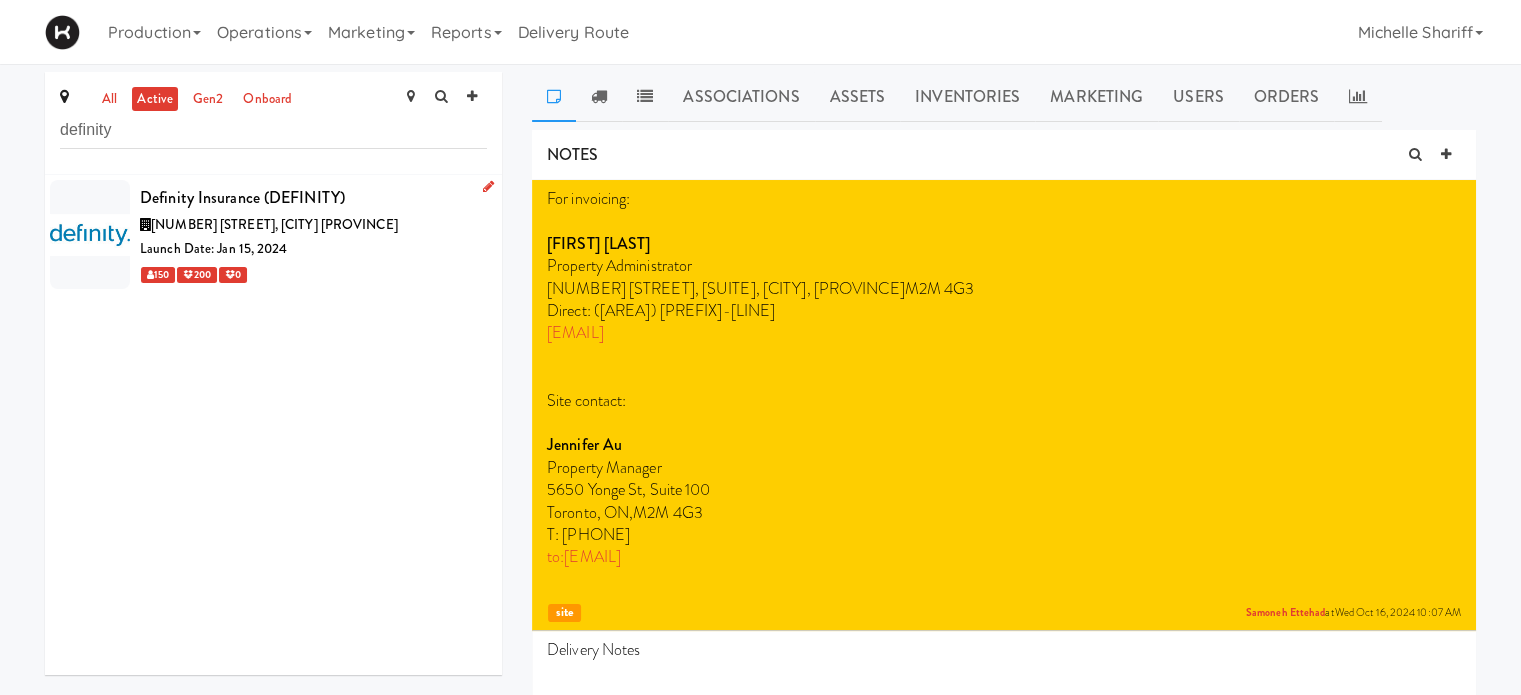 type on "definity" 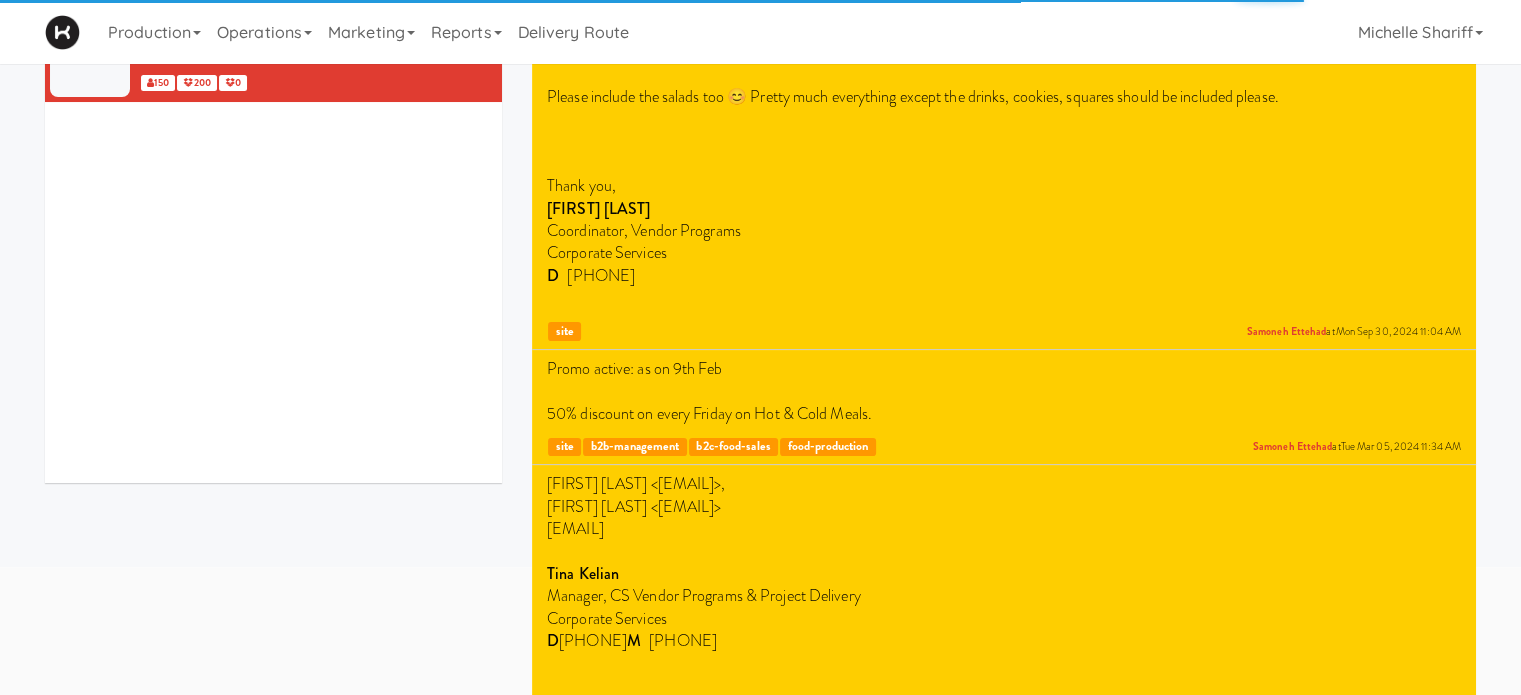 scroll, scrollTop: 306, scrollLeft: 0, axis: vertical 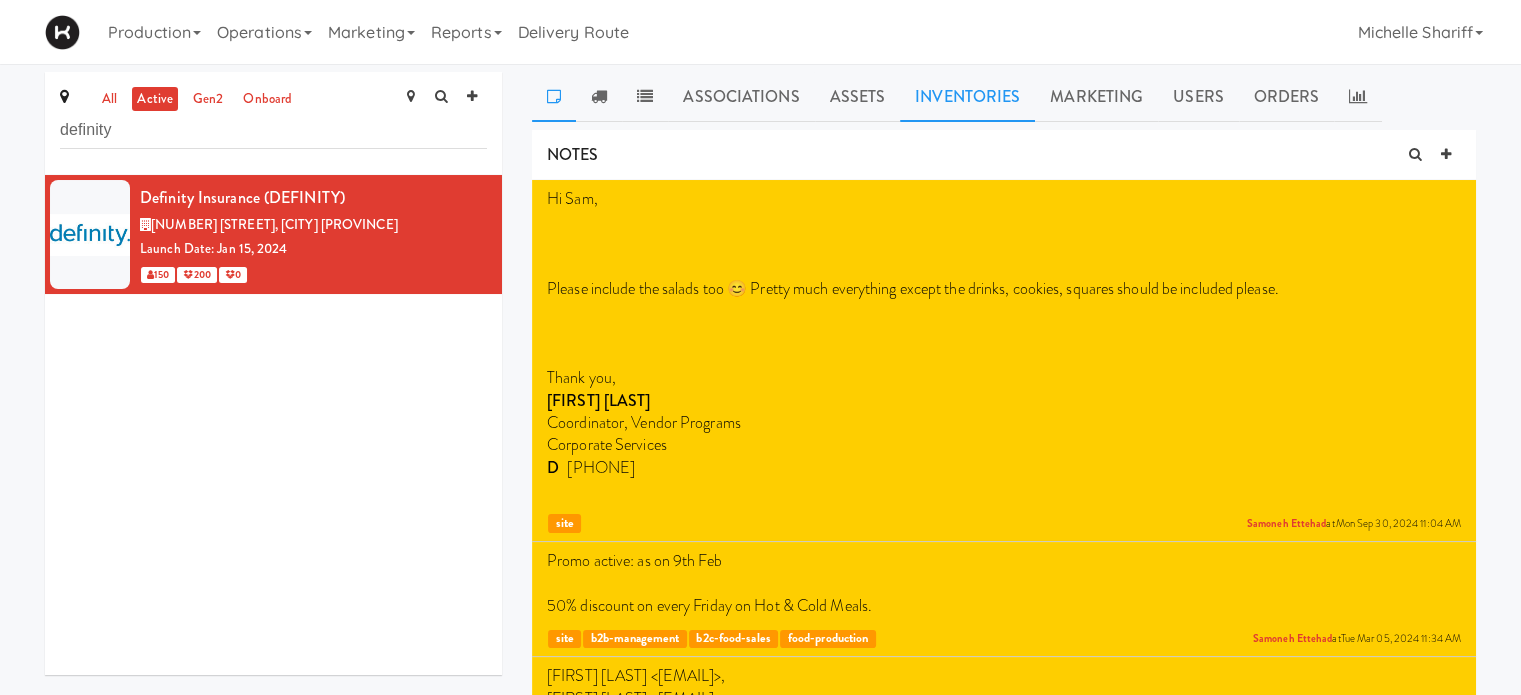click on "Inventories" at bounding box center (967, 97) 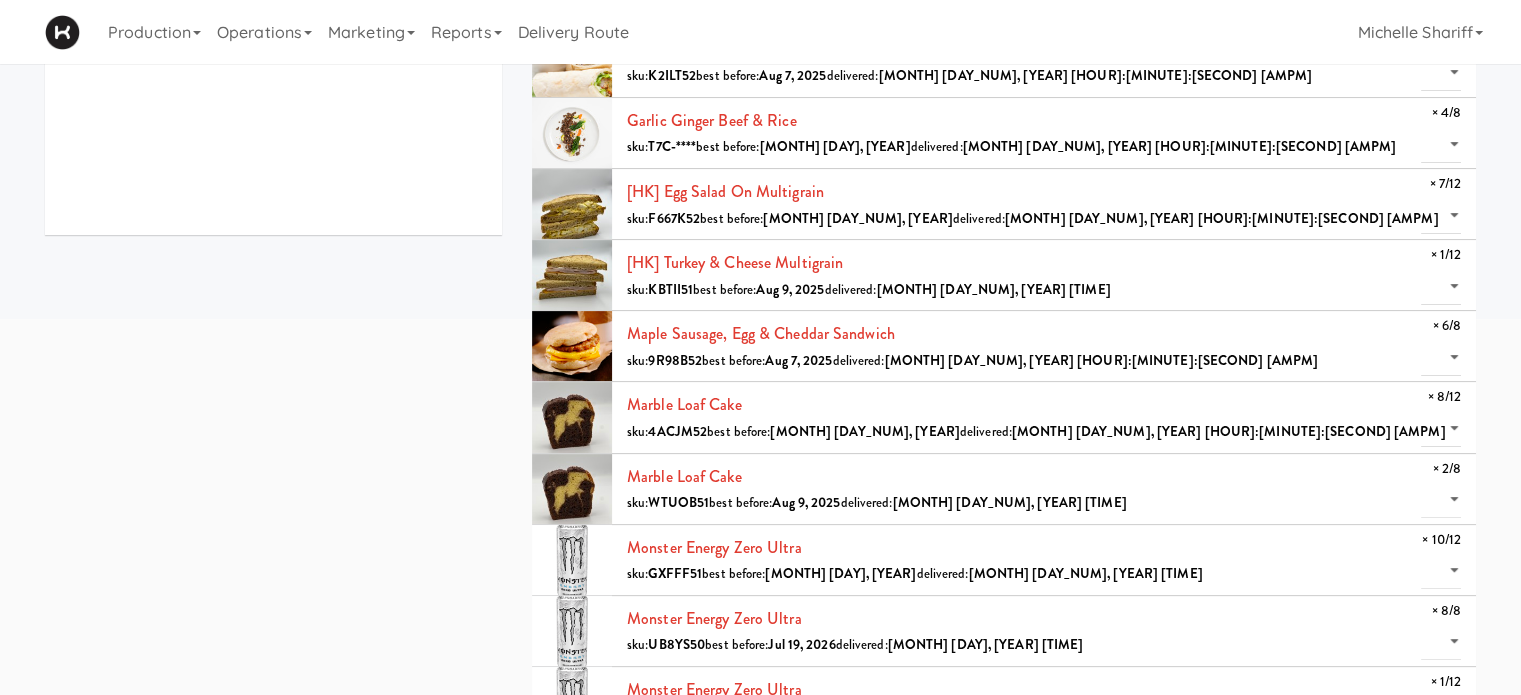 scroll, scrollTop: 0, scrollLeft: 0, axis: both 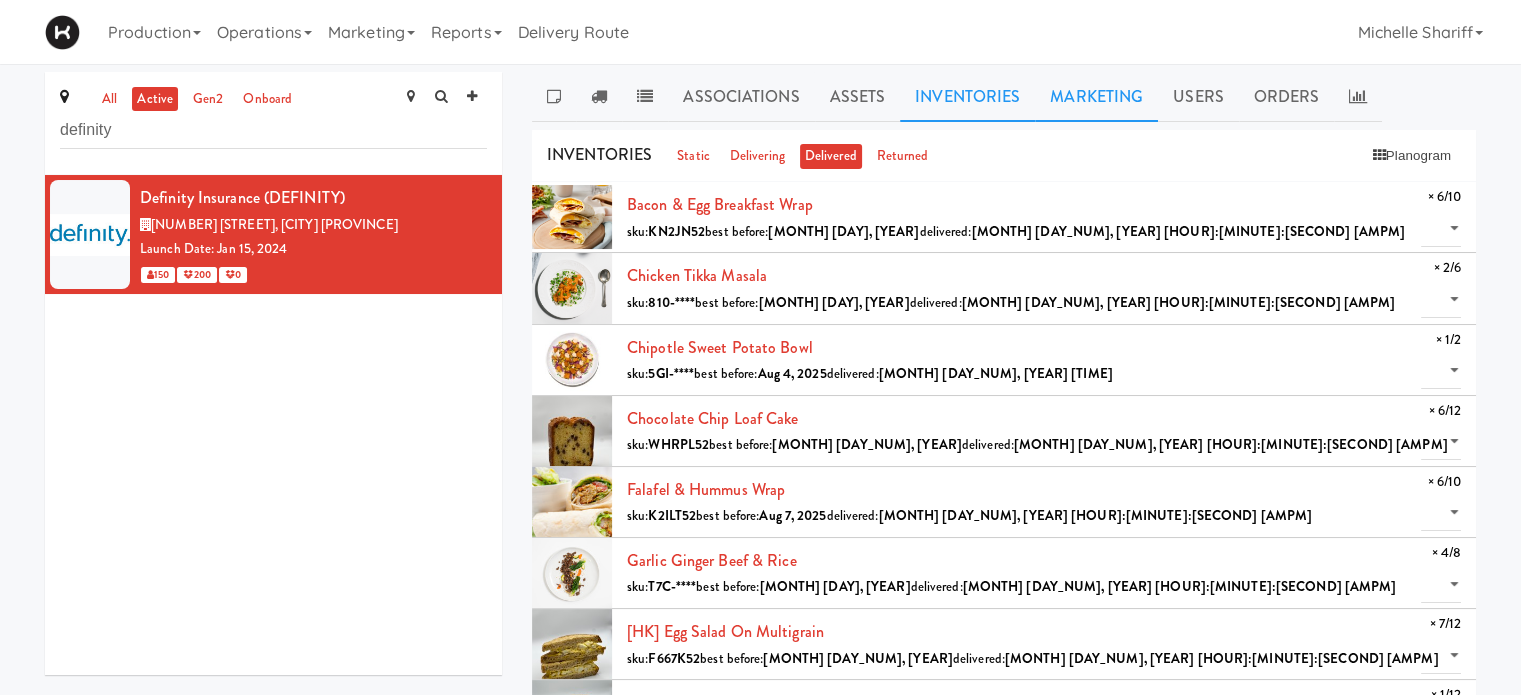 click on "Marketing" at bounding box center [1096, 97] 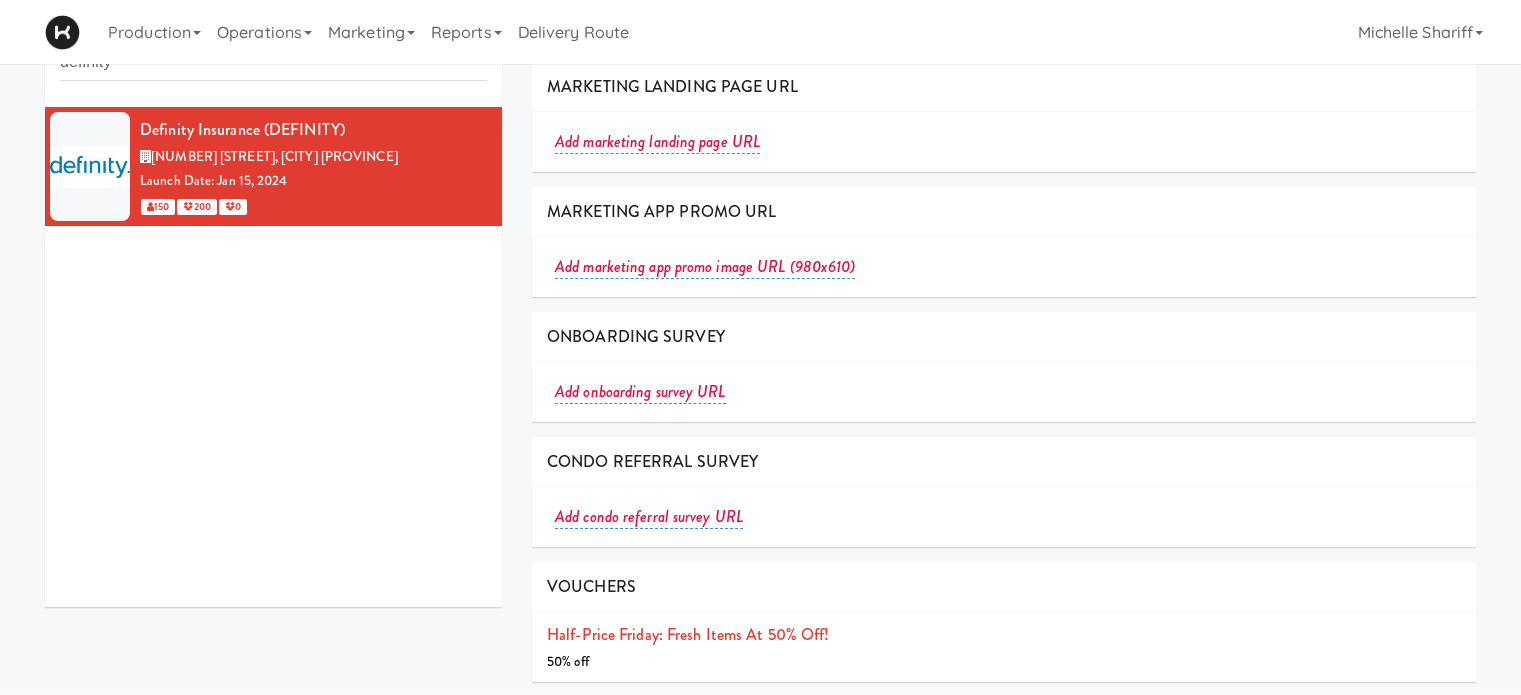 scroll, scrollTop: 0, scrollLeft: 0, axis: both 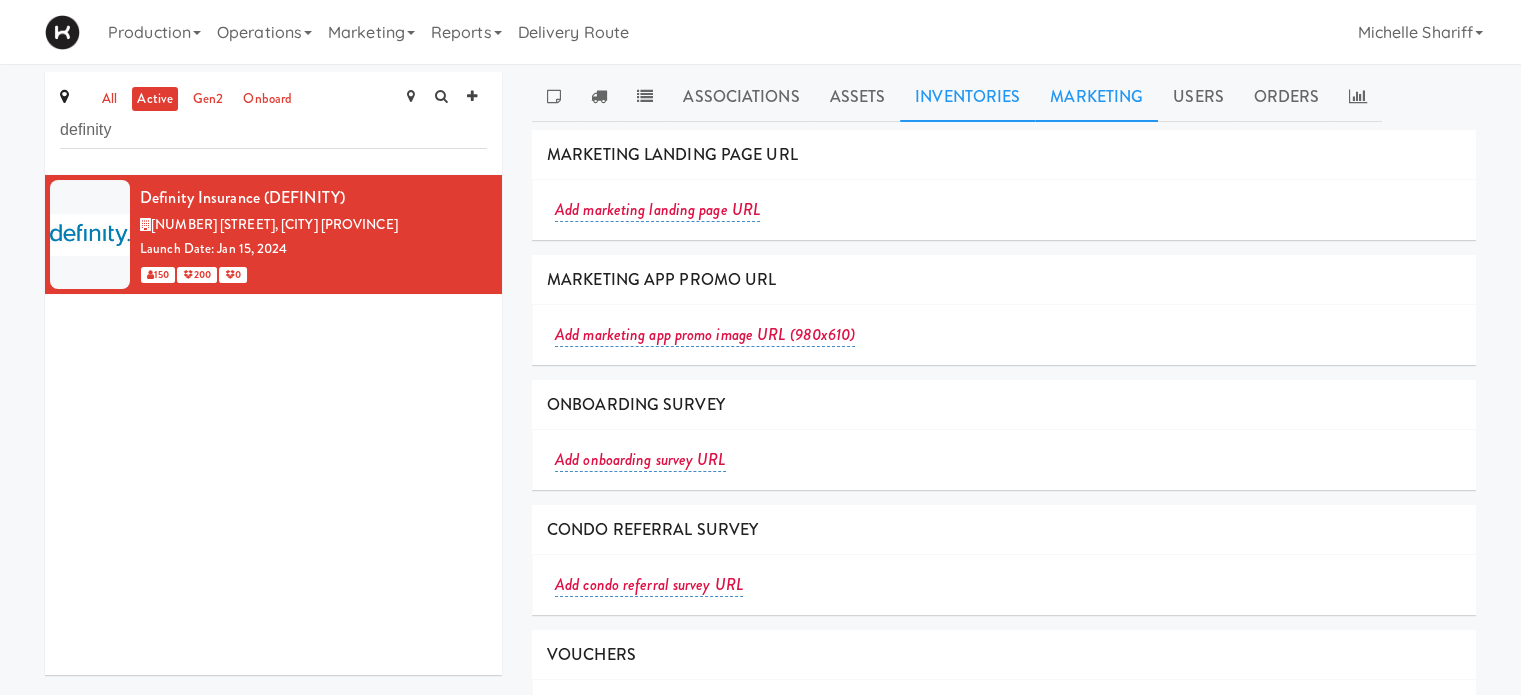 click on "Inventories" at bounding box center [967, 97] 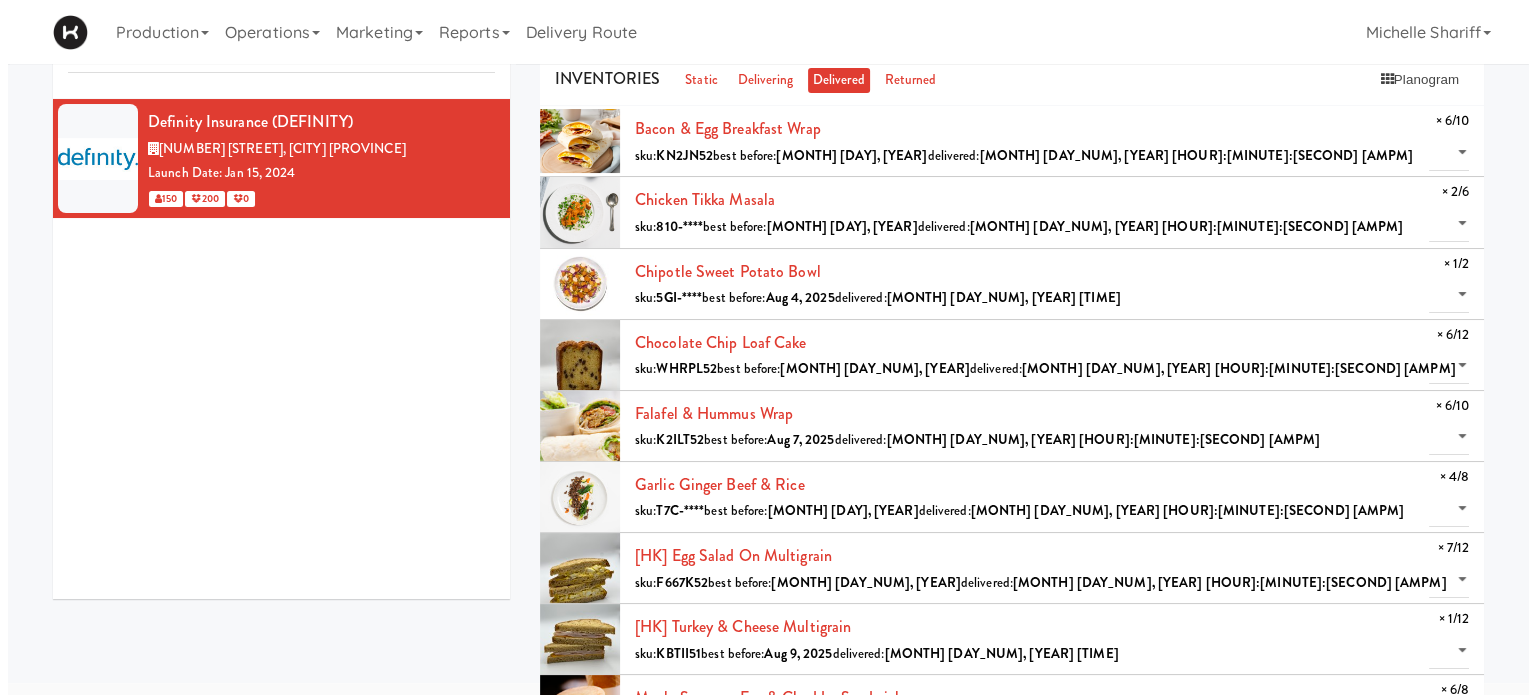 scroll, scrollTop: 0, scrollLeft: 0, axis: both 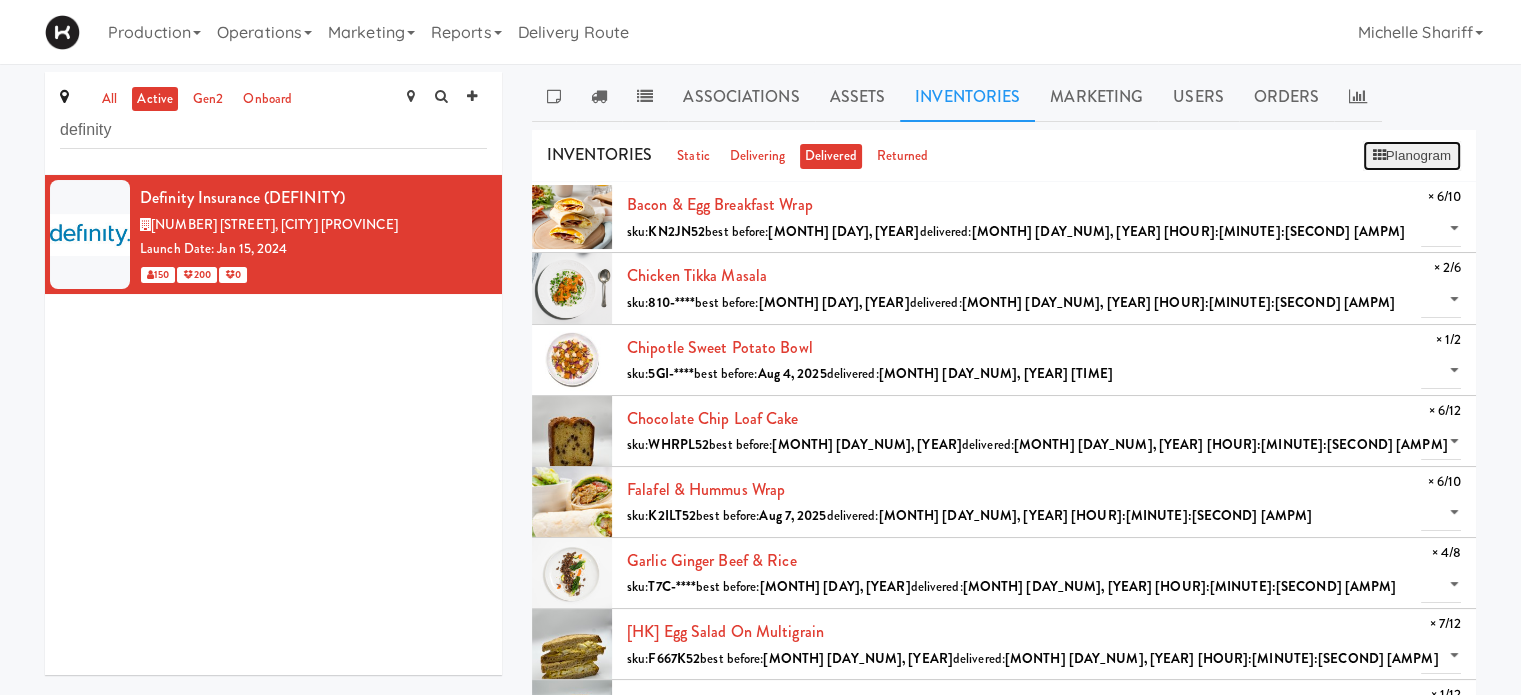 click on "Planogram" at bounding box center [1412, 156] 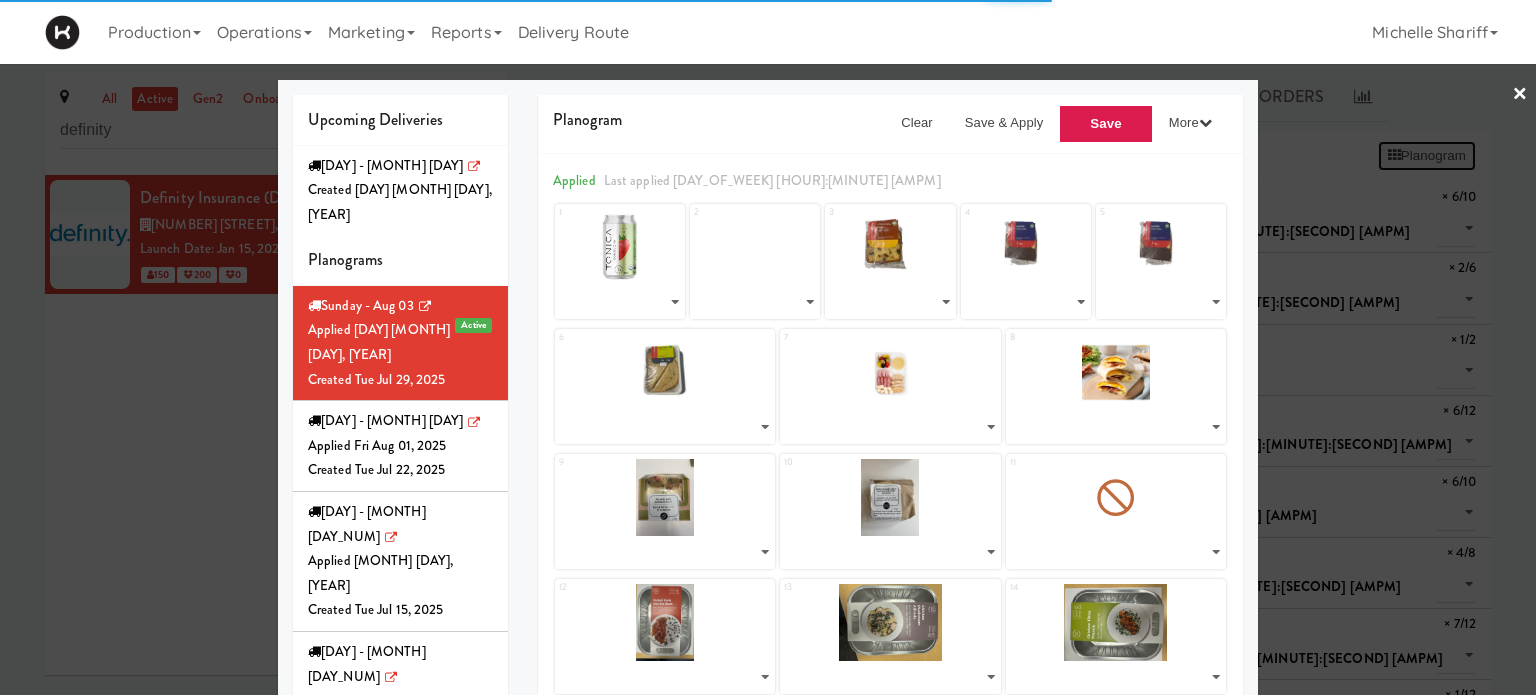 select on "number:247967" 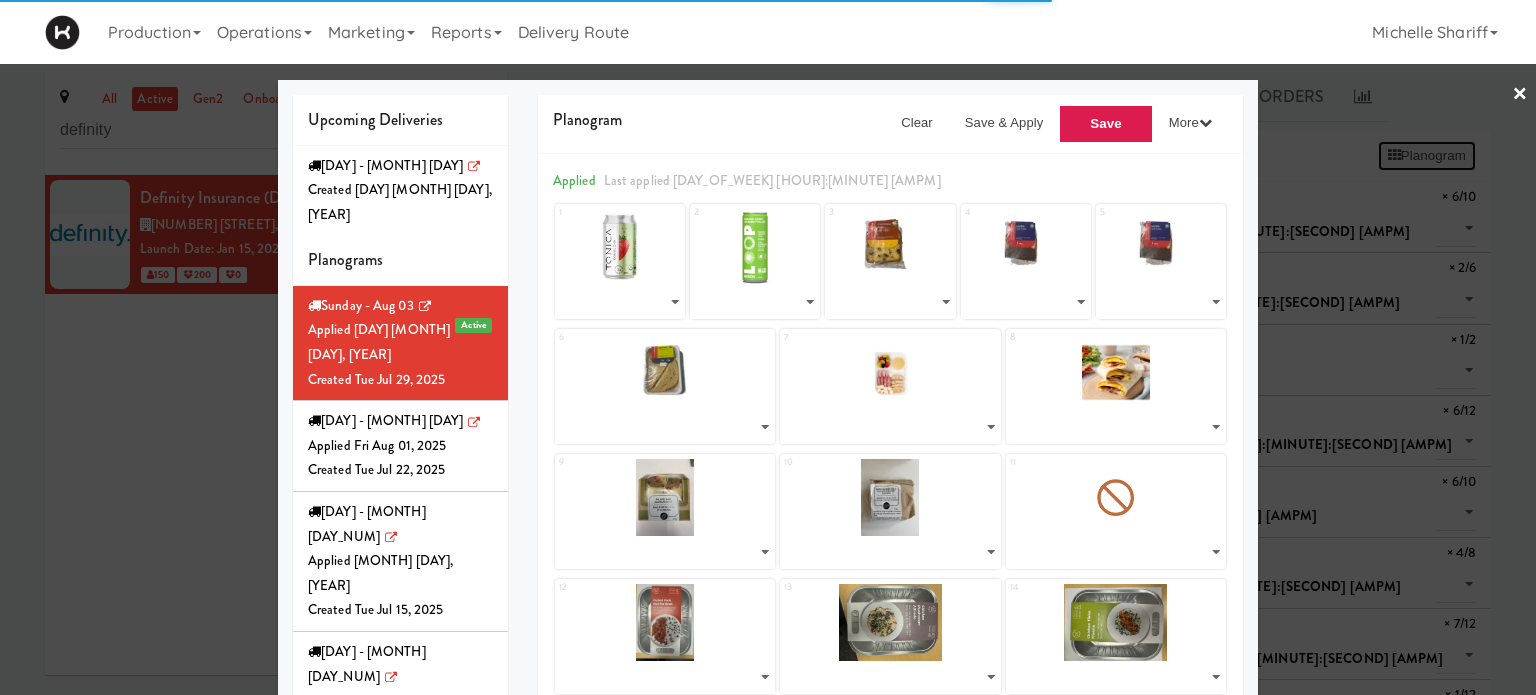 select on "number:224095" 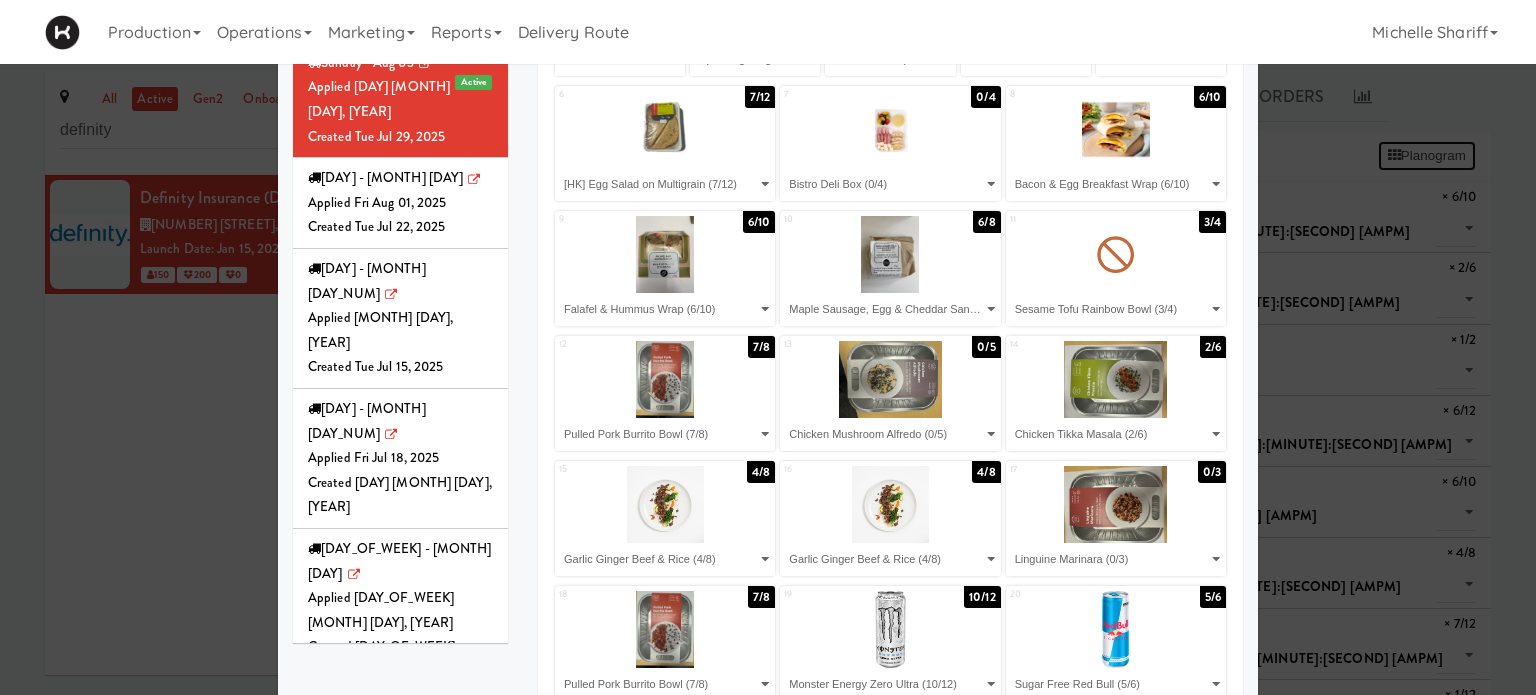 scroll, scrollTop: 256, scrollLeft: 0, axis: vertical 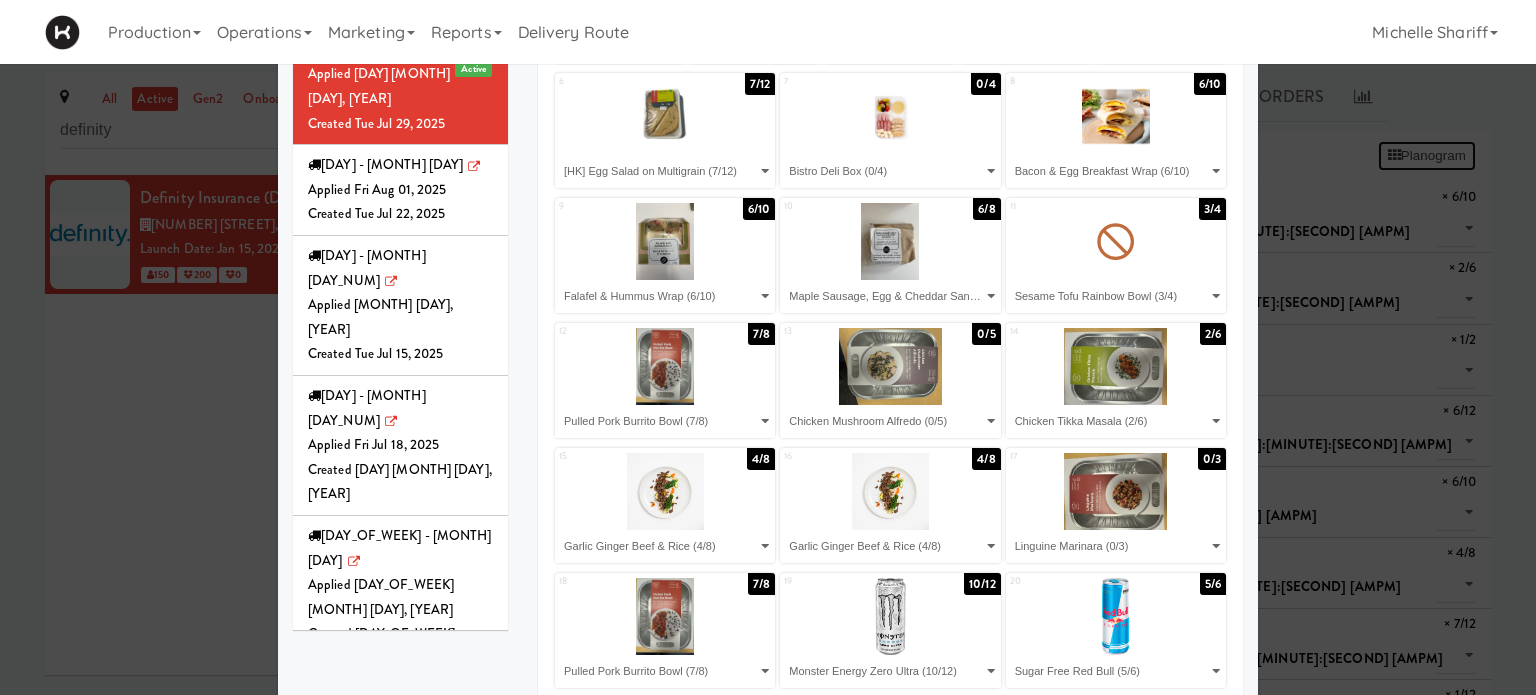 type 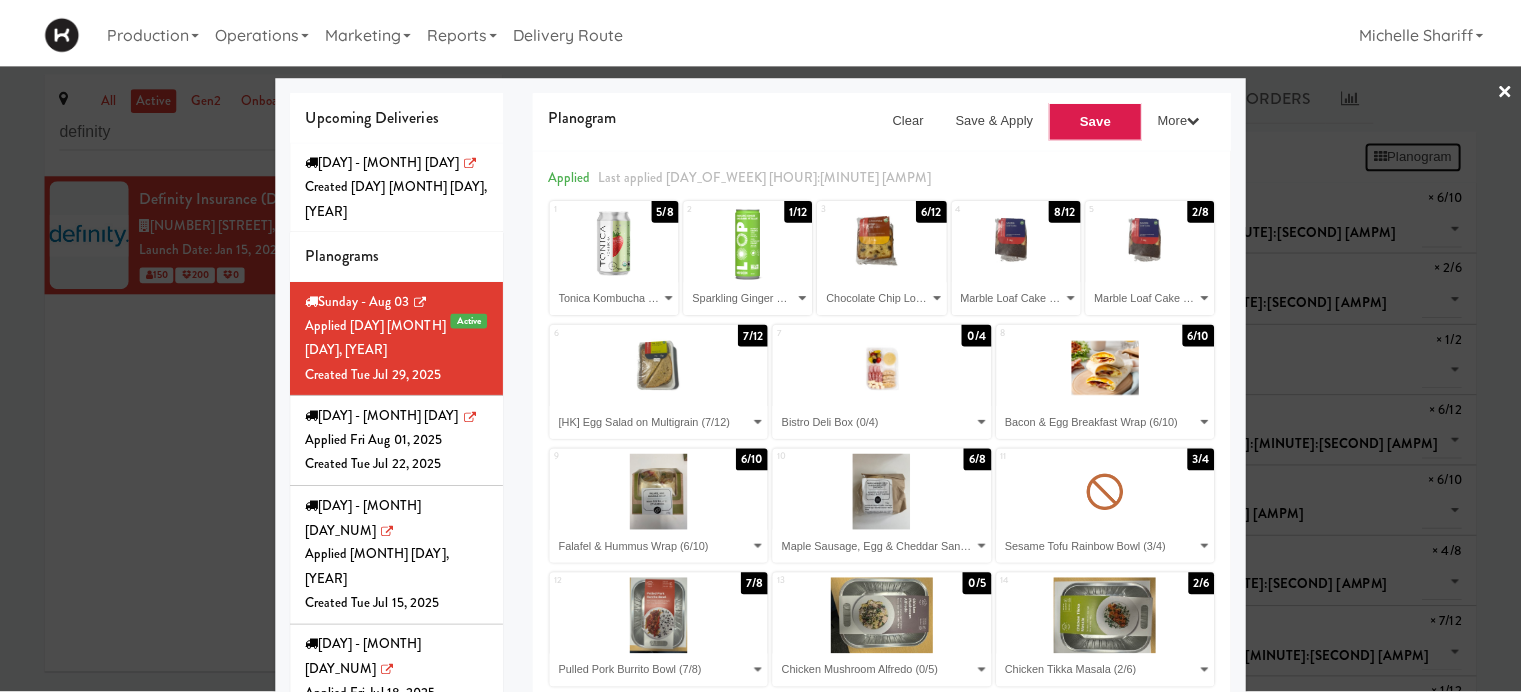 scroll, scrollTop: 0, scrollLeft: 0, axis: both 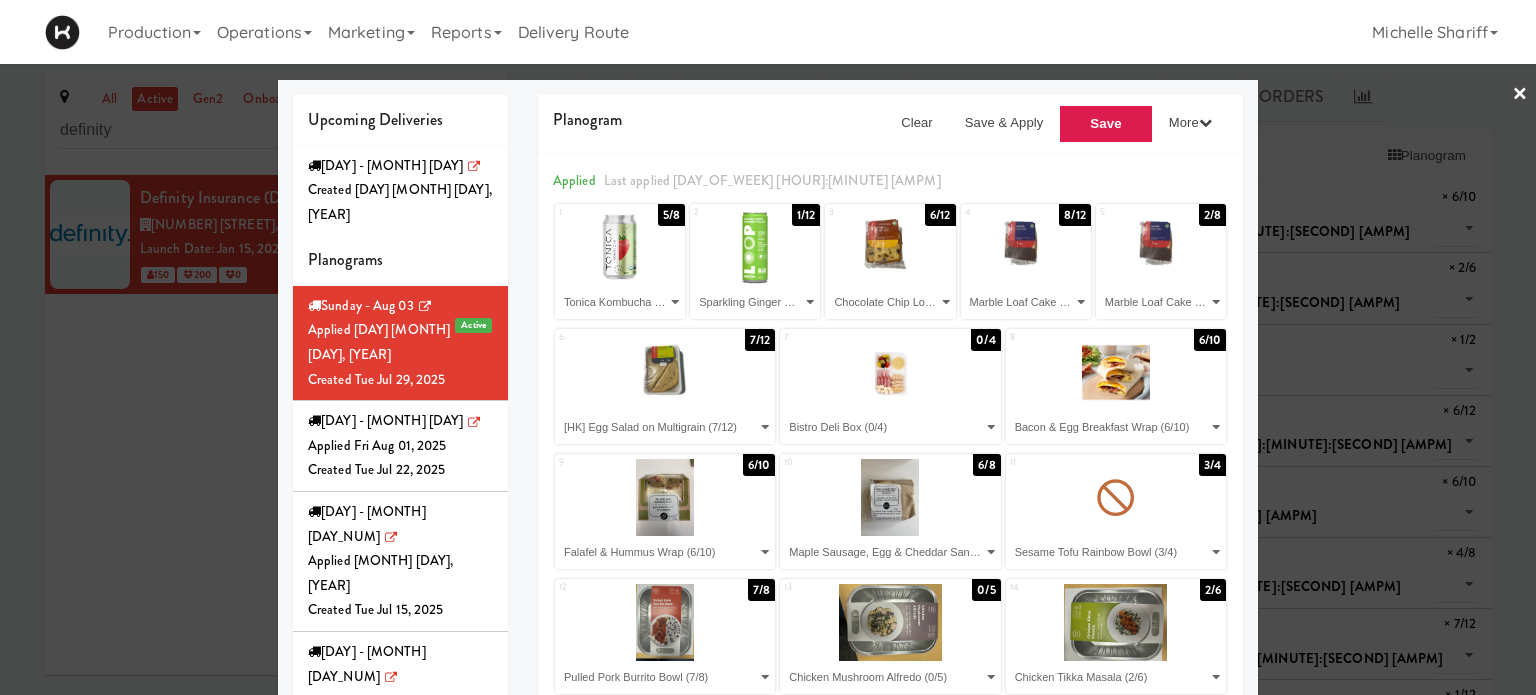 click at bounding box center (768, 347) 